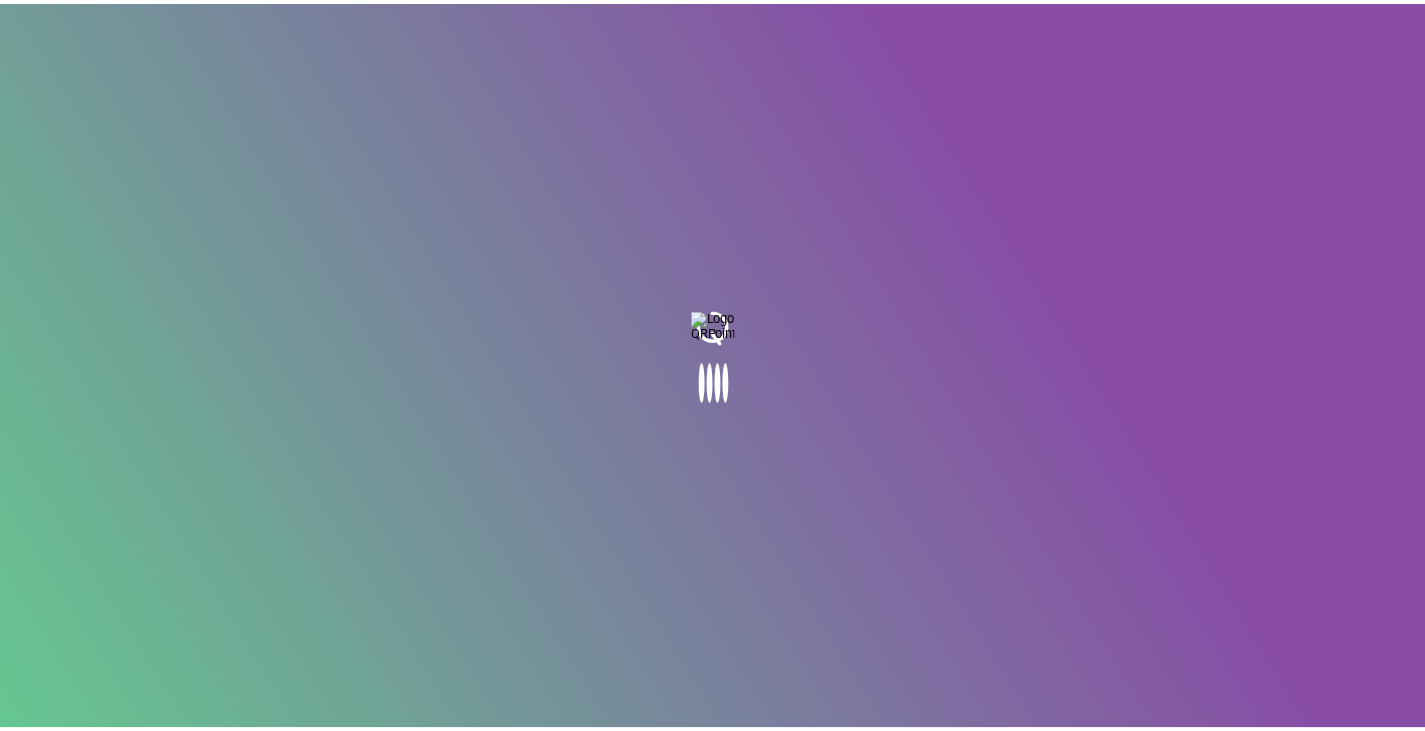 scroll, scrollTop: 0, scrollLeft: 0, axis: both 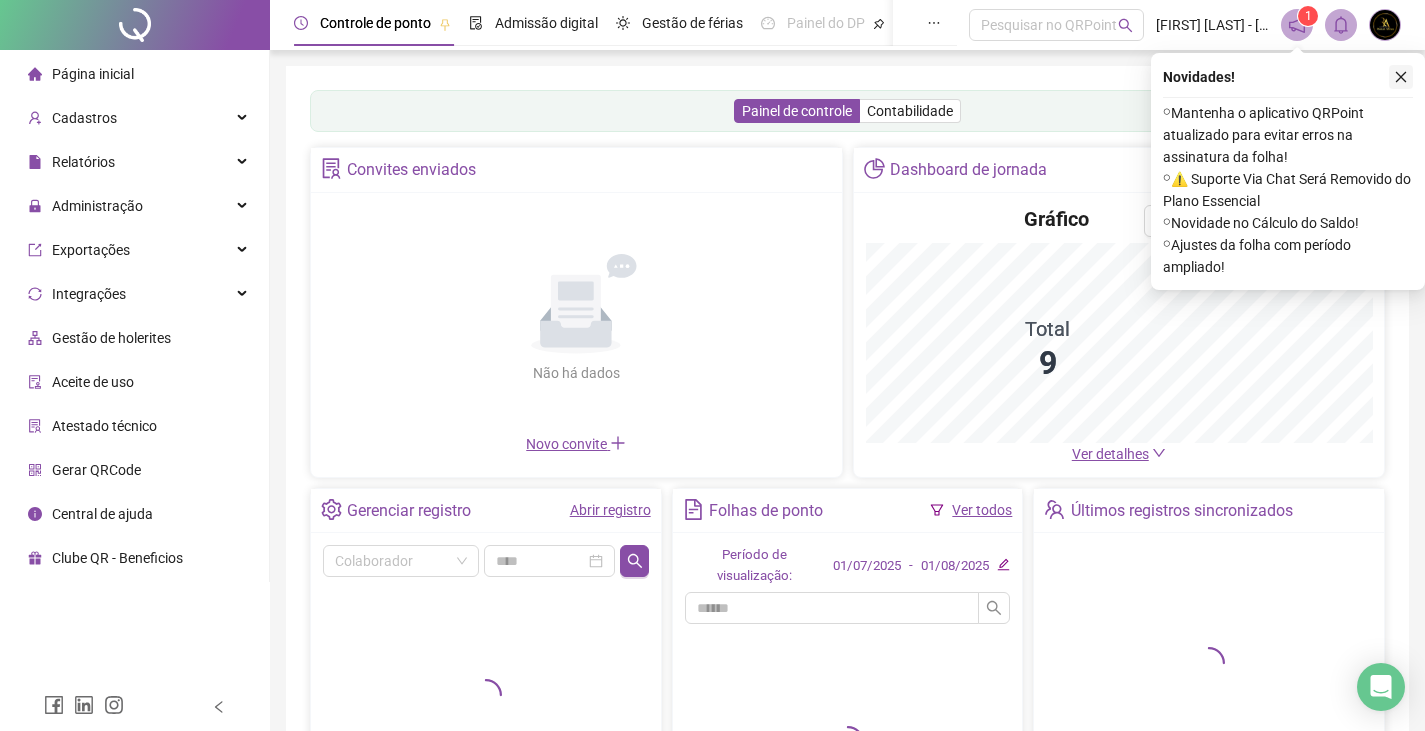click 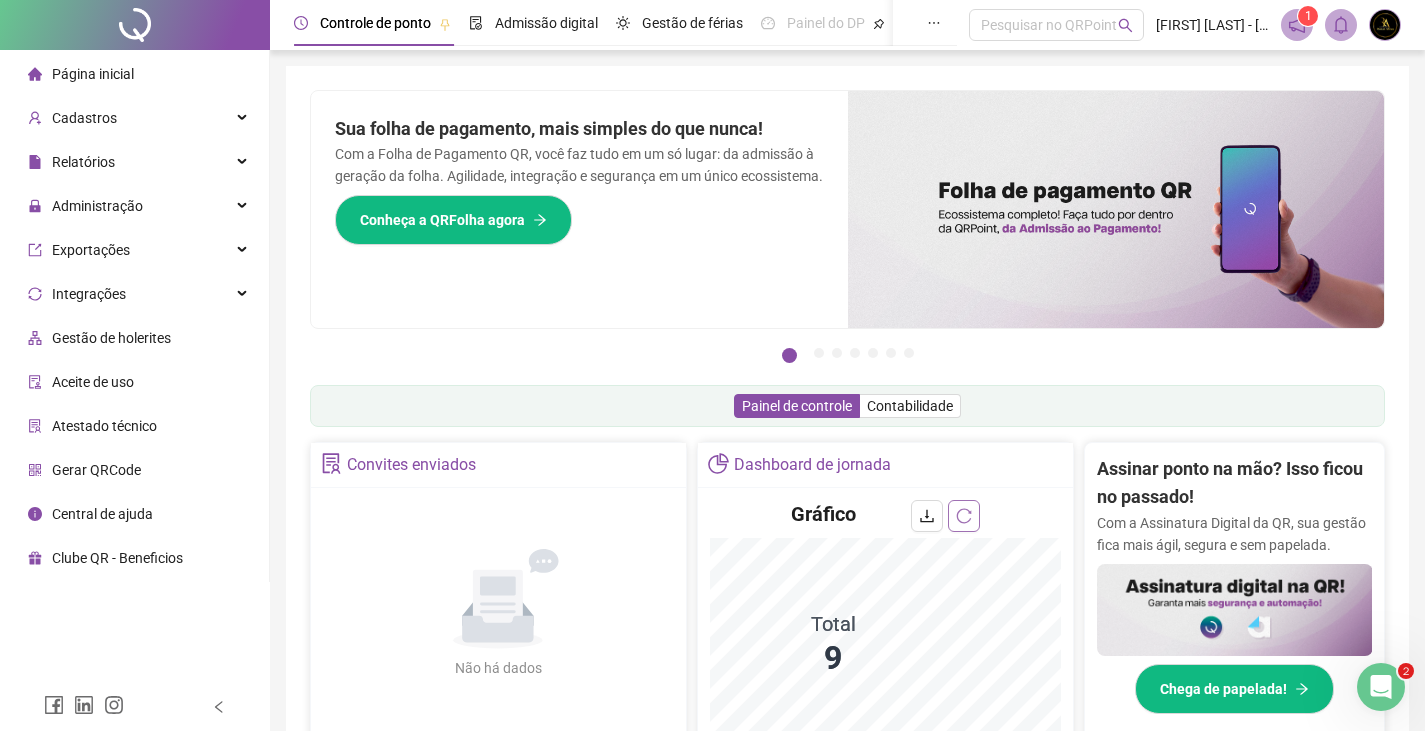 scroll, scrollTop: 0, scrollLeft: 0, axis: both 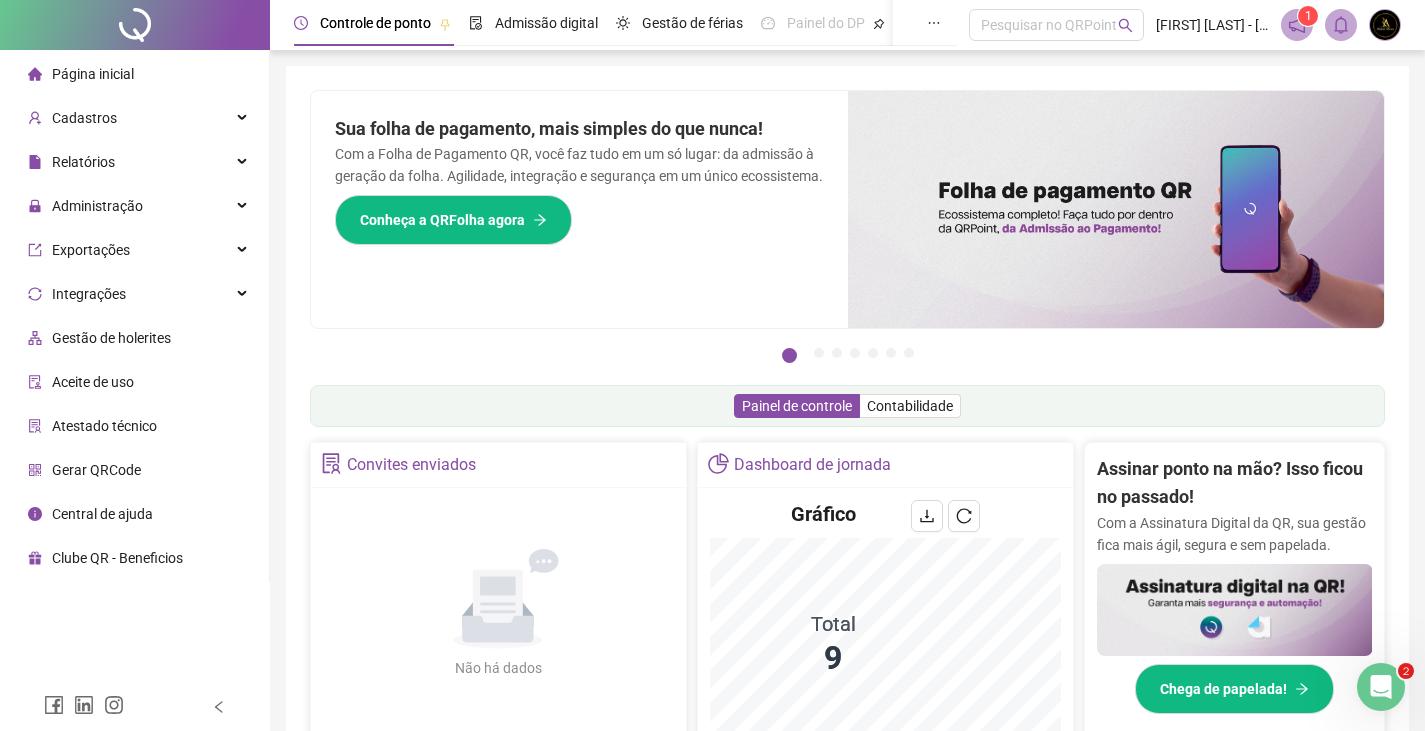 click 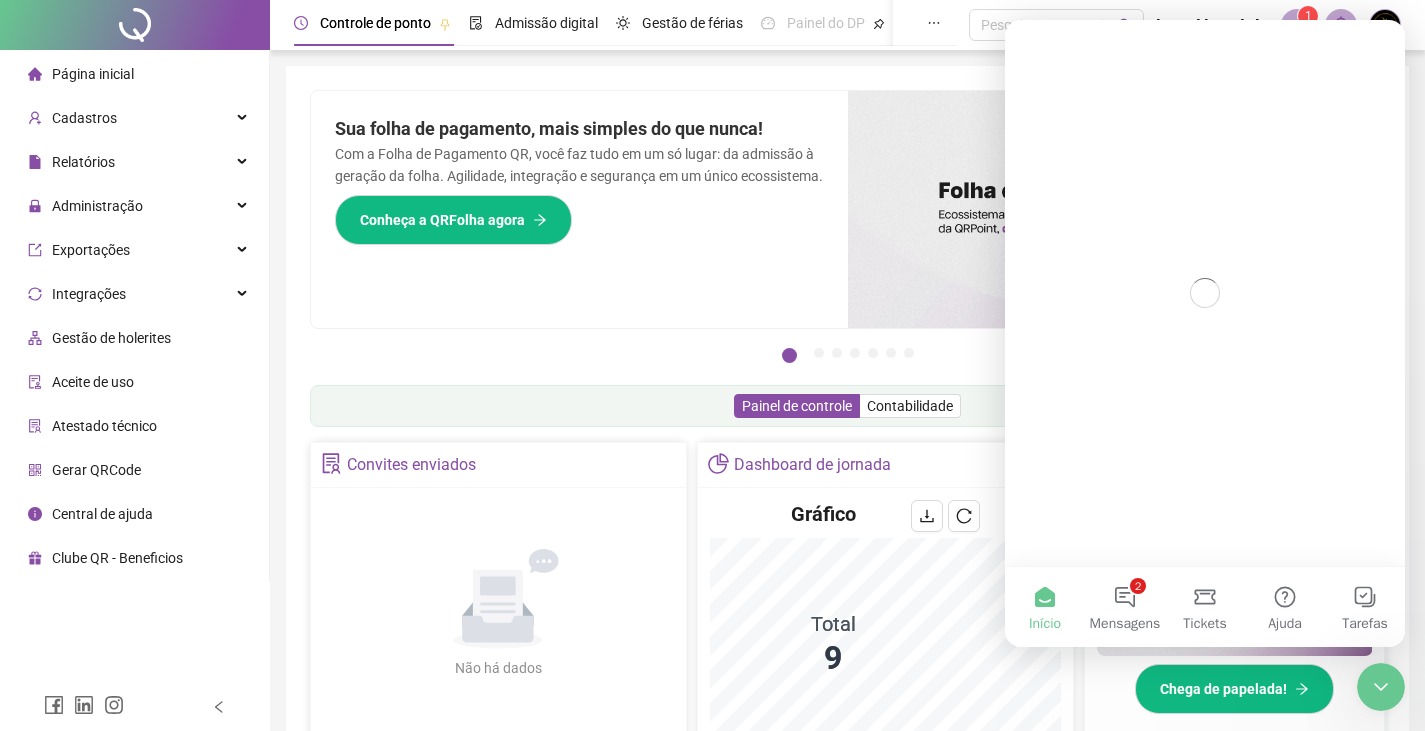 scroll, scrollTop: 0, scrollLeft: 0, axis: both 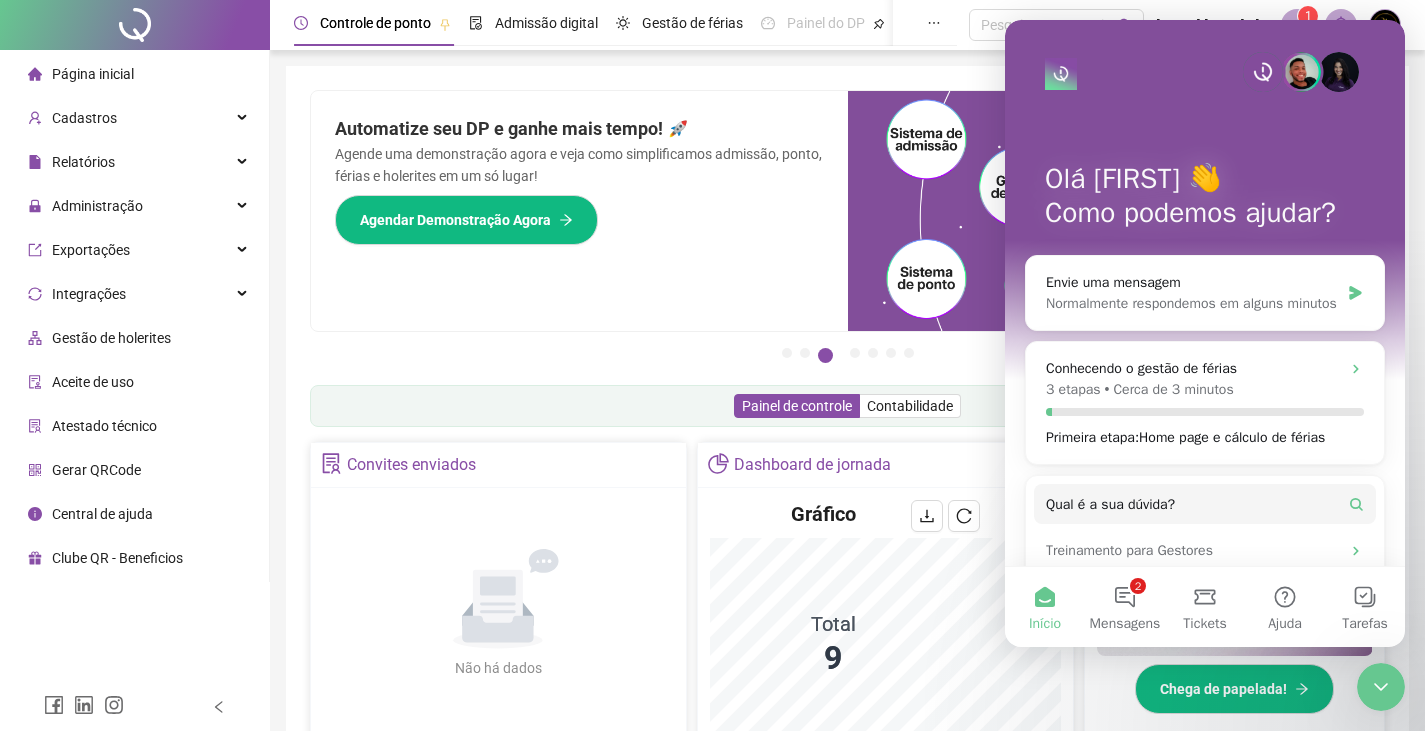 click 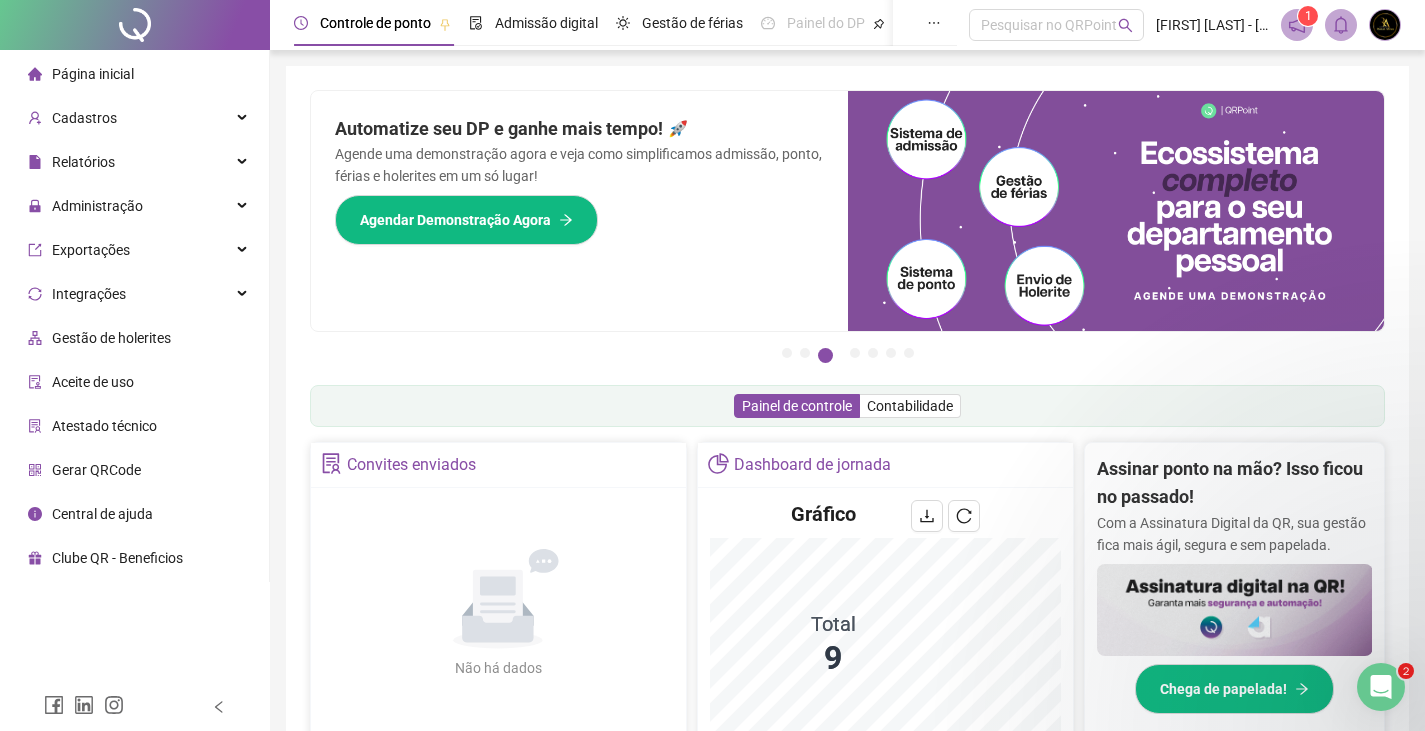 scroll, scrollTop: 0, scrollLeft: 0, axis: both 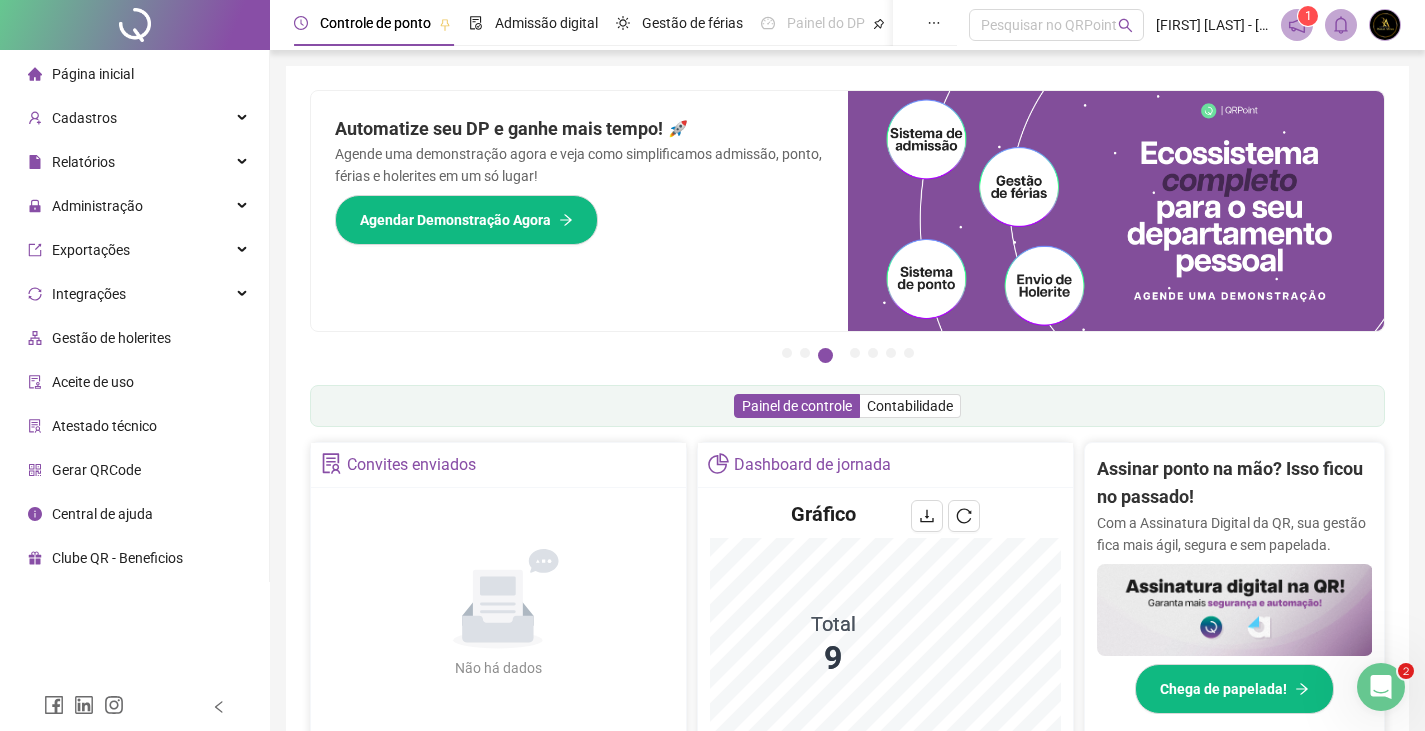 click 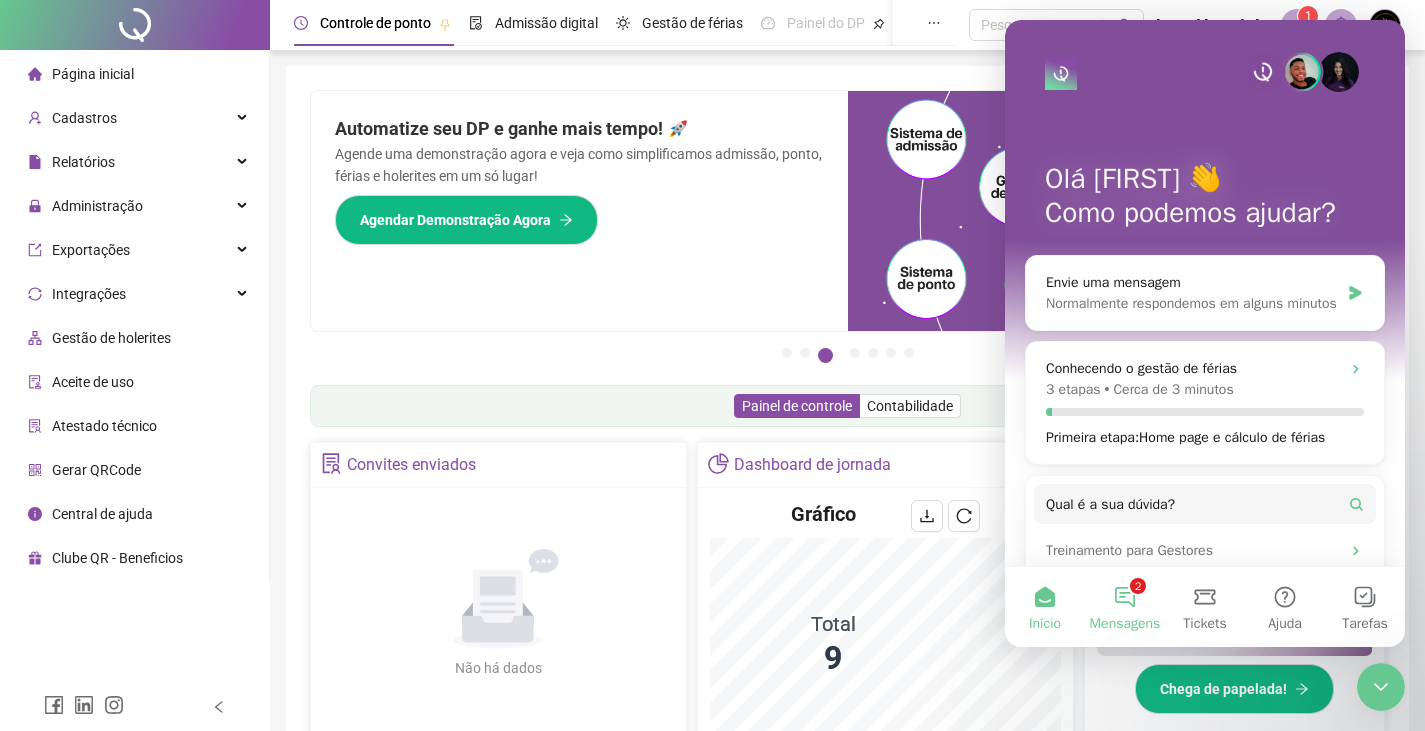 click on "2 Mensagens" at bounding box center [1125, 607] 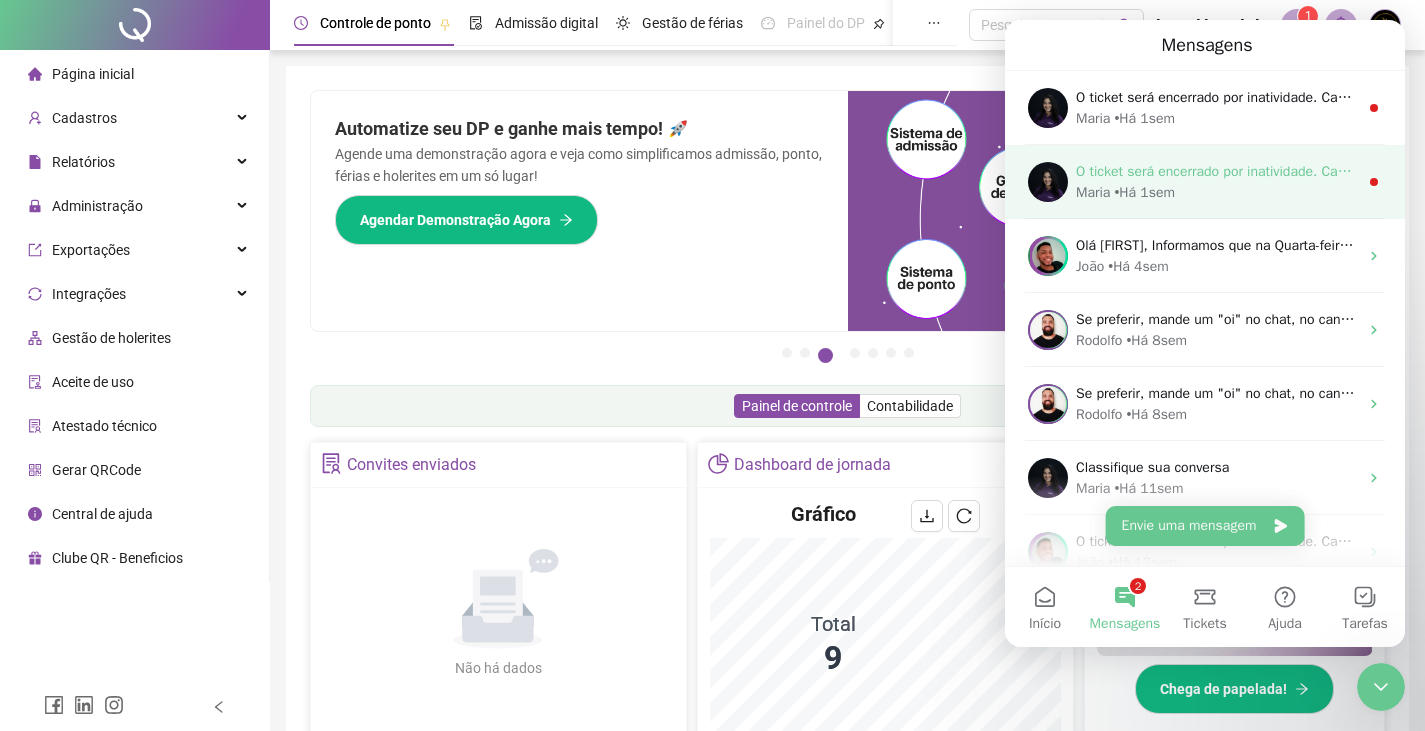 click on "Maria •  Há 1sem" at bounding box center (1217, 192) 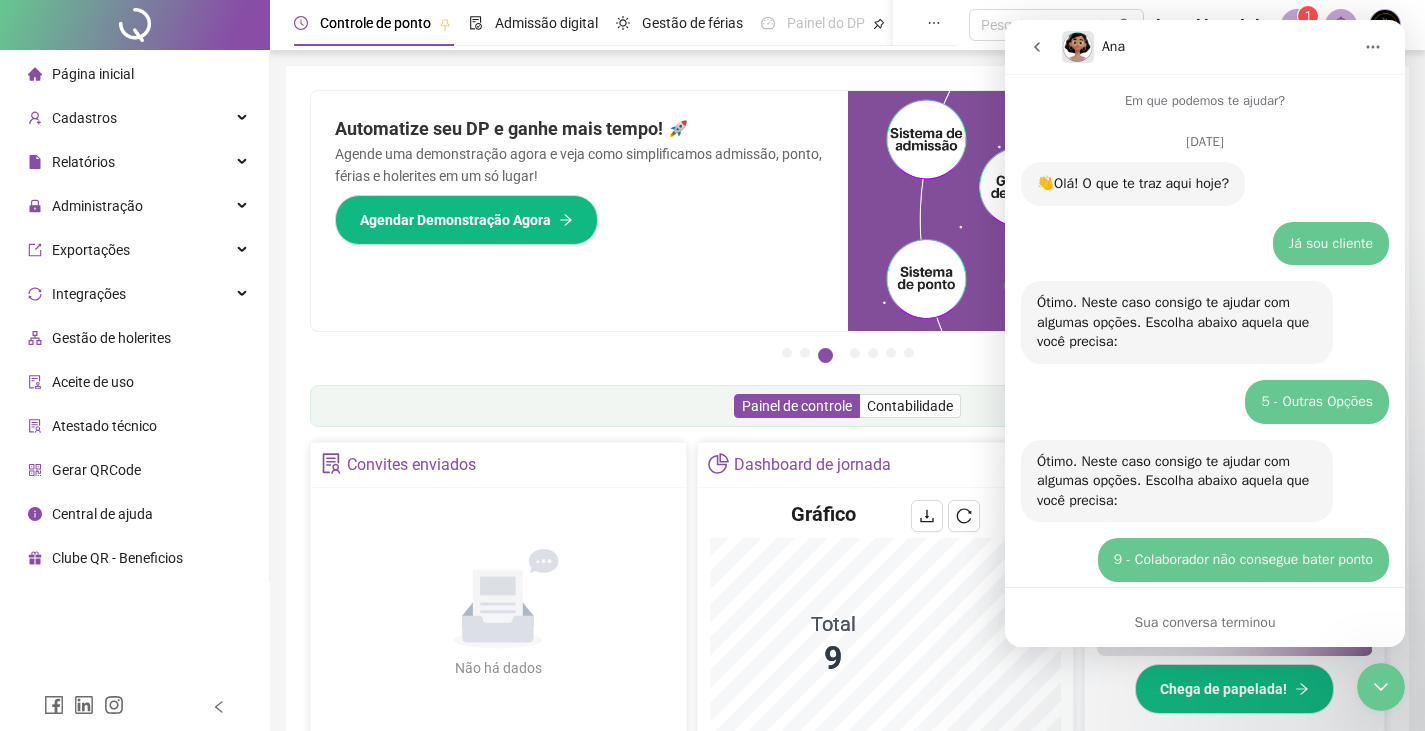 scroll, scrollTop: 3, scrollLeft: 0, axis: vertical 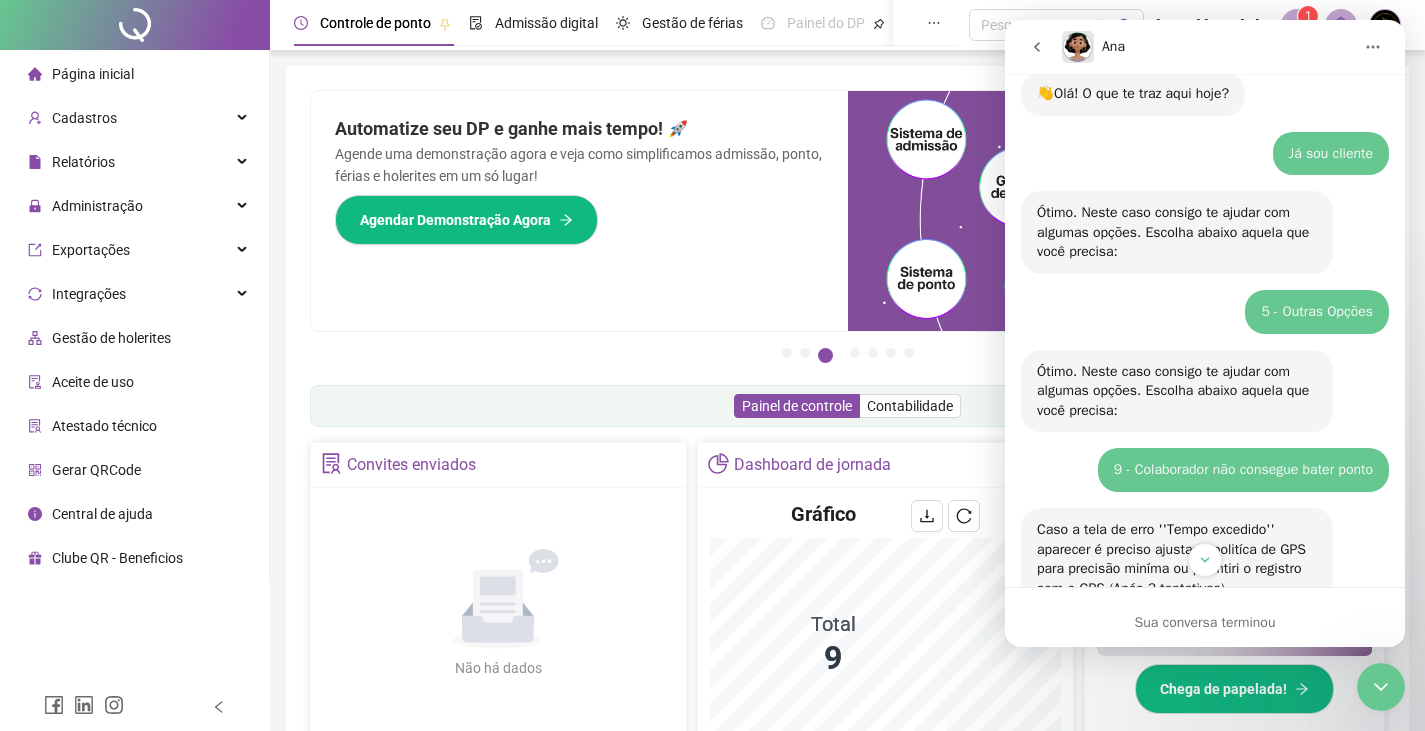 click 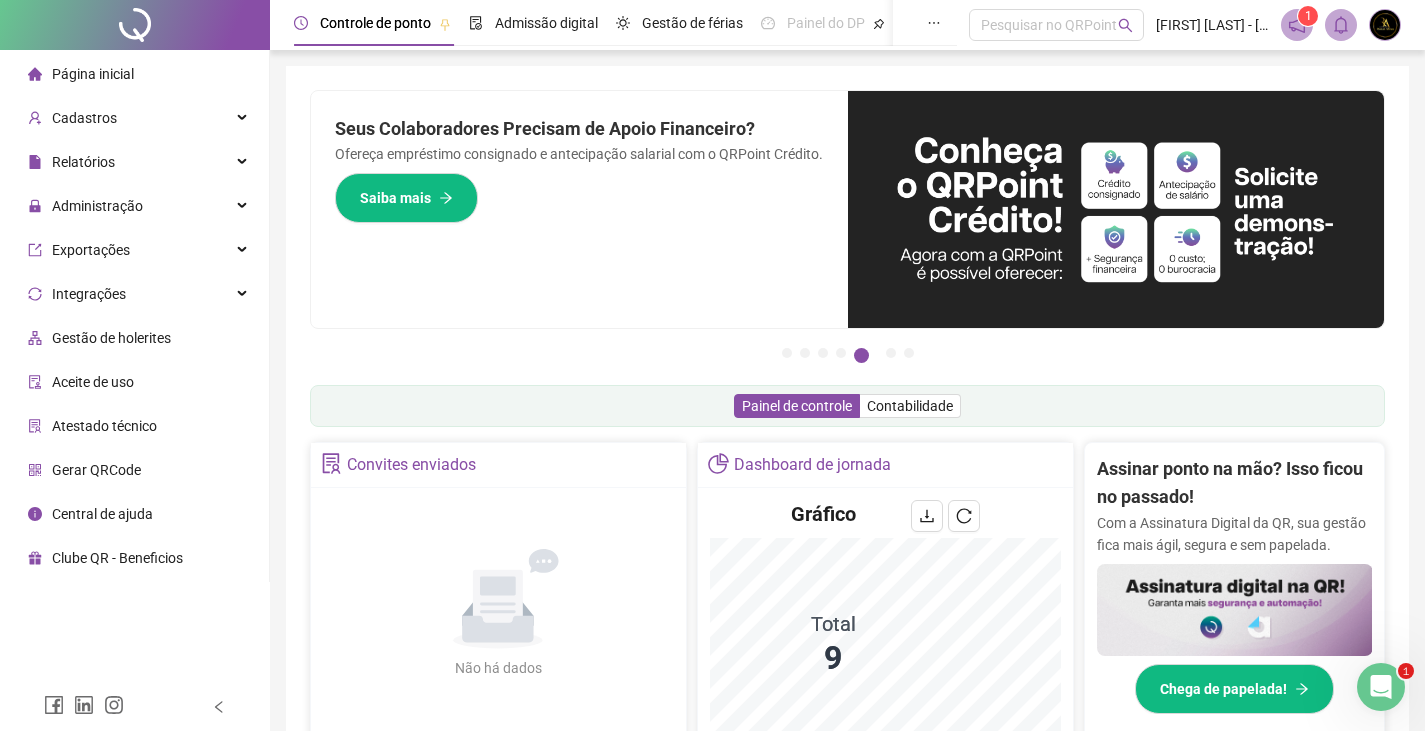 click on "Painel do DP" at bounding box center [836, 23] 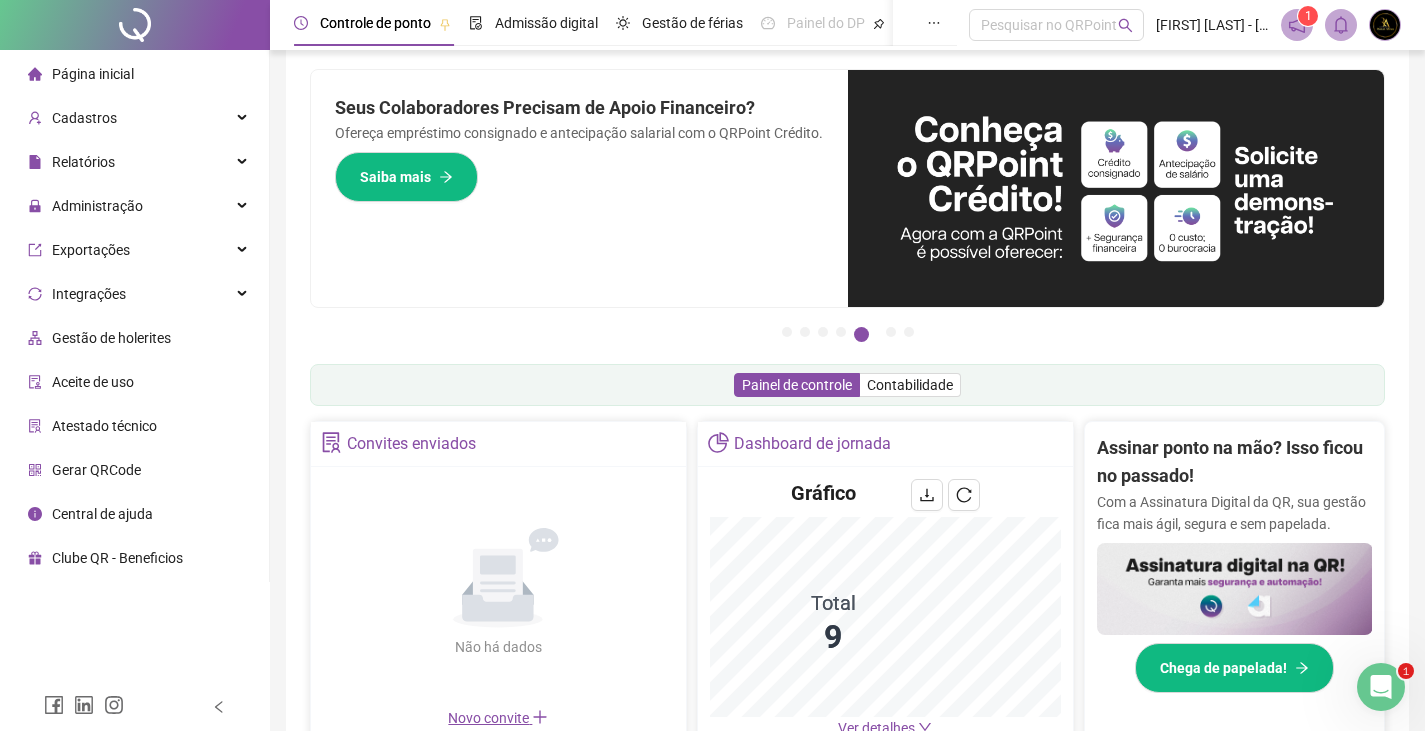scroll, scrollTop: 0, scrollLeft: 0, axis: both 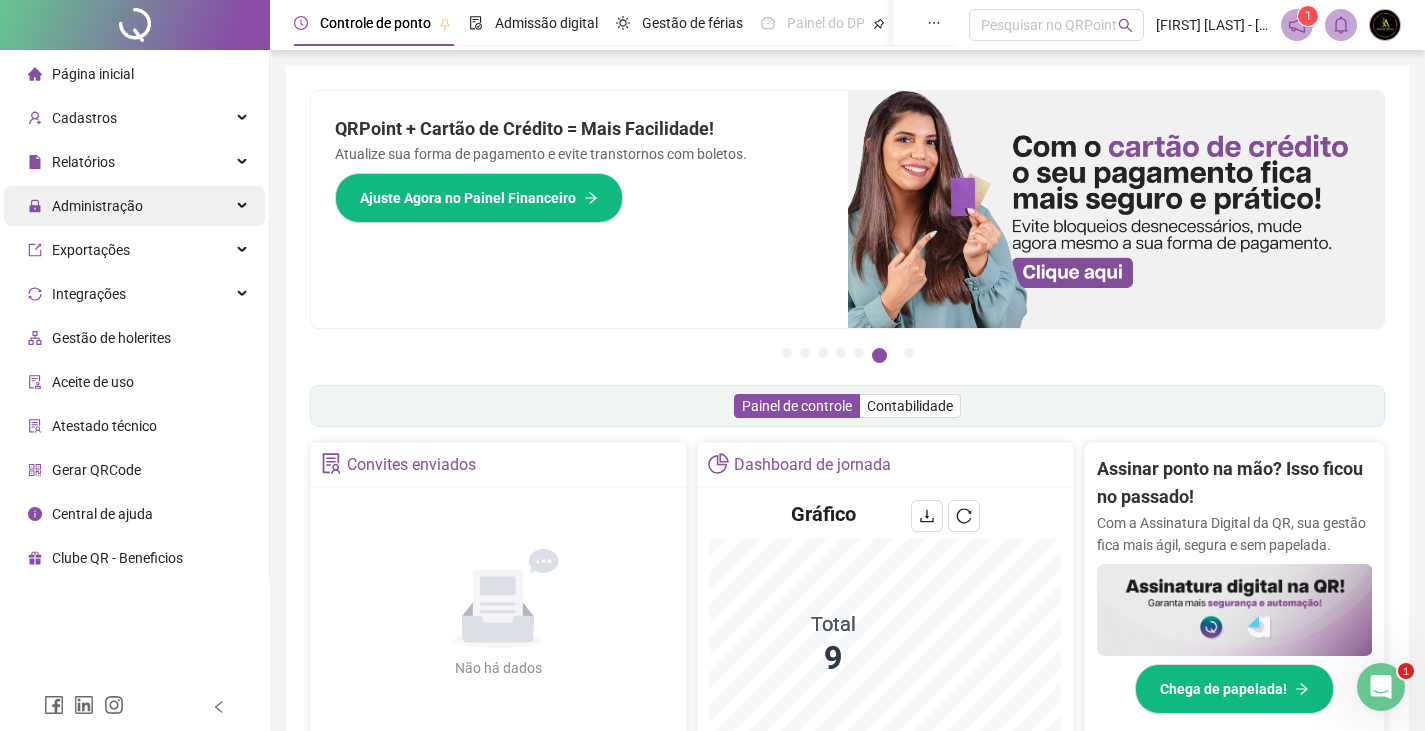 click on "Administração" at bounding box center (97, 206) 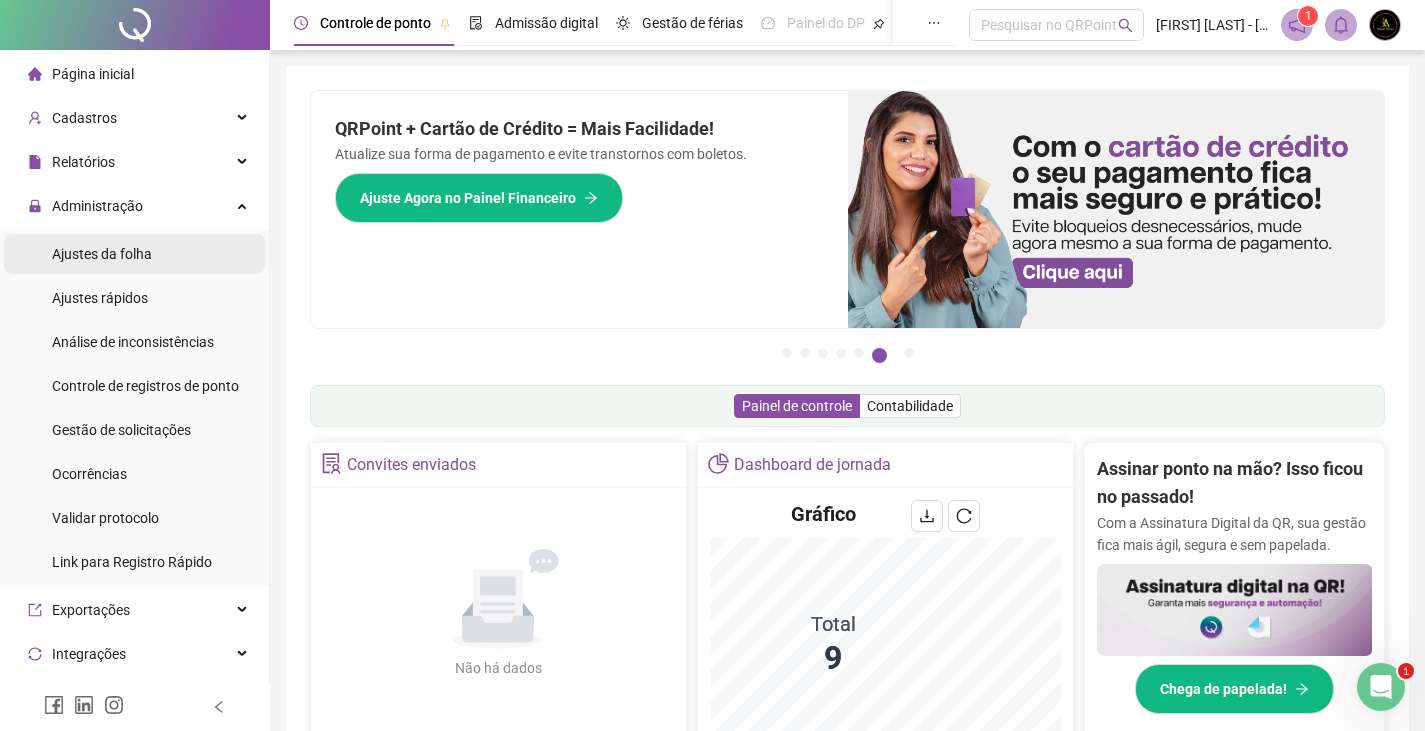 click on "Ajustes da folha" at bounding box center (134, 254) 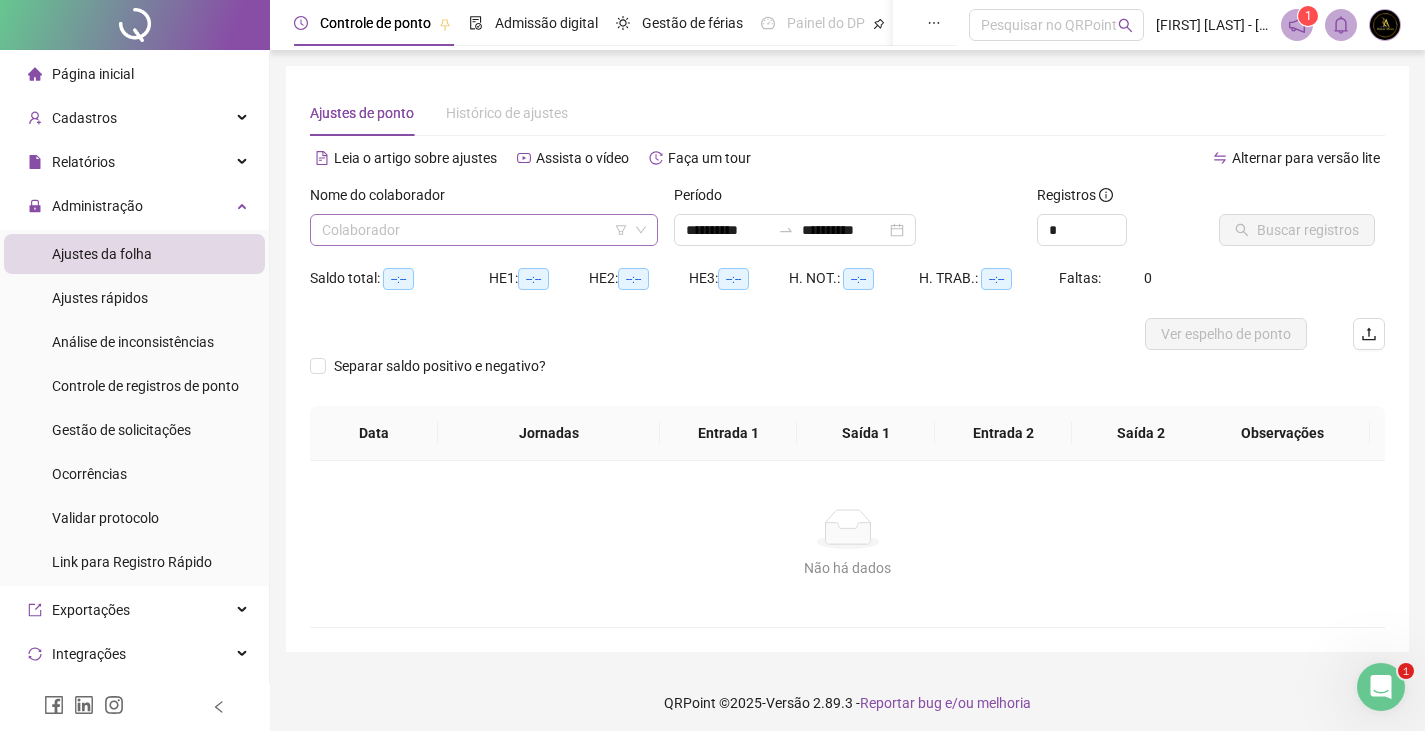 click at bounding box center (475, 230) 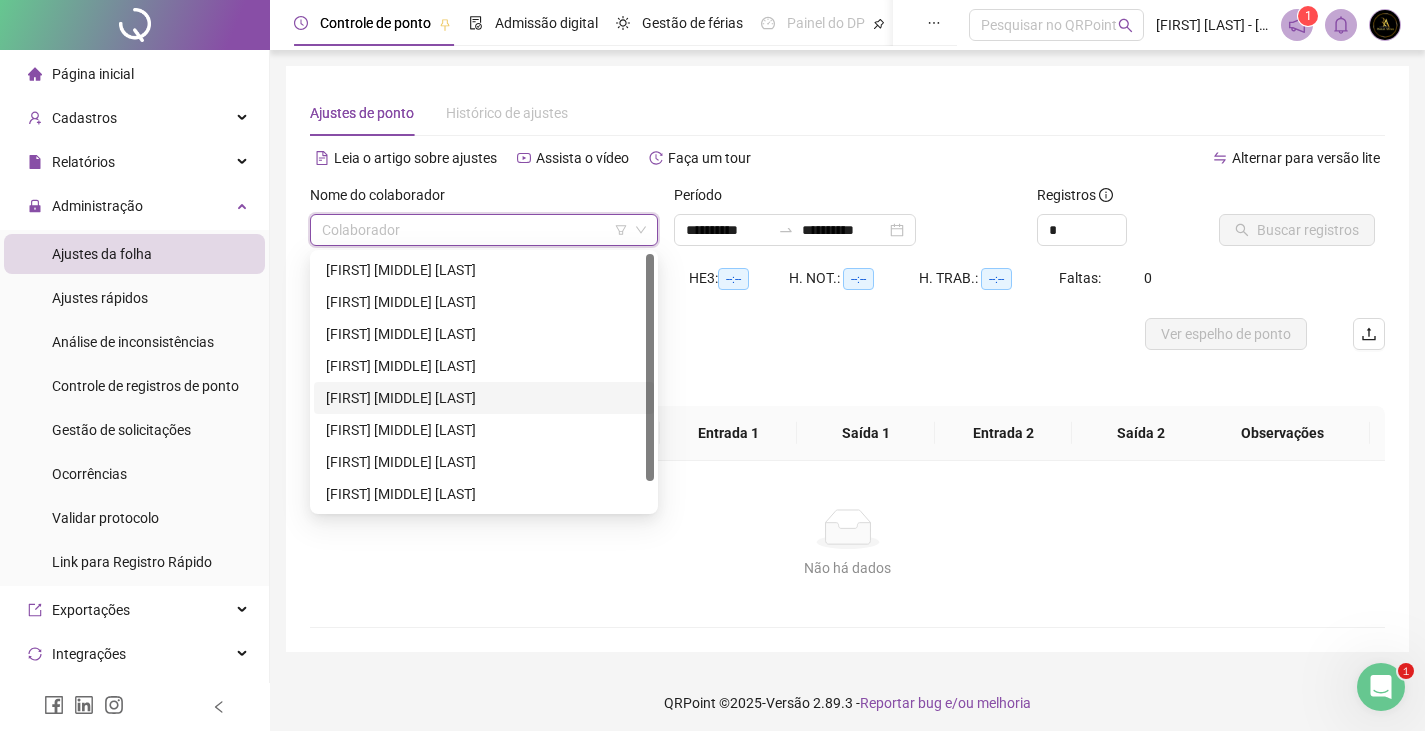 click on "[FIRST] [LAST] [LAST]" at bounding box center (484, 398) 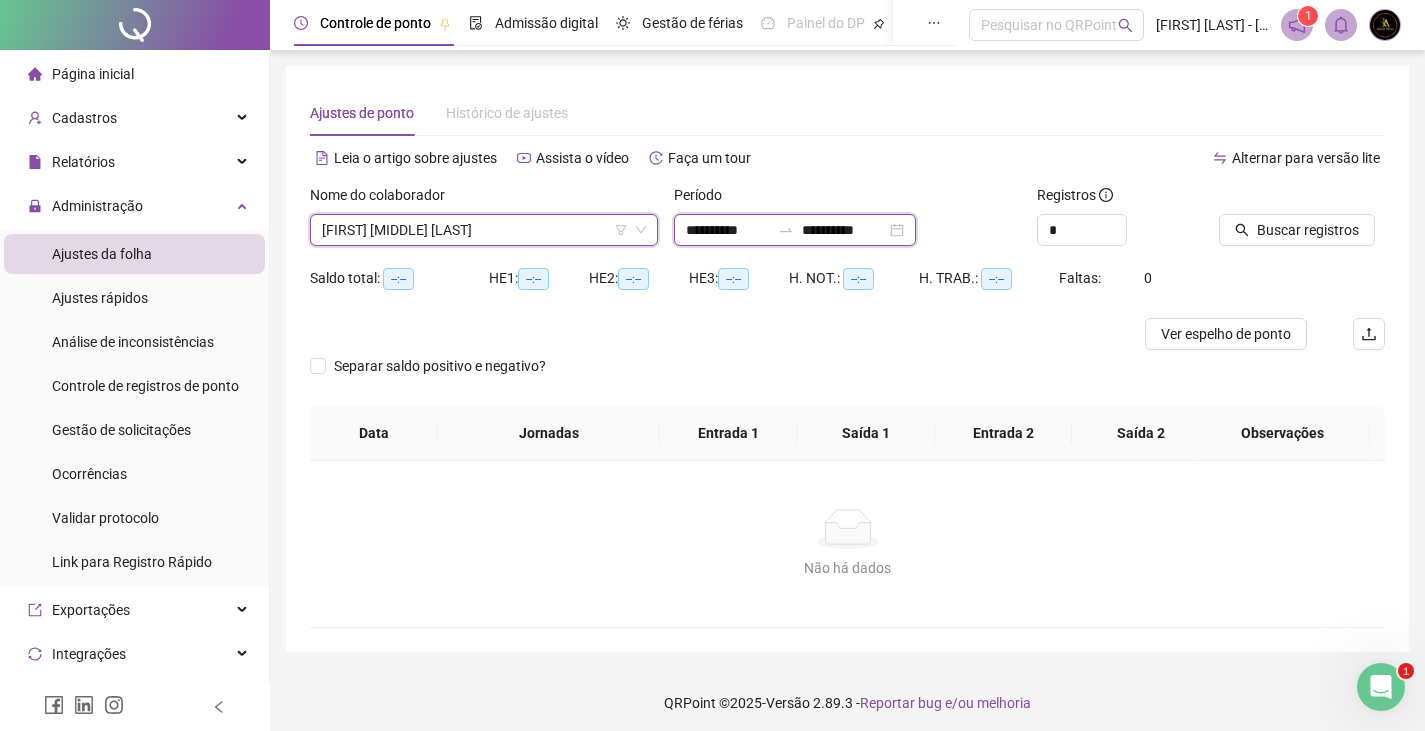 click on "**********" at bounding box center [844, 230] 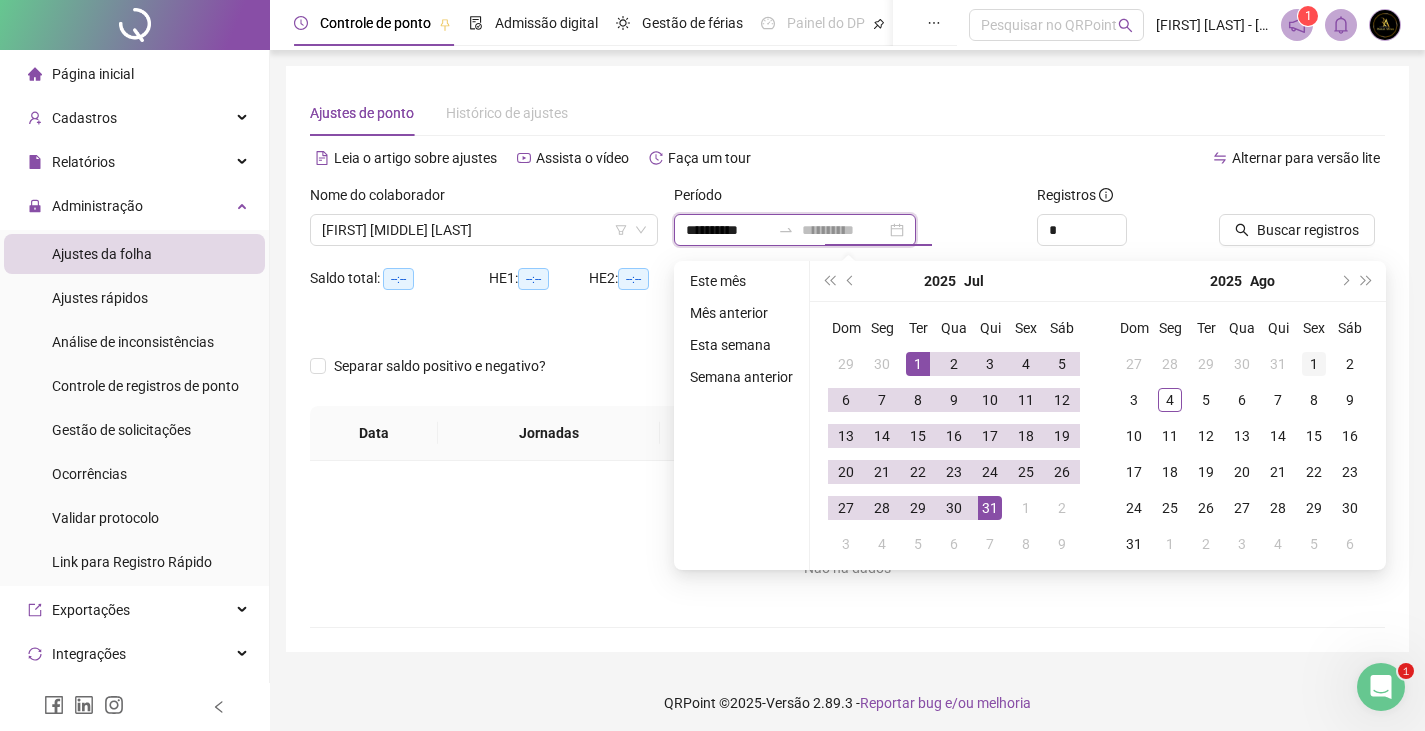 type on "**********" 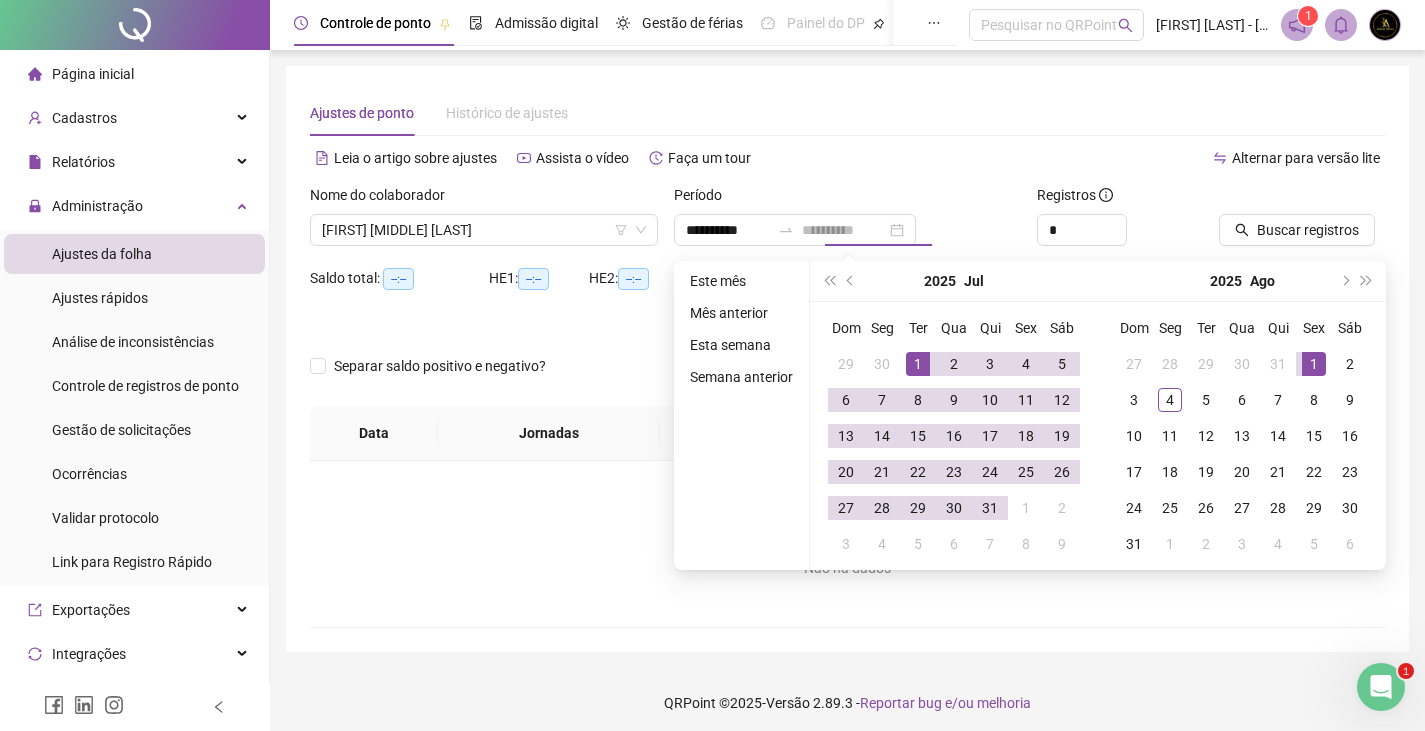 click on "1" at bounding box center (1314, 364) 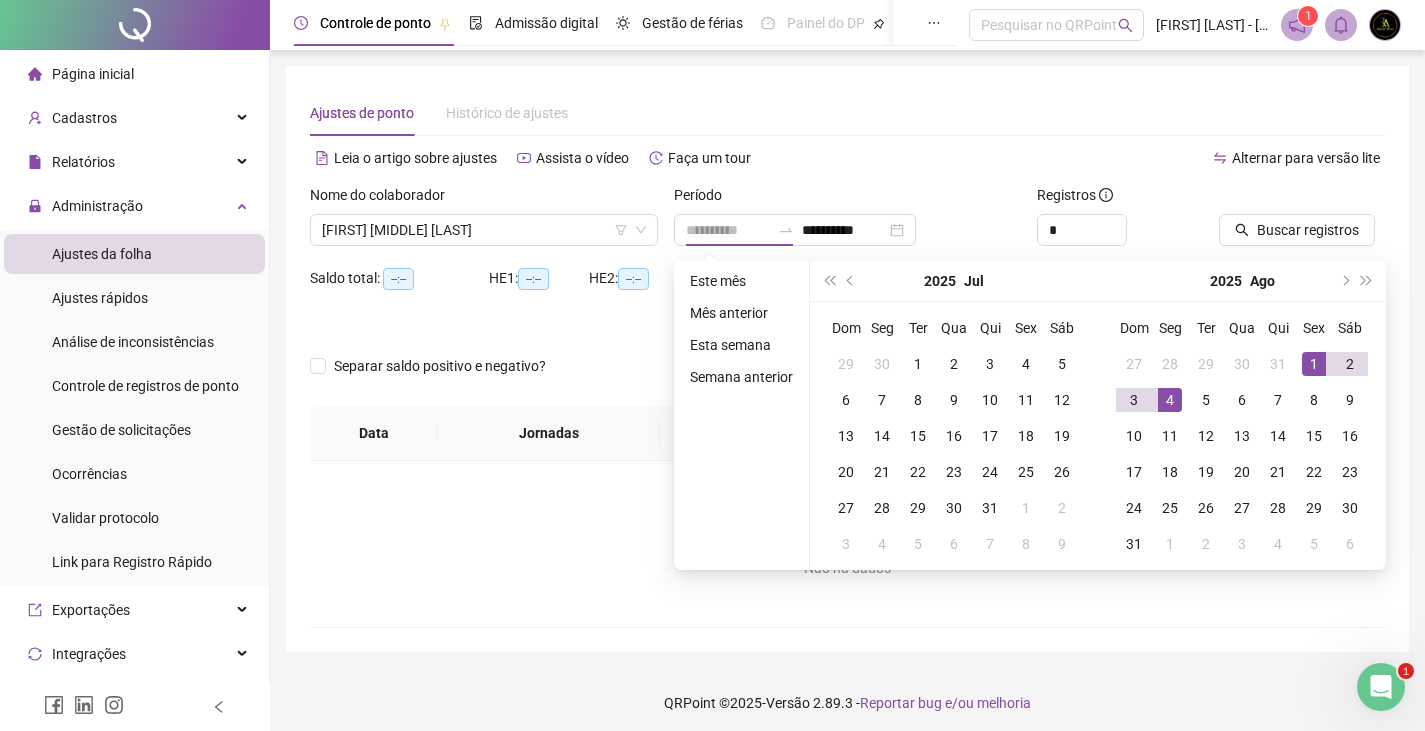 click on "4" at bounding box center [1170, 400] 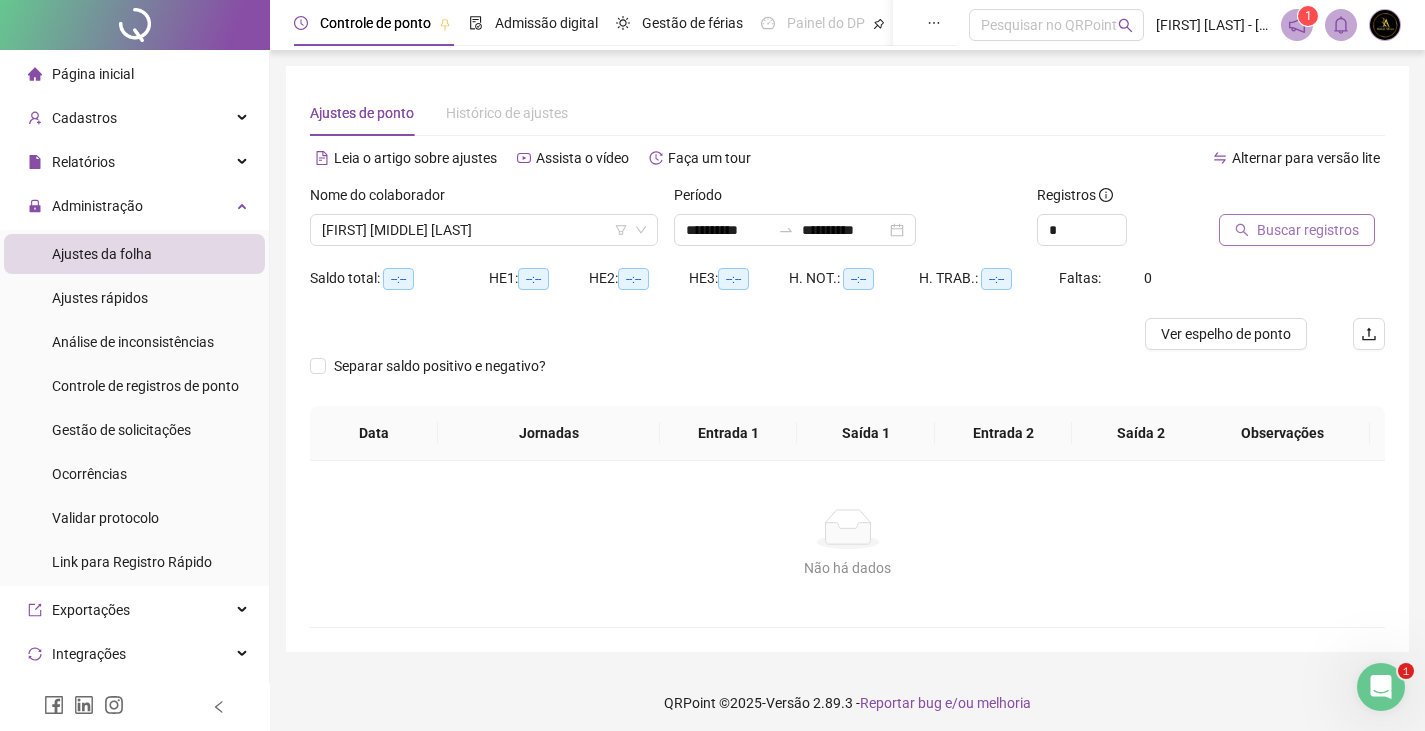 click on "Buscar registros" at bounding box center (1308, 230) 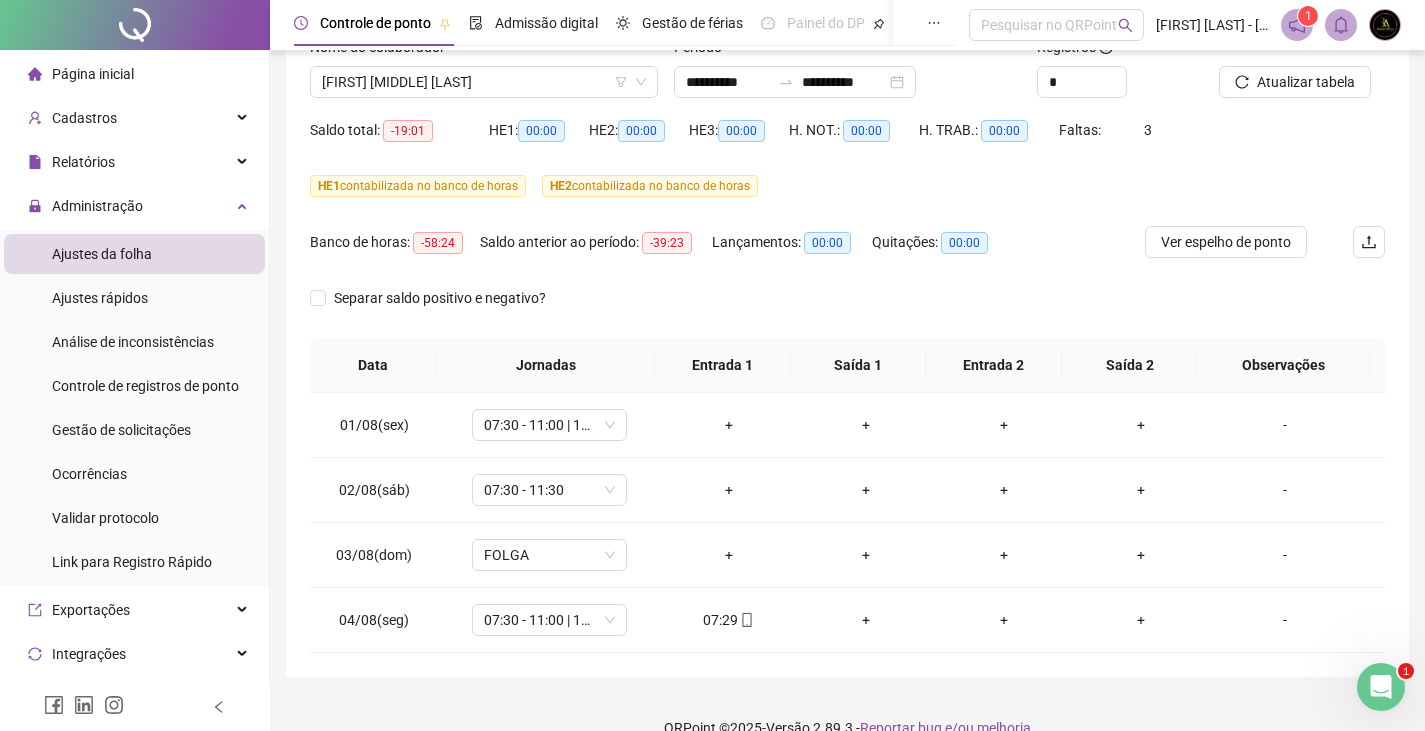 scroll, scrollTop: 137, scrollLeft: 0, axis: vertical 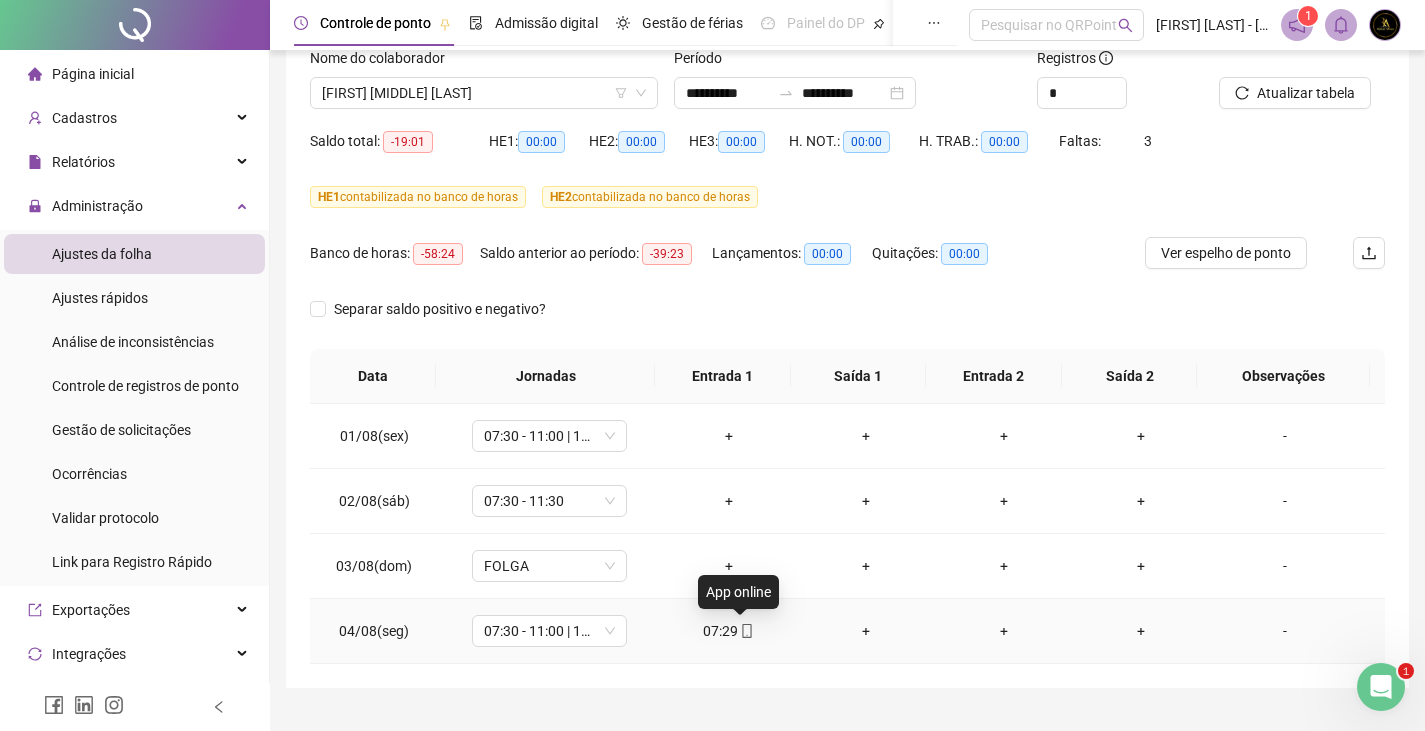 click 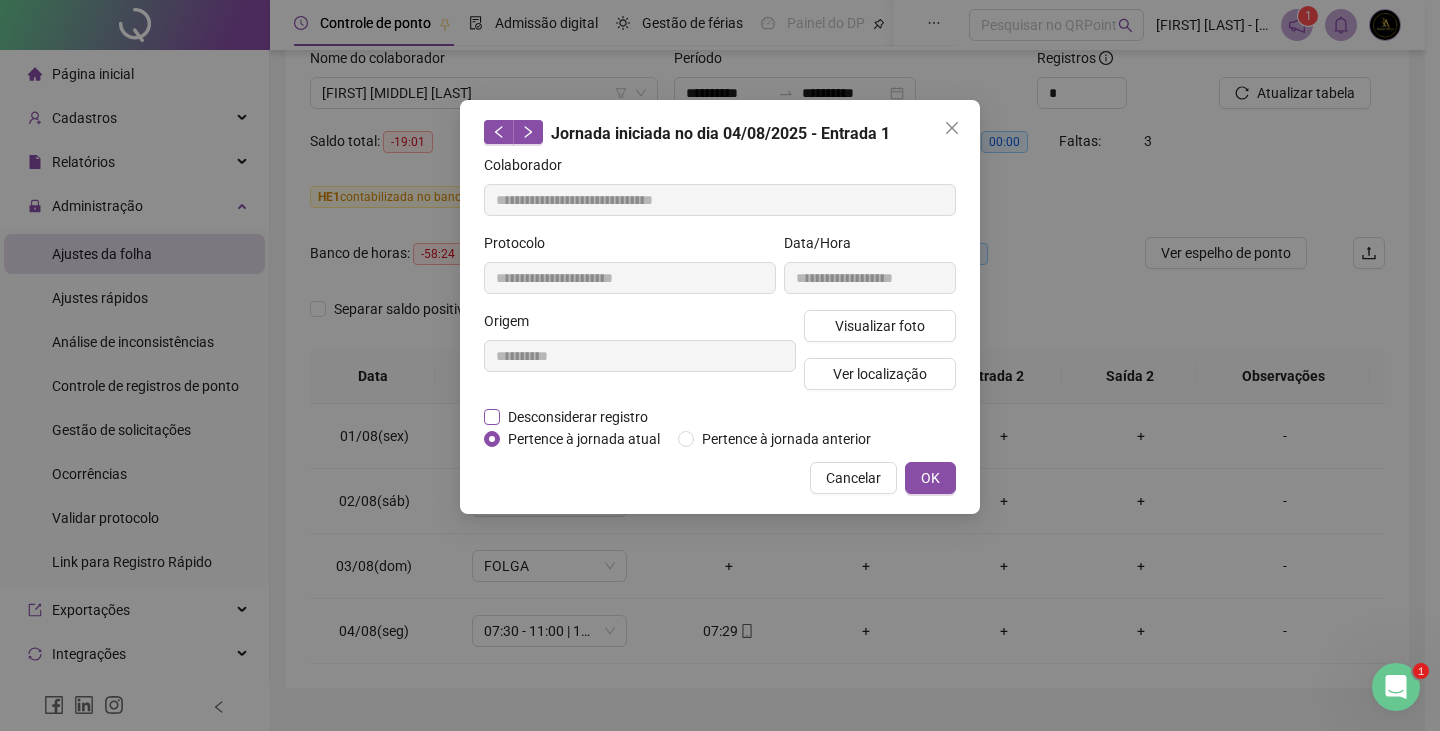 click on "Desconsiderar registro" at bounding box center (578, 417) 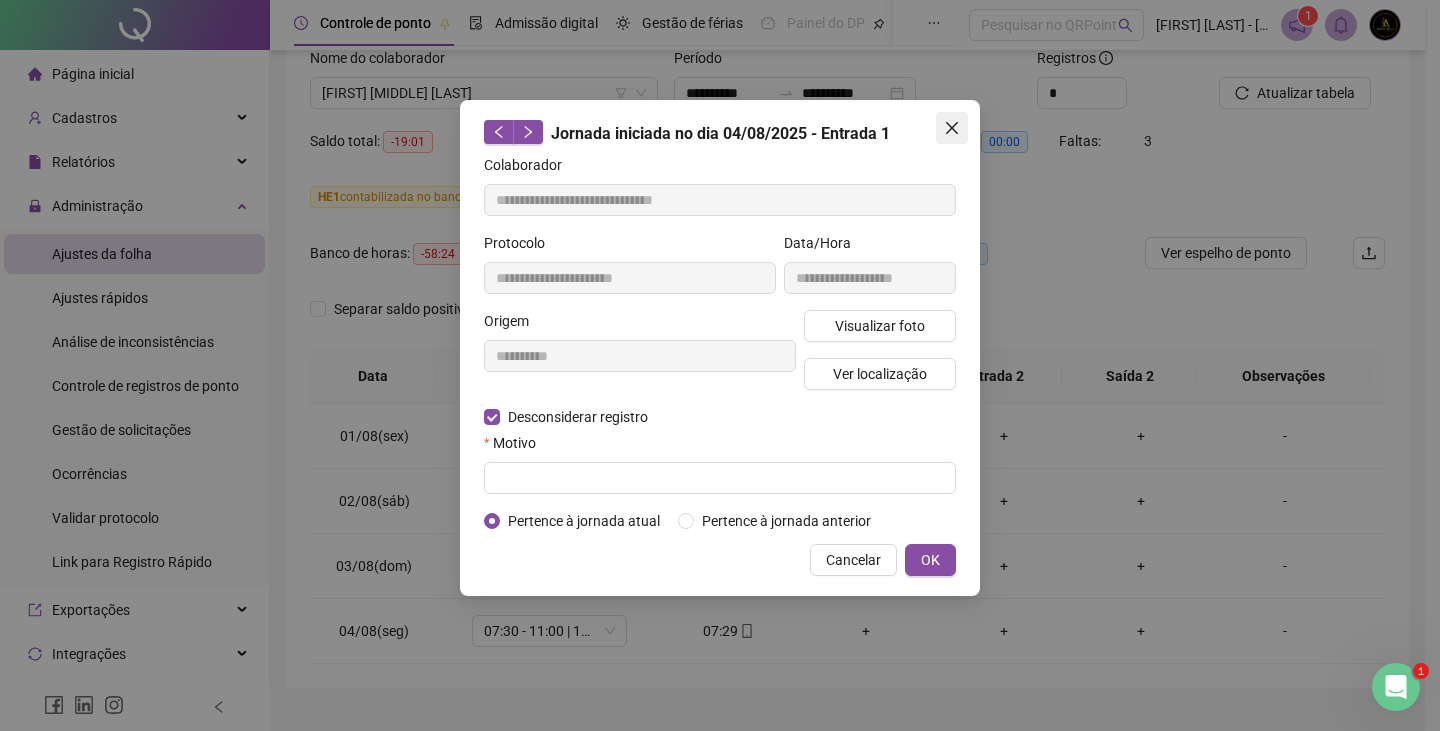 click 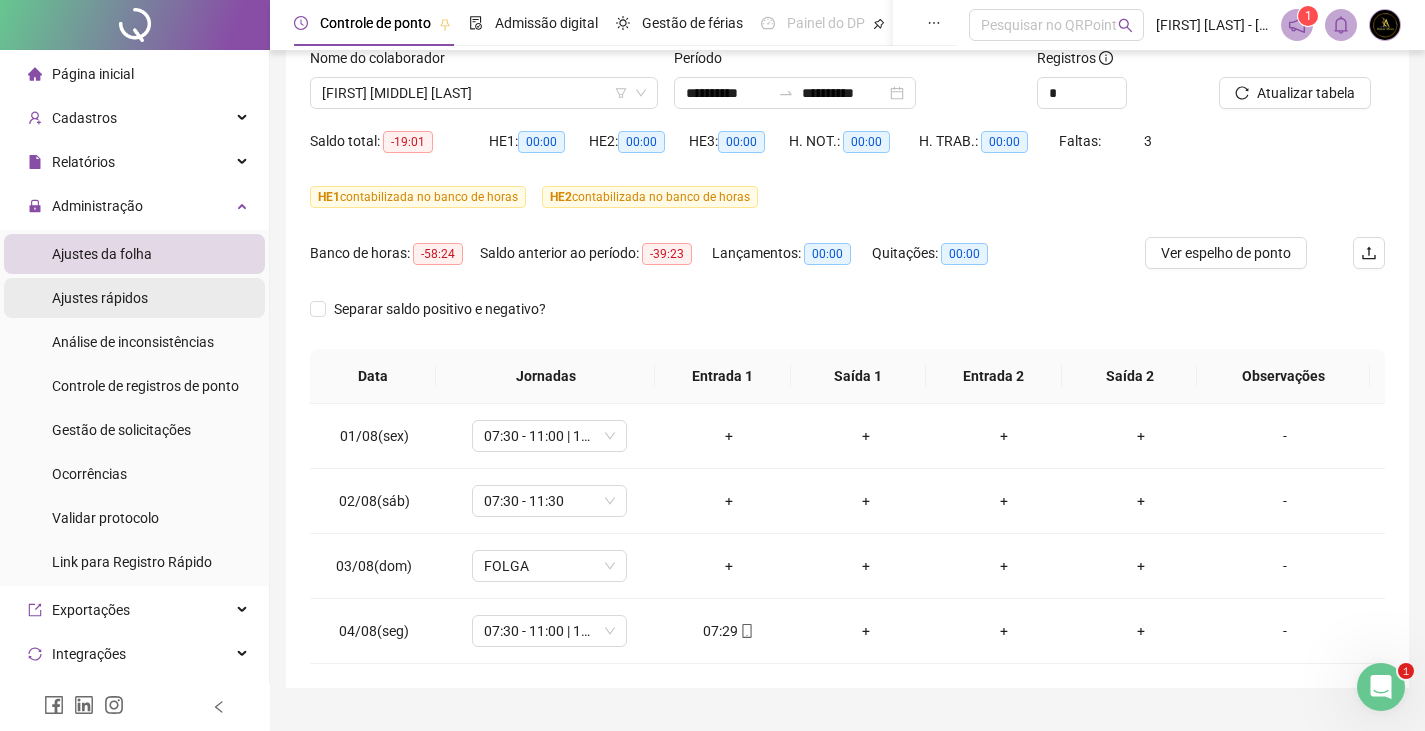 click on "Ajustes rápidos" at bounding box center [100, 298] 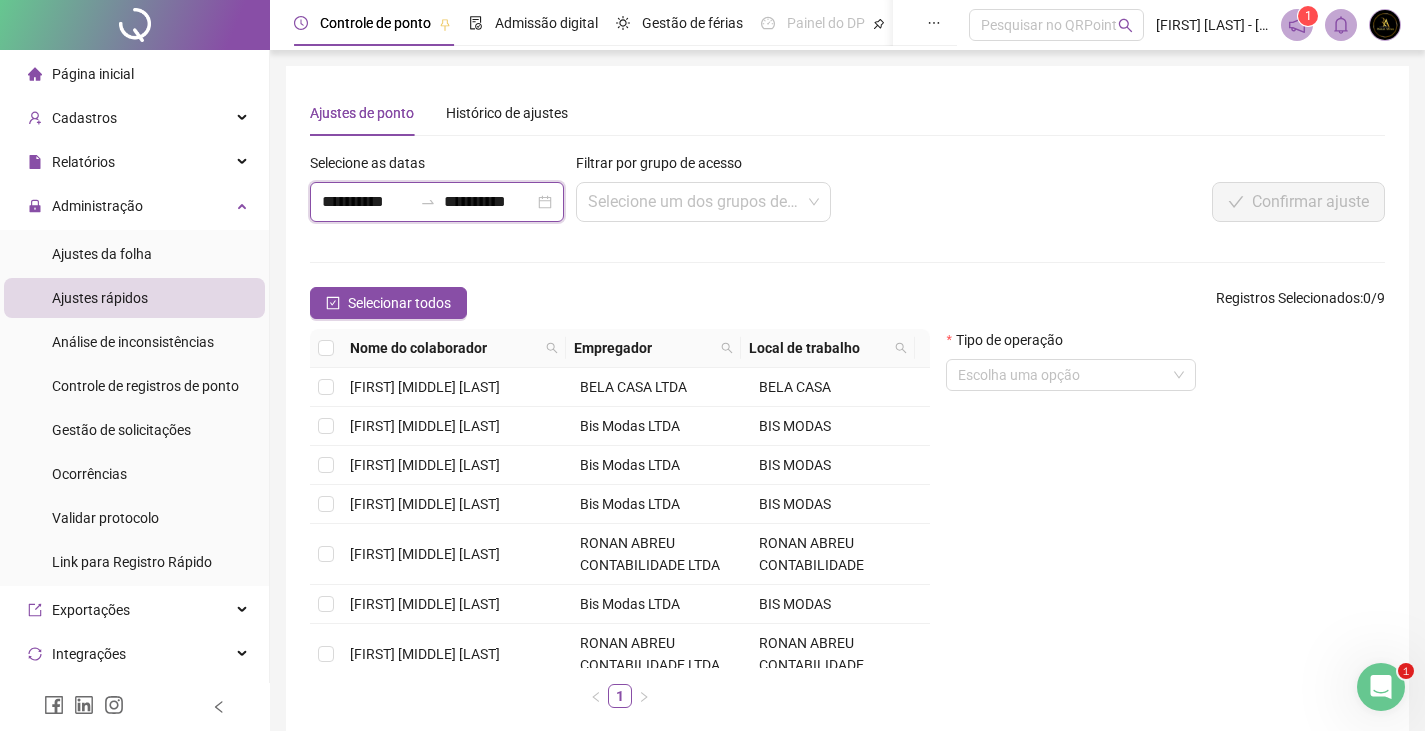 click on "**********" at bounding box center (367, 202) 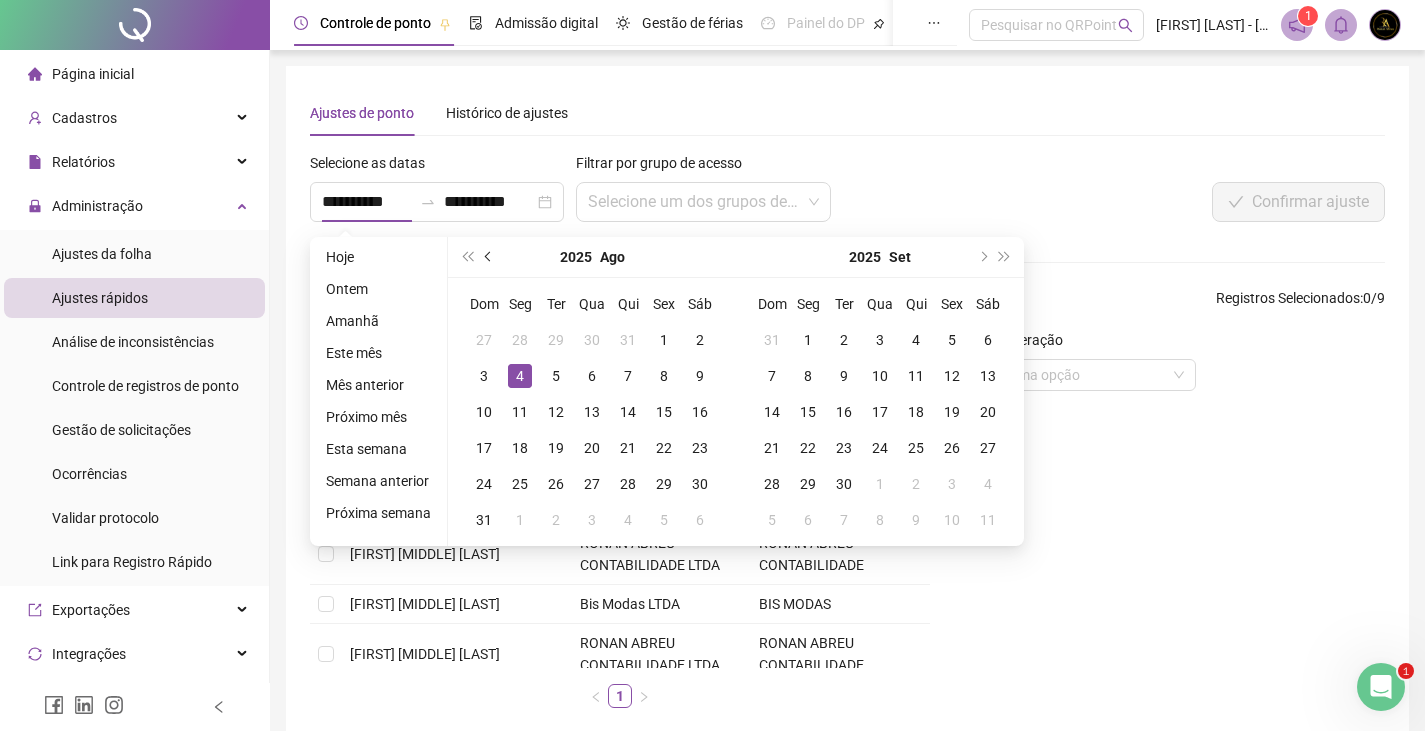 click at bounding box center [489, 257] 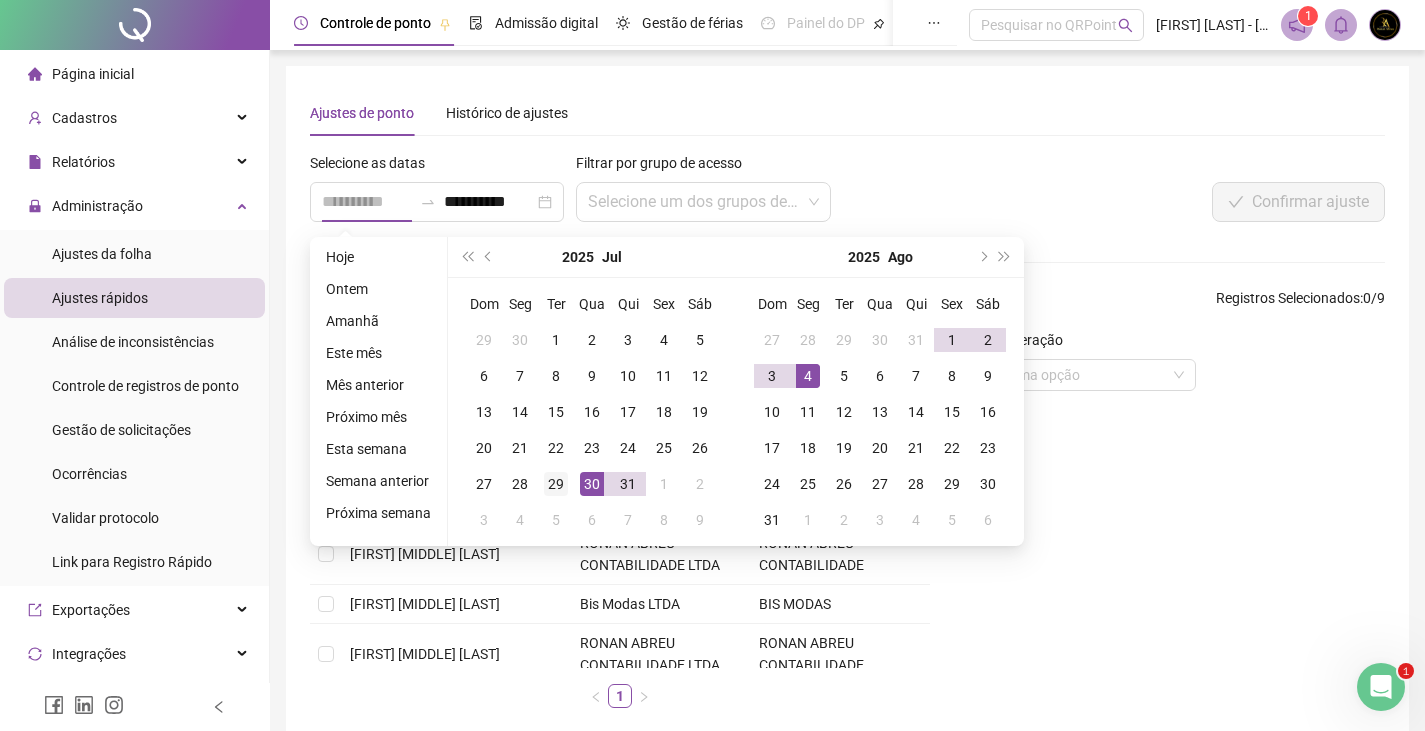 type on "**********" 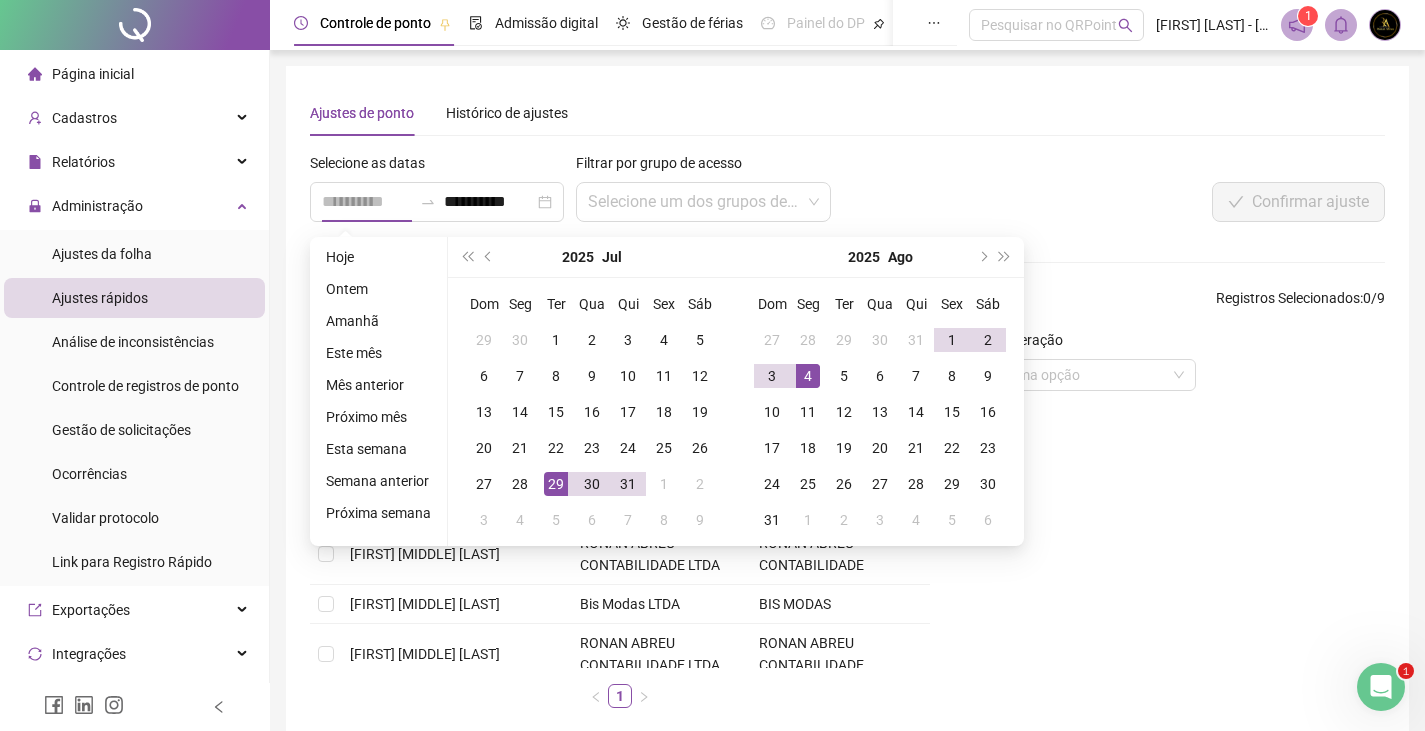 click on "29" at bounding box center (556, 484) 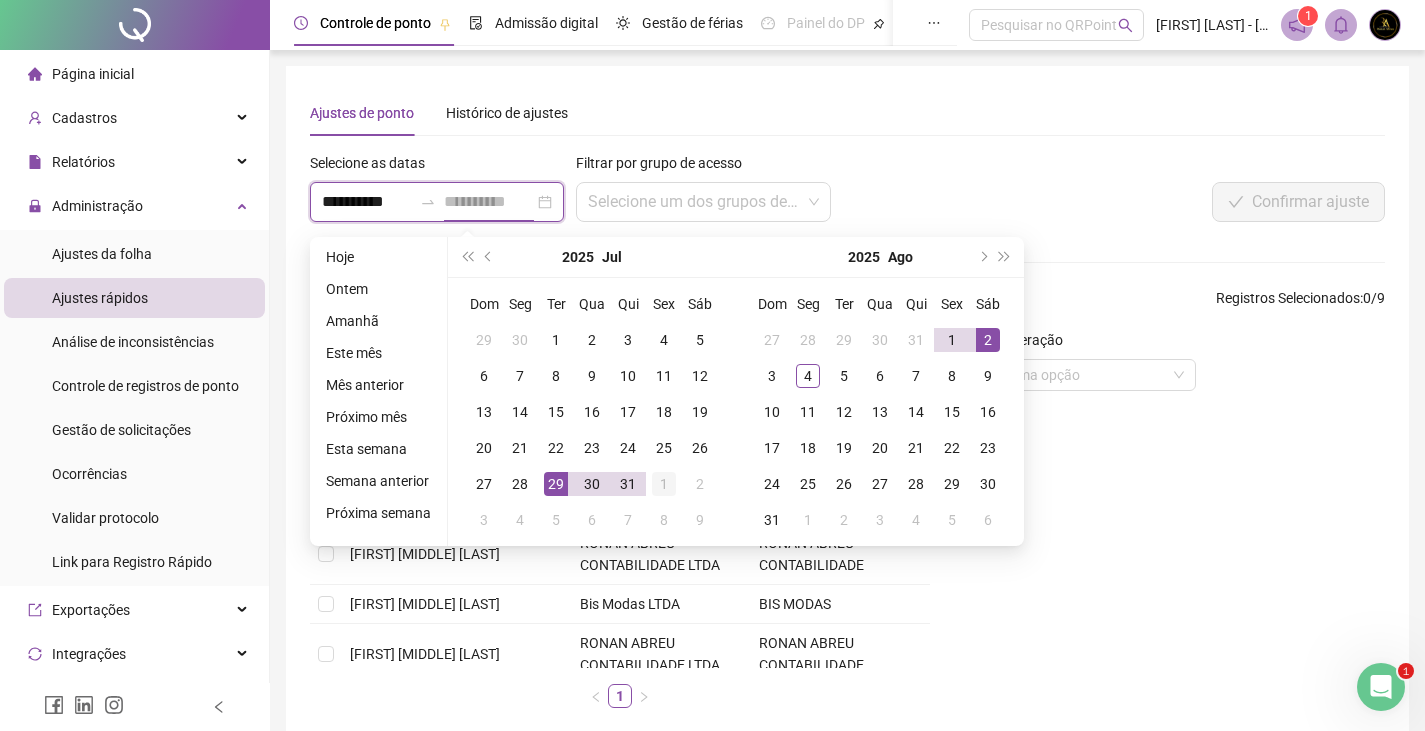 type on "**********" 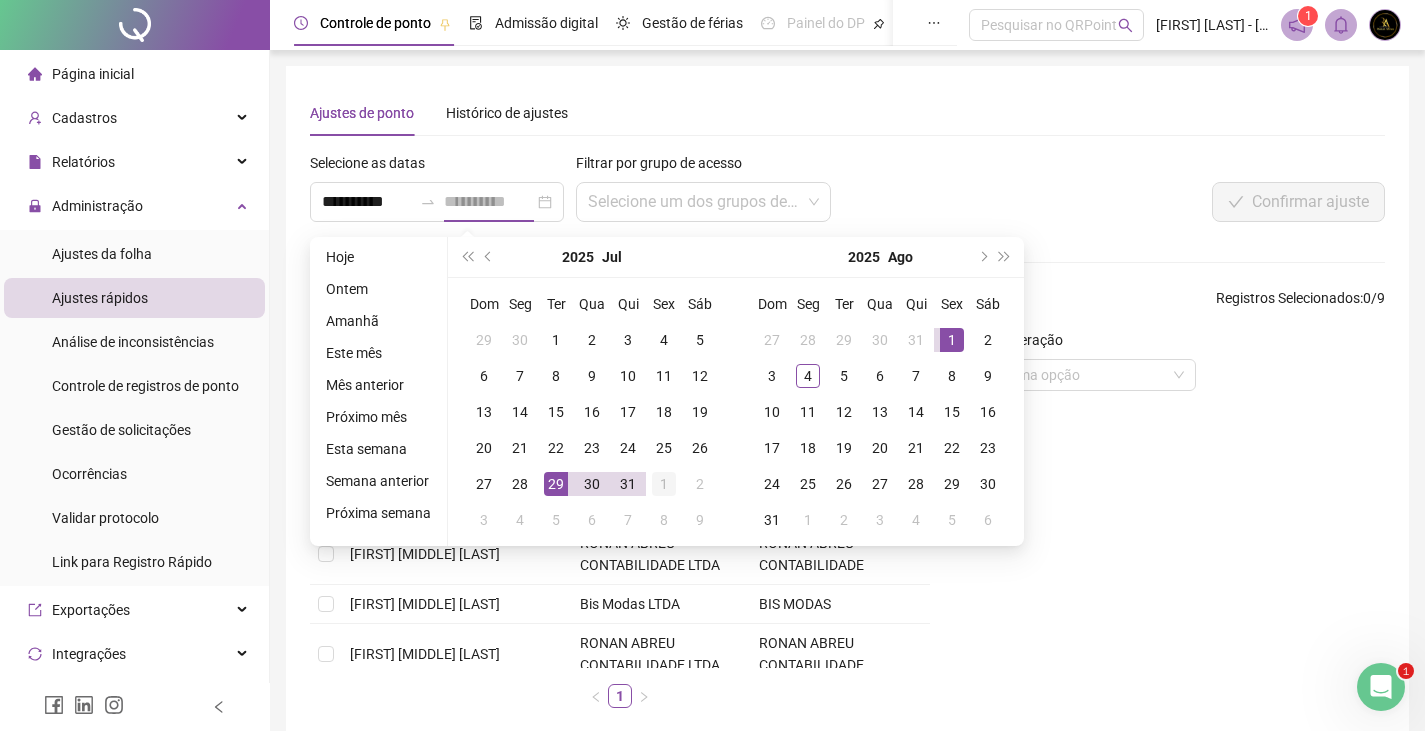 click on "1" at bounding box center [664, 484] 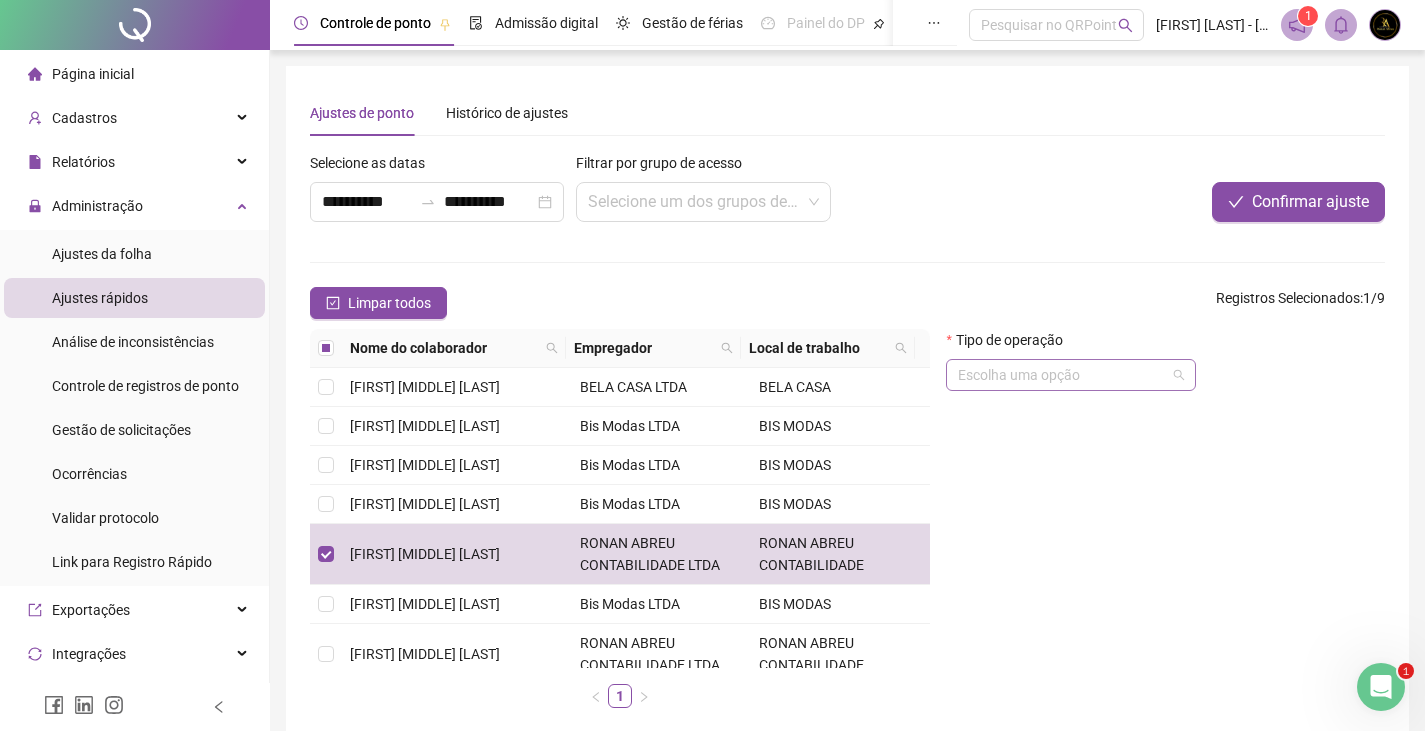 click at bounding box center (1062, 375) 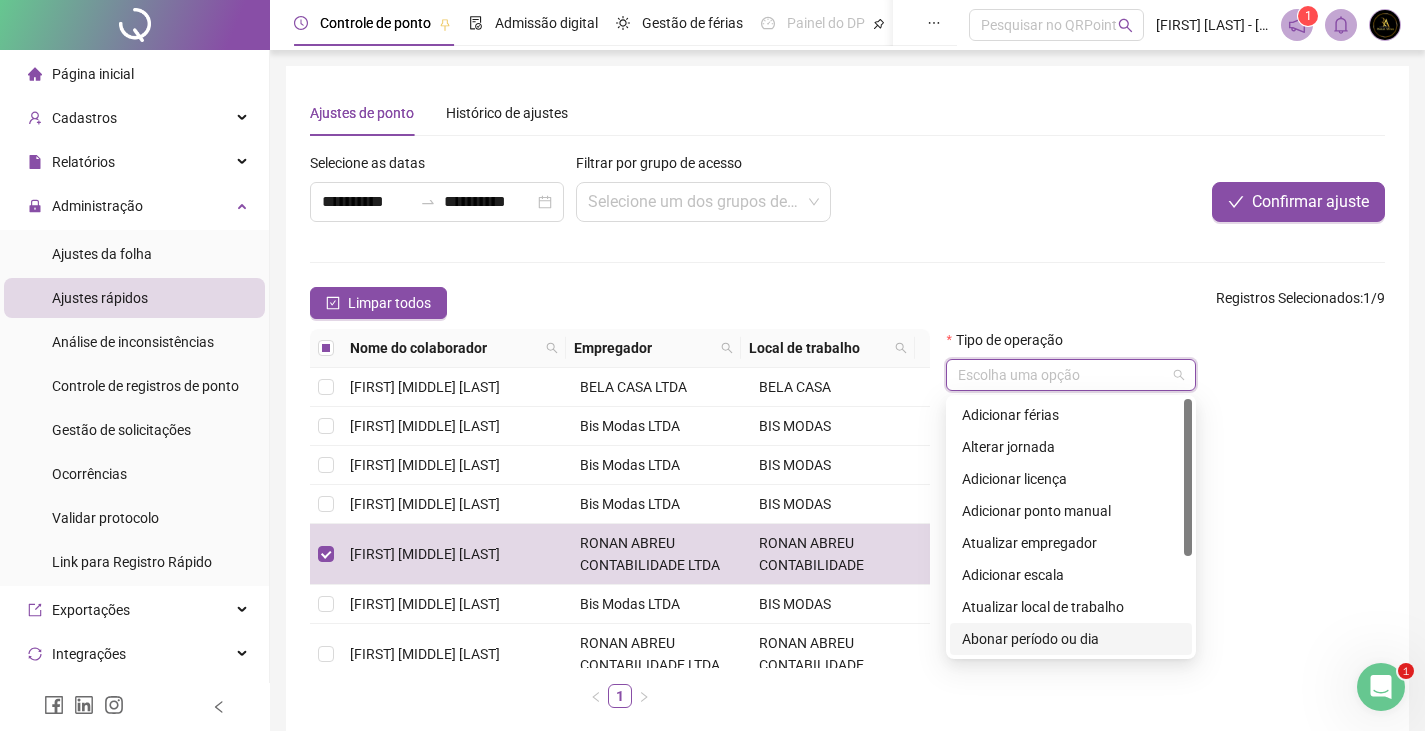 click on "Abonar período ou dia" at bounding box center (1071, 639) 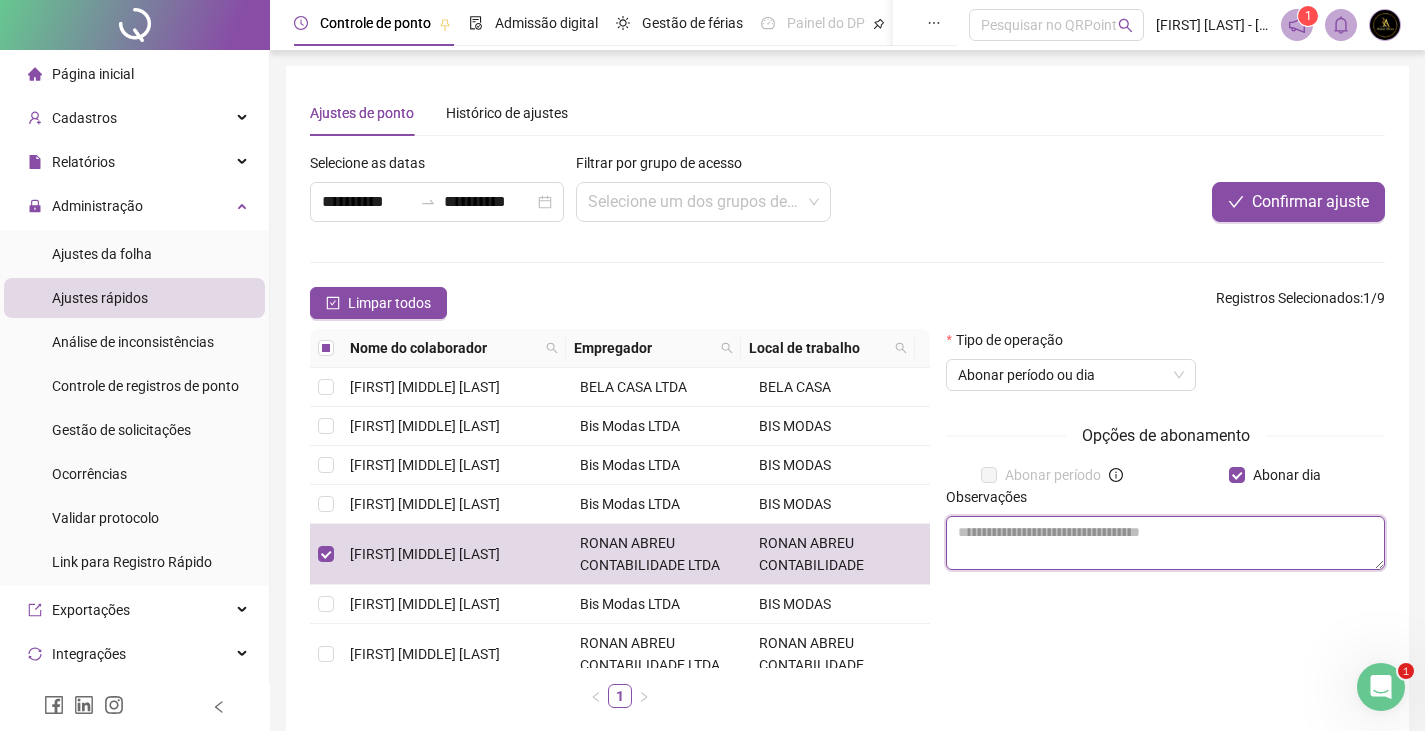 click at bounding box center [1165, 543] 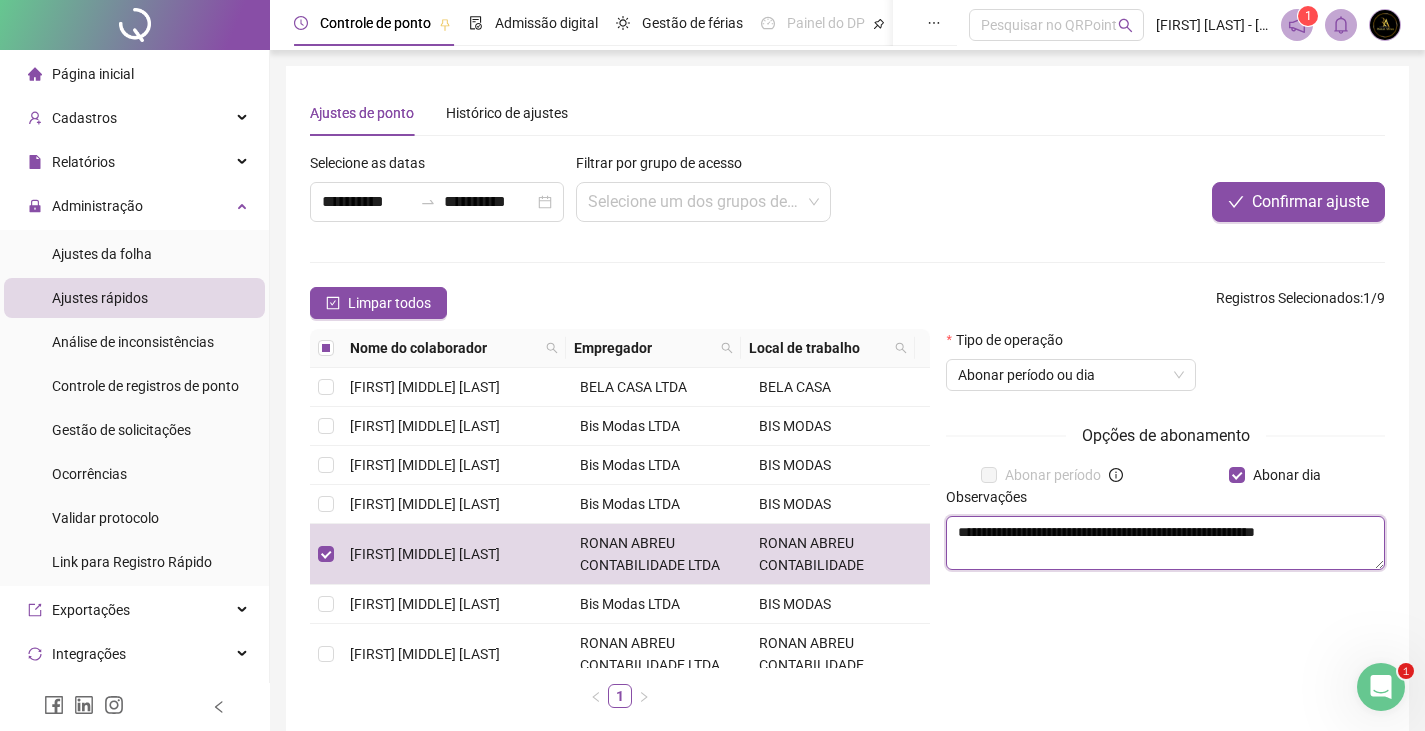 drag, startPoint x: 1192, startPoint y: 551, endPoint x: 955, endPoint y: 523, distance: 238.64827 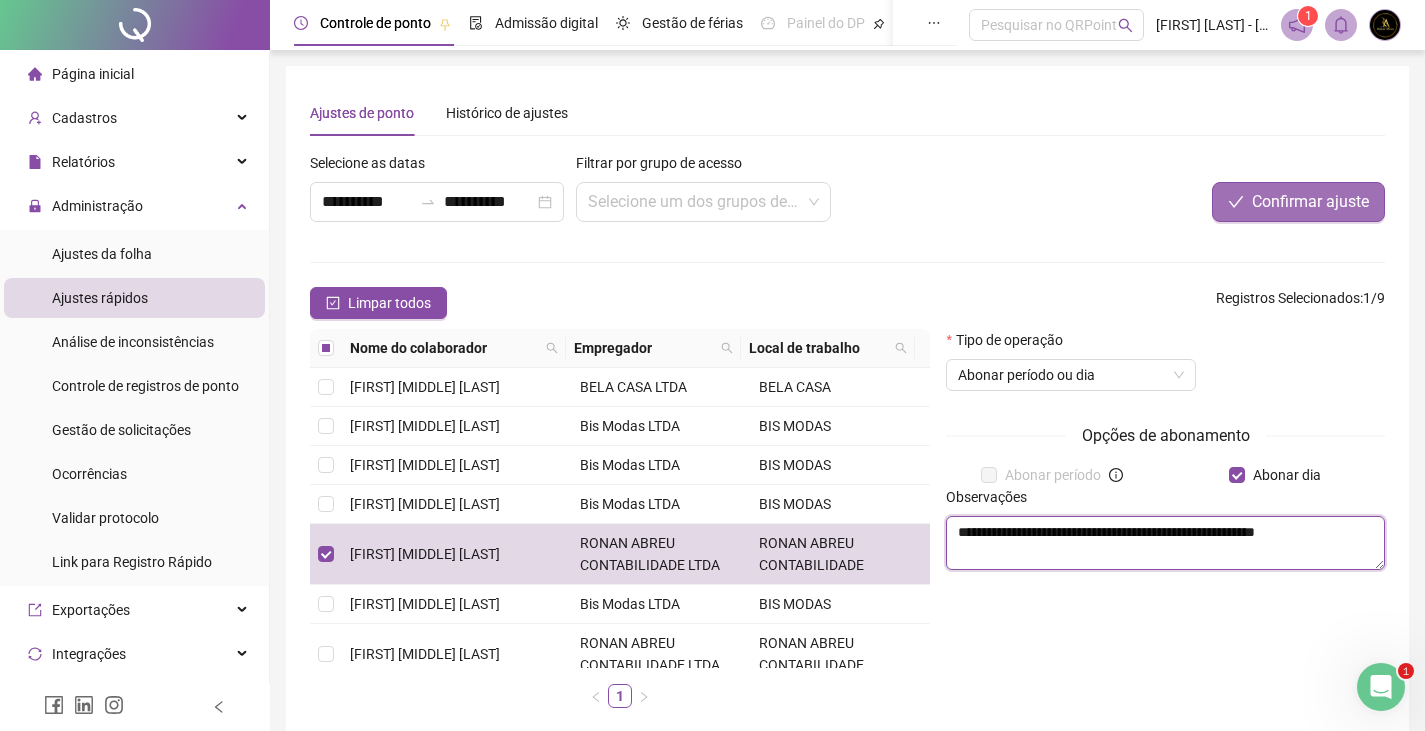 type on "**********" 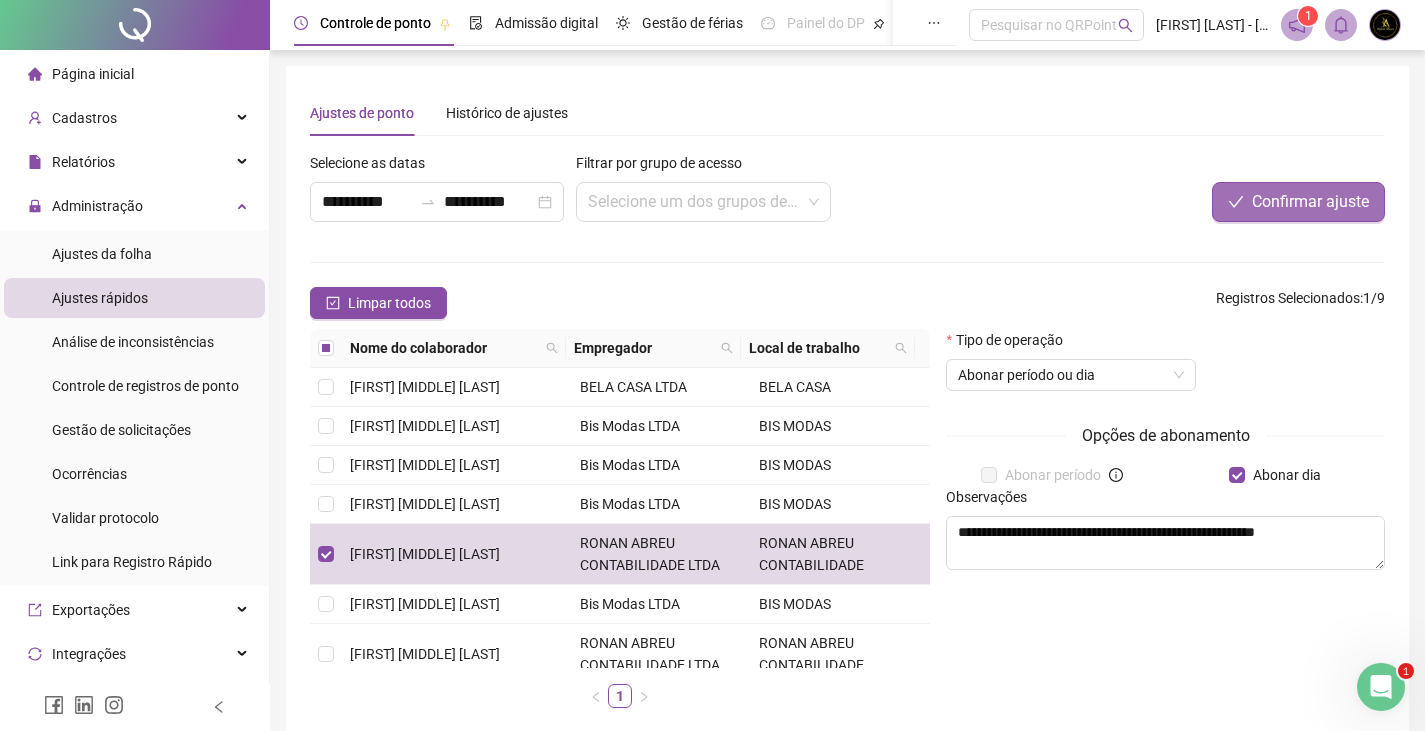 click on "Confirmar ajuste" at bounding box center [1310, 202] 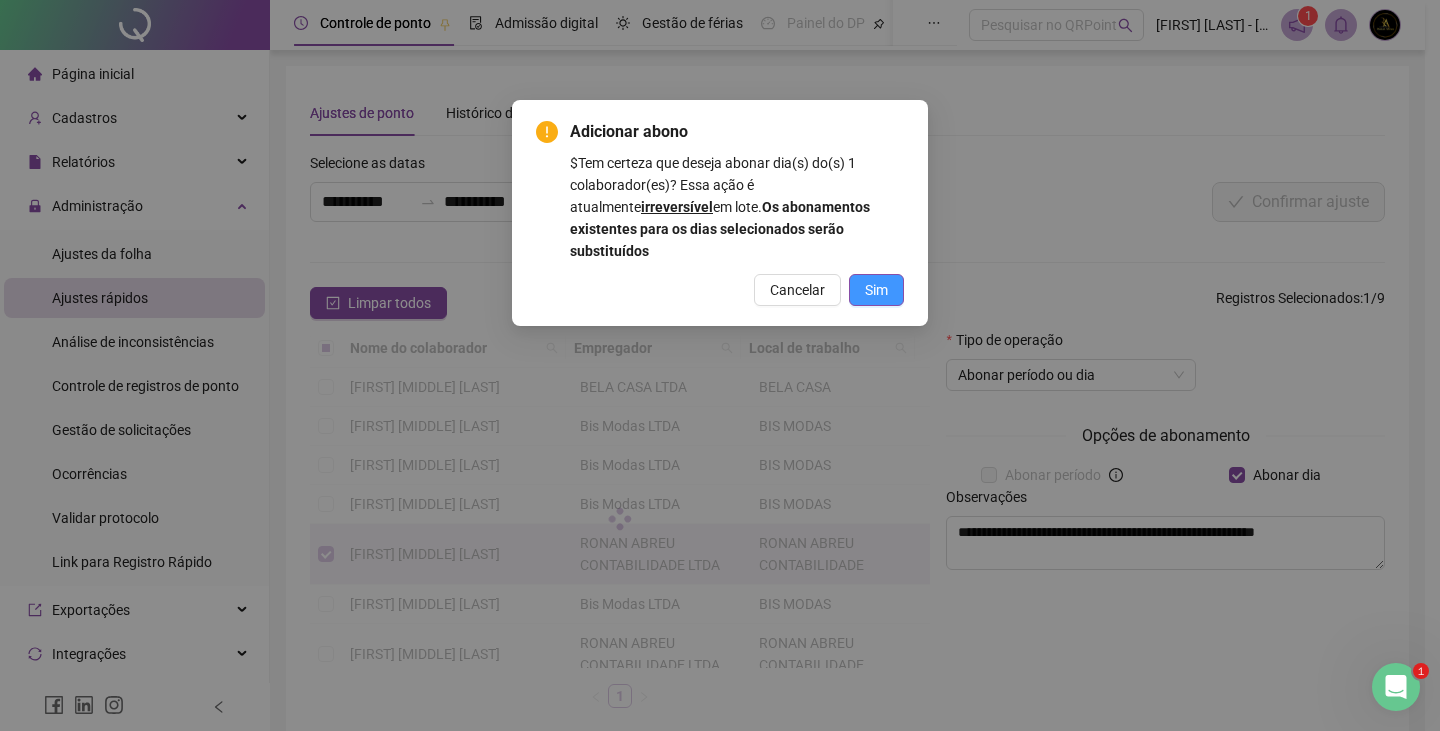 click on "Sim" at bounding box center [876, 290] 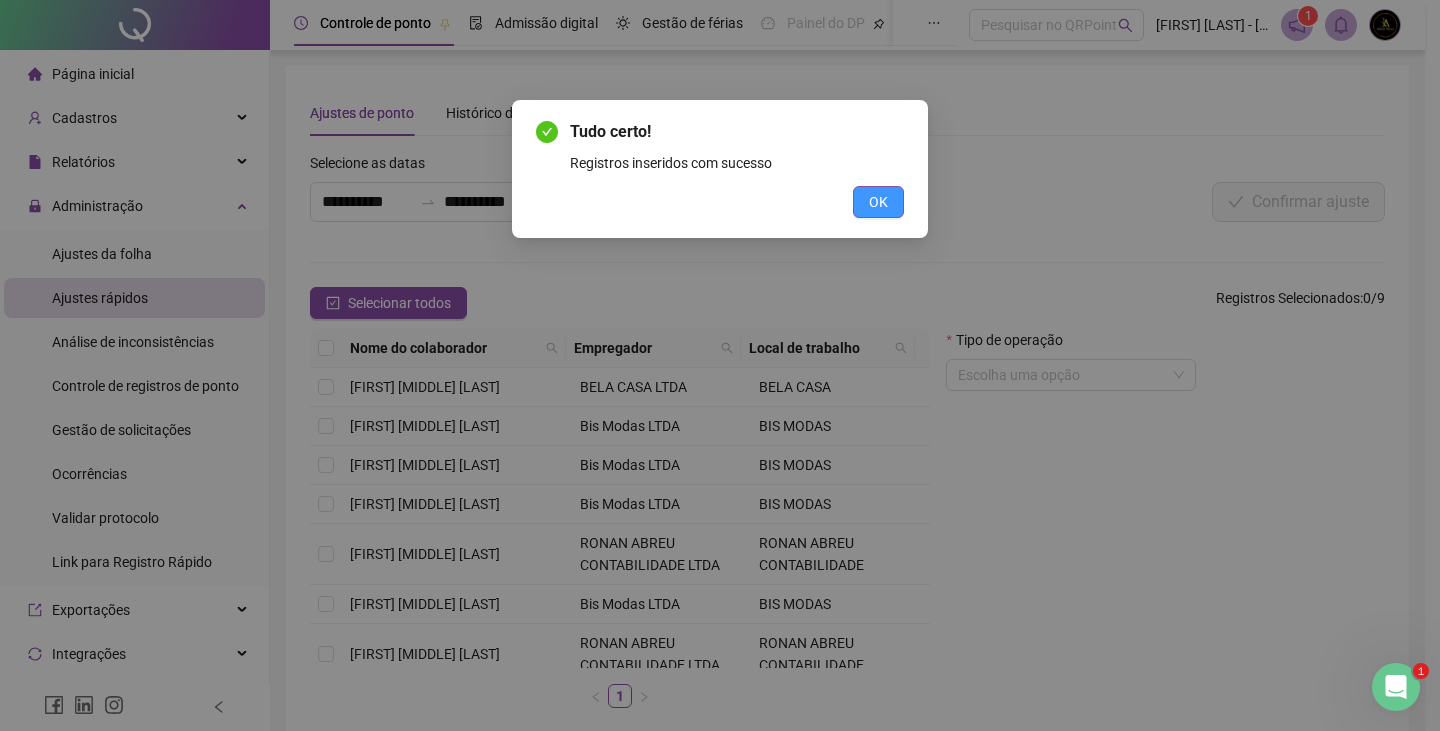 click on "OK" at bounding box center (878, 202) 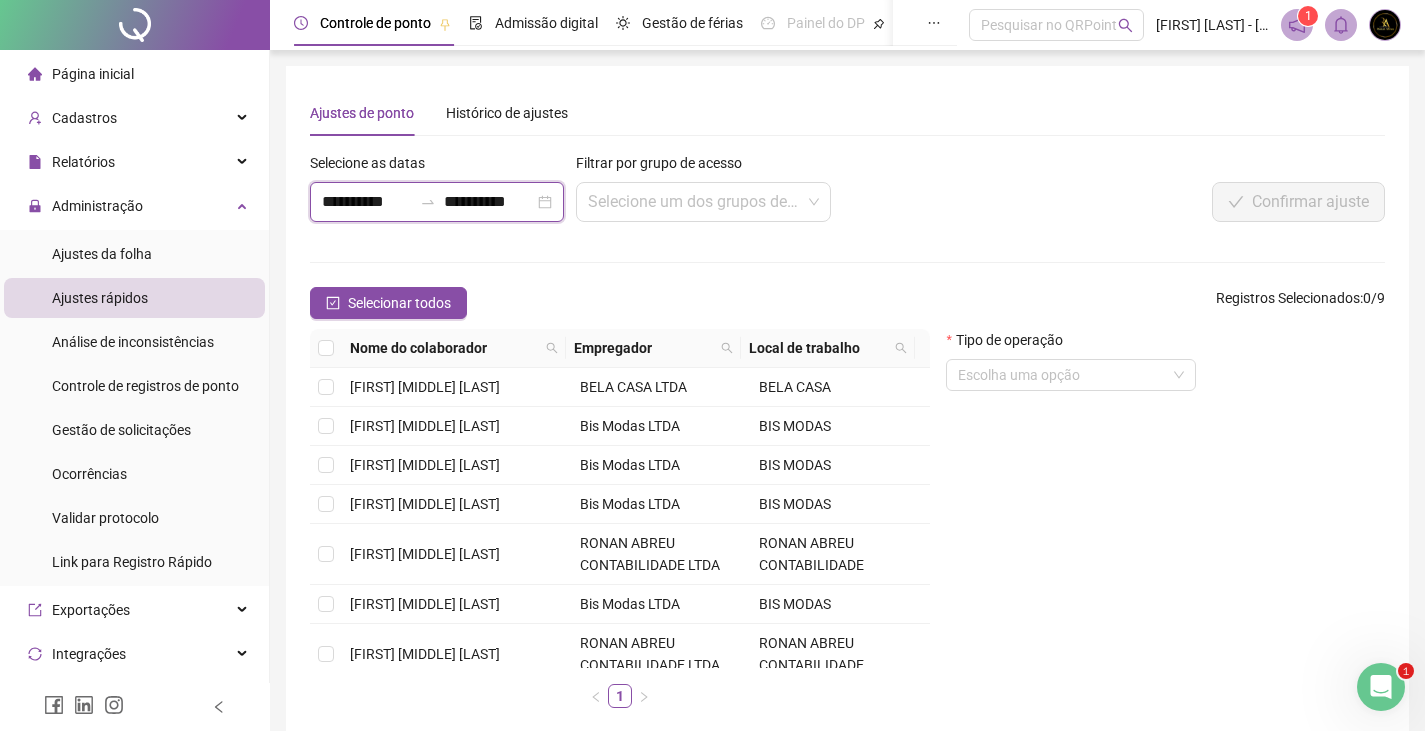 click on "**********" at bounding box center [367, 202] 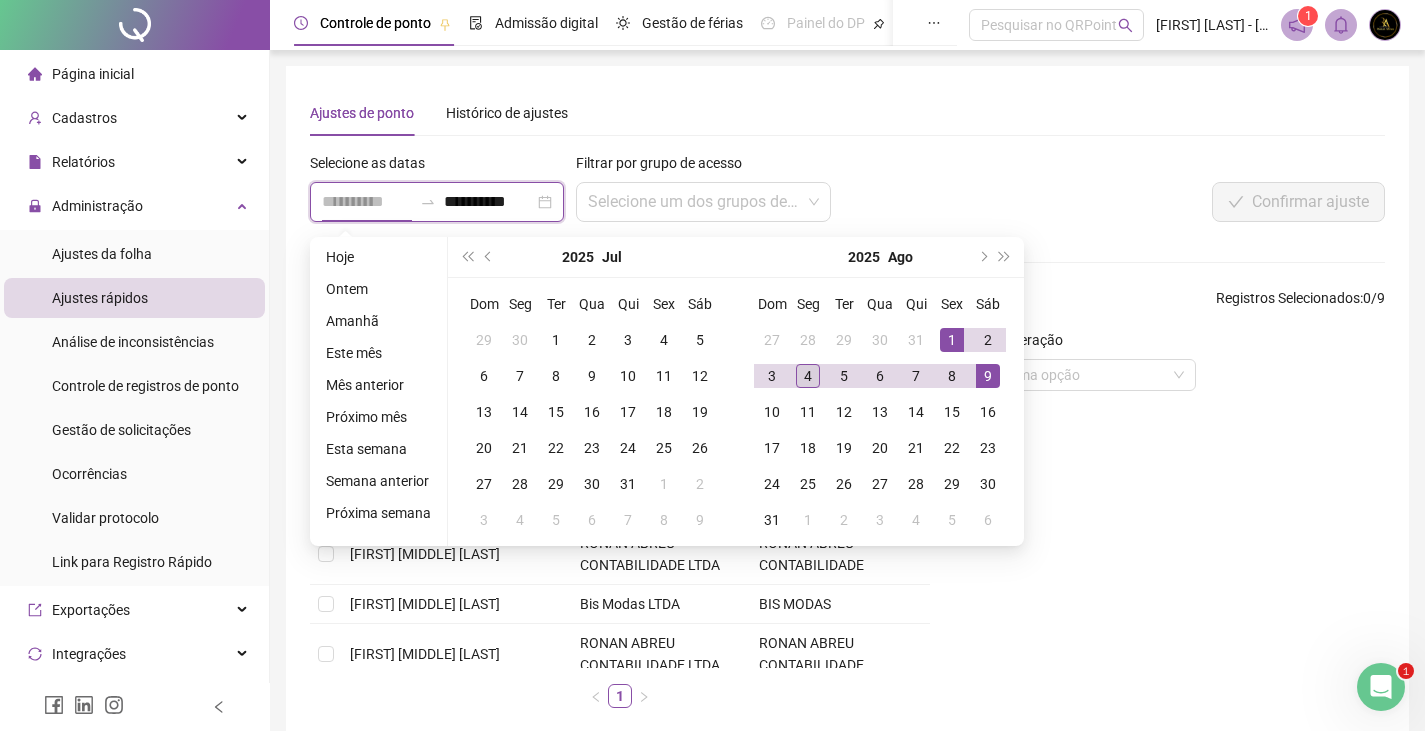 type on "**********" 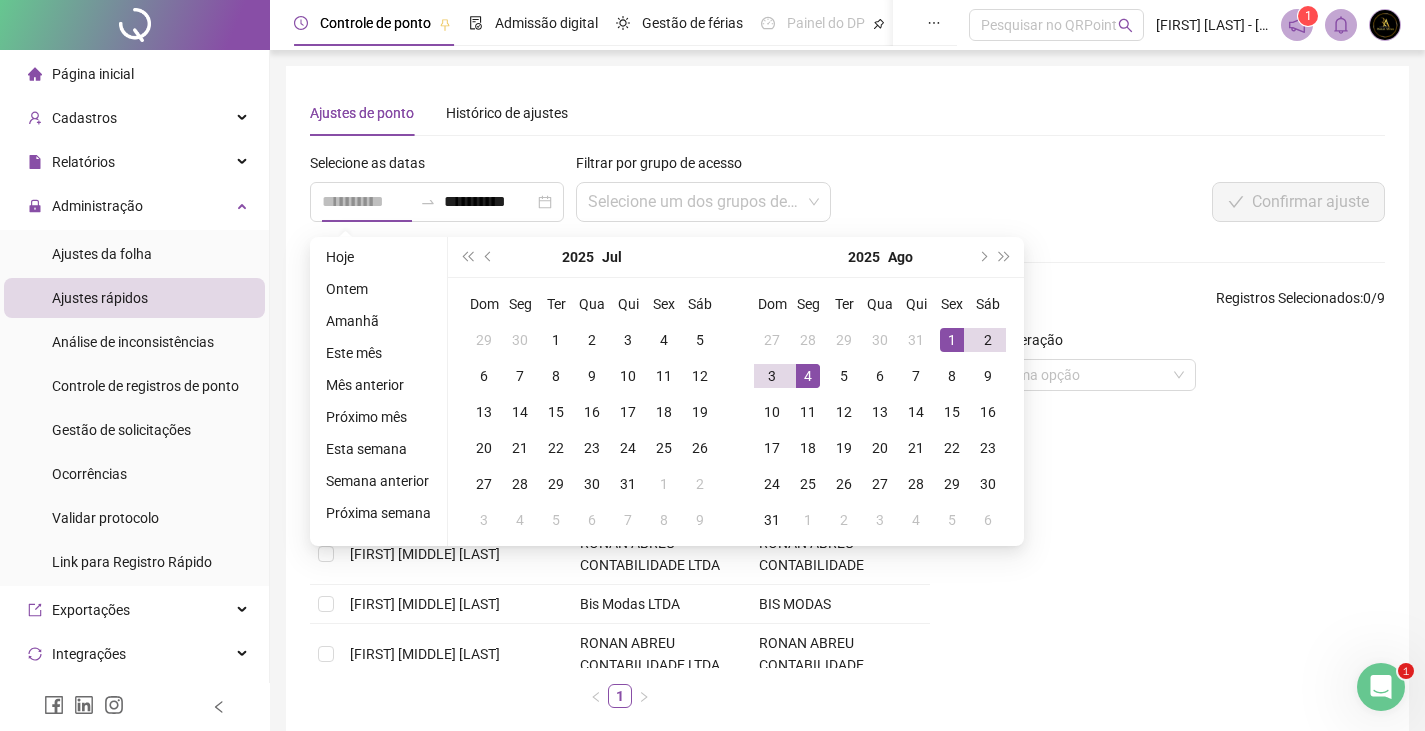 click on "4" at bounding box center [808, 376] 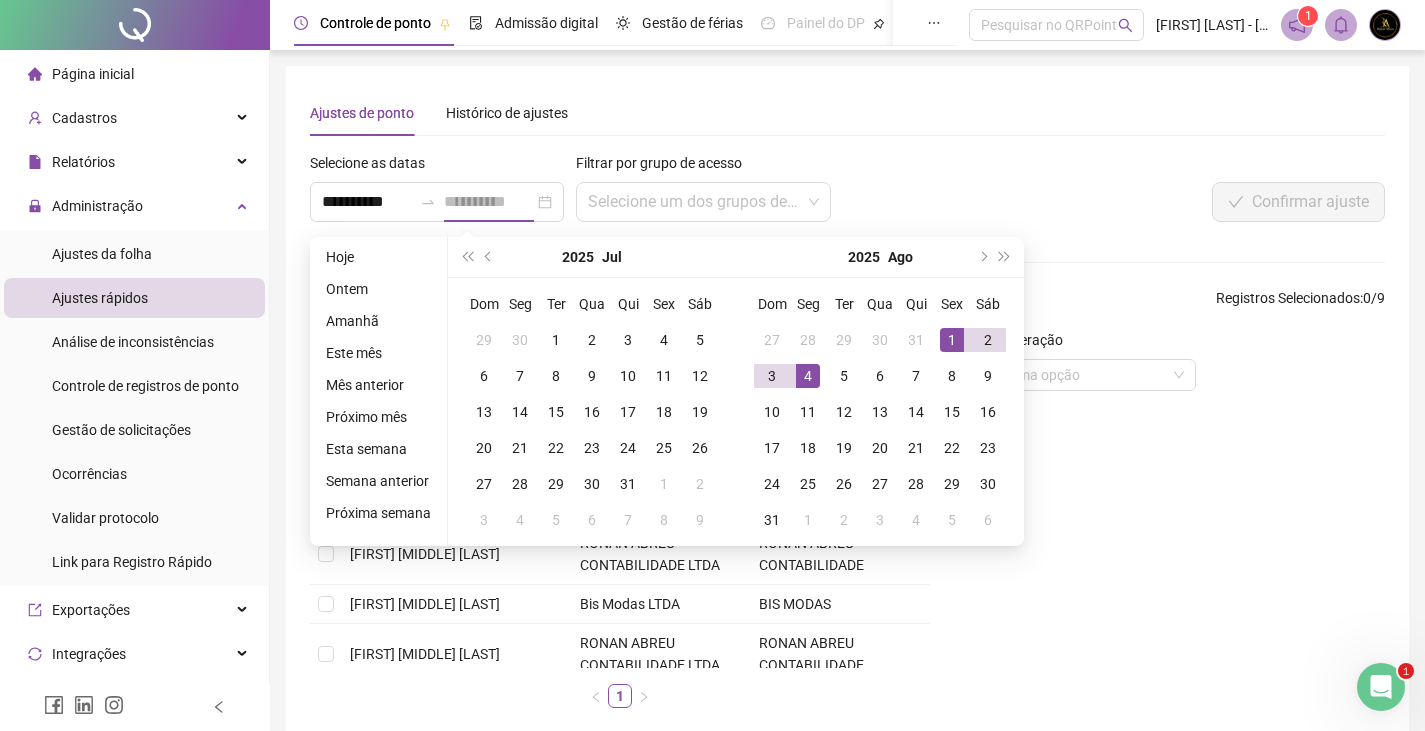 click on "4" at bounding box center [808, 376] 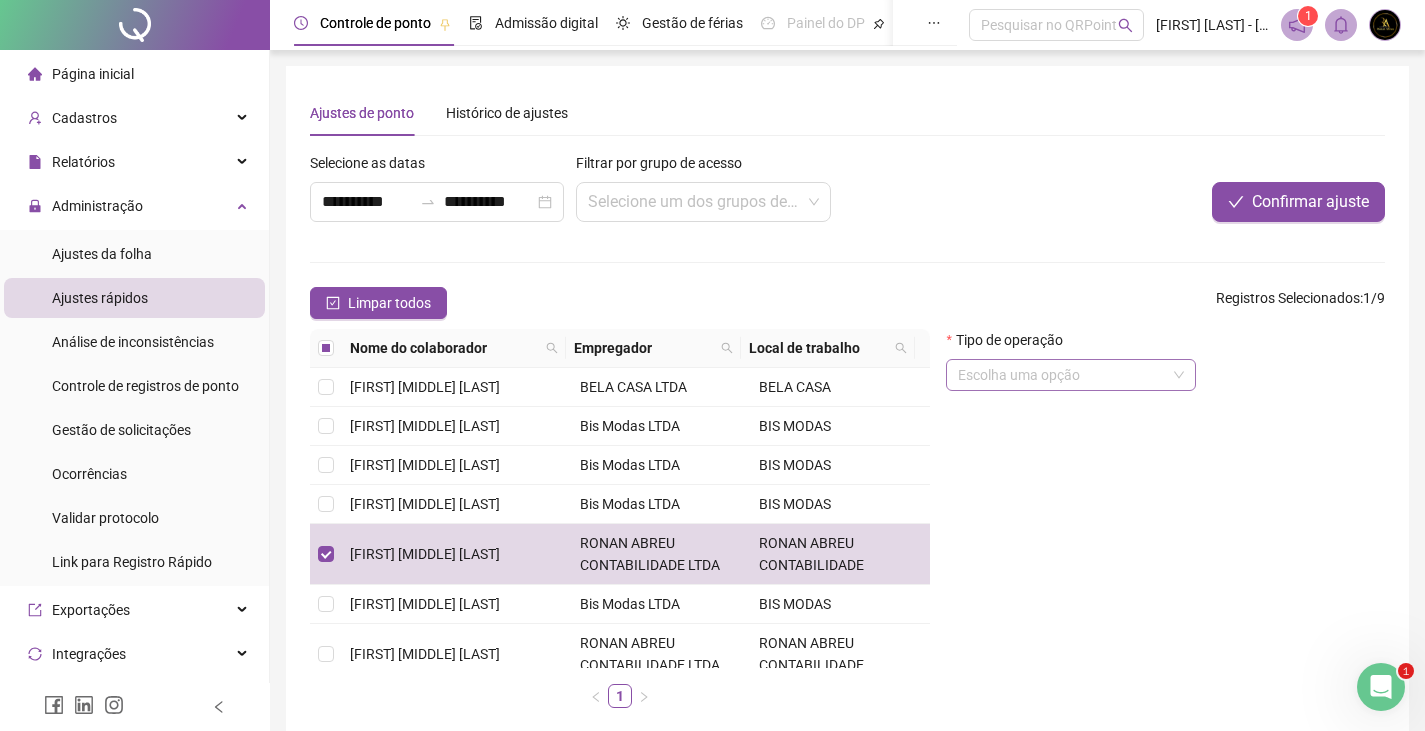 click at bounding box center (1062, 375) 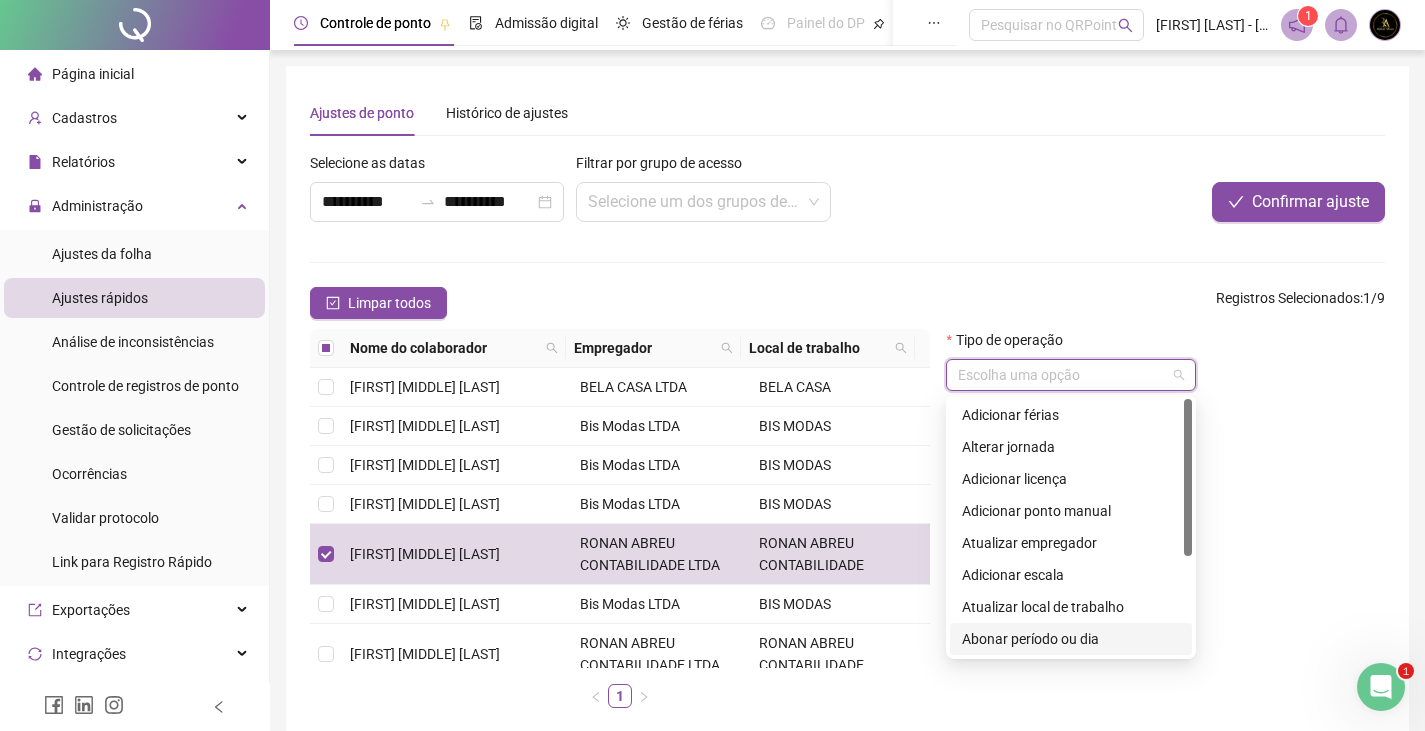 click on "Abonar período ou dia" at bounding box center [1071, 639] 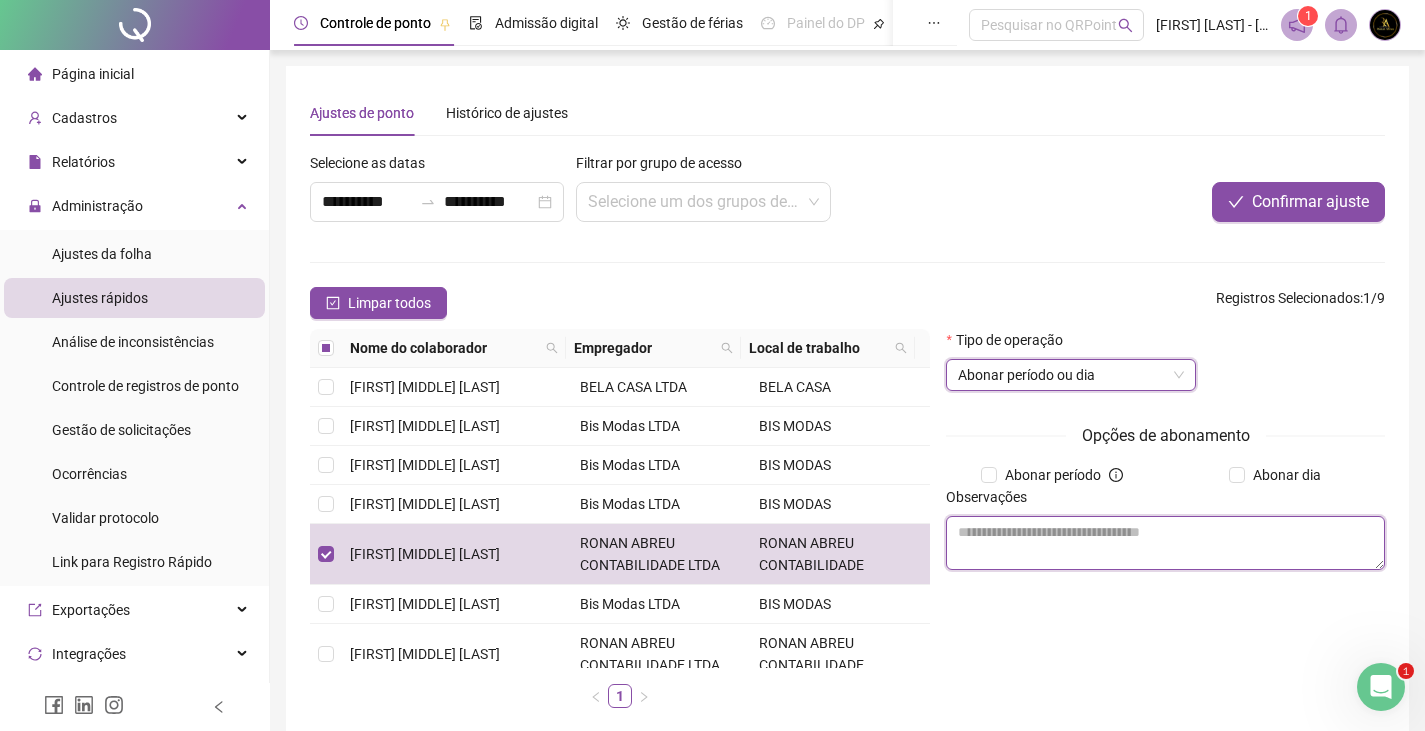 click at bounding box center [1165, 543] 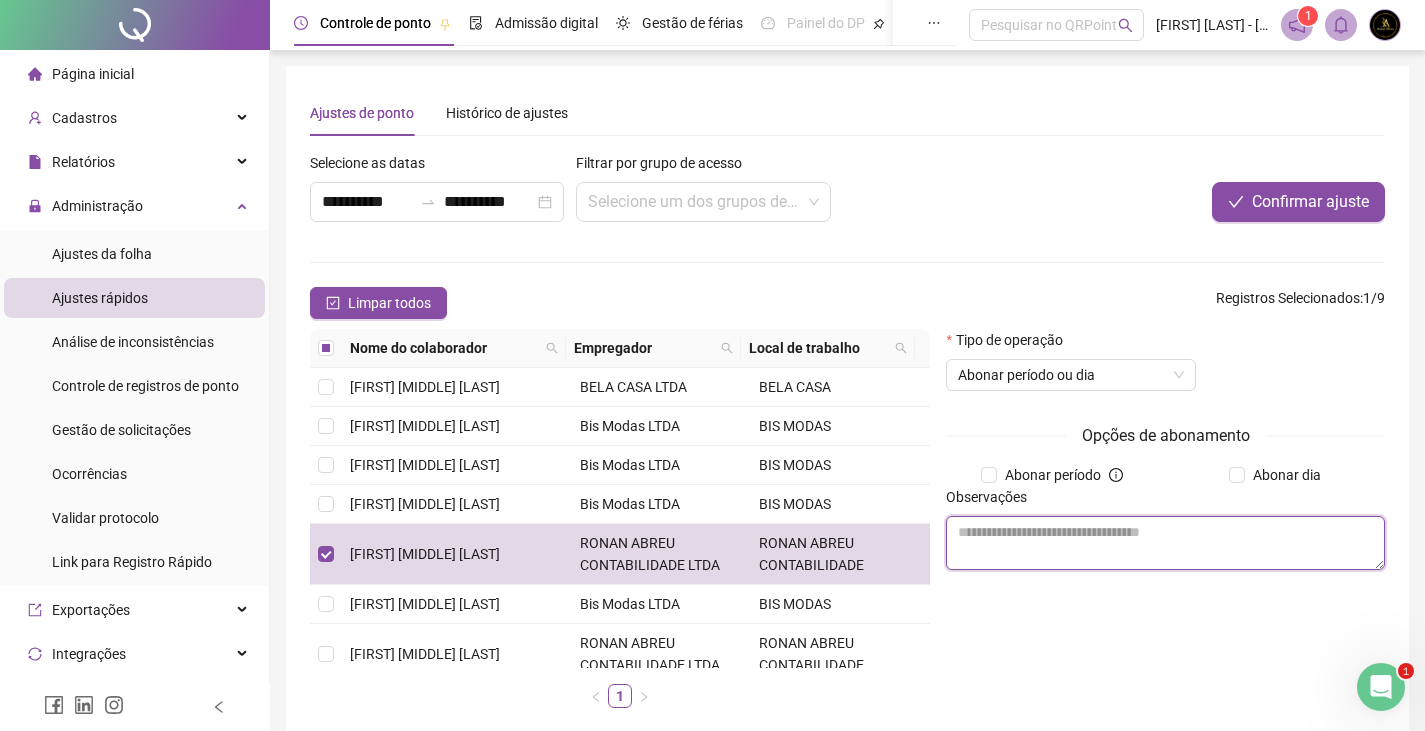 paste on "**********" 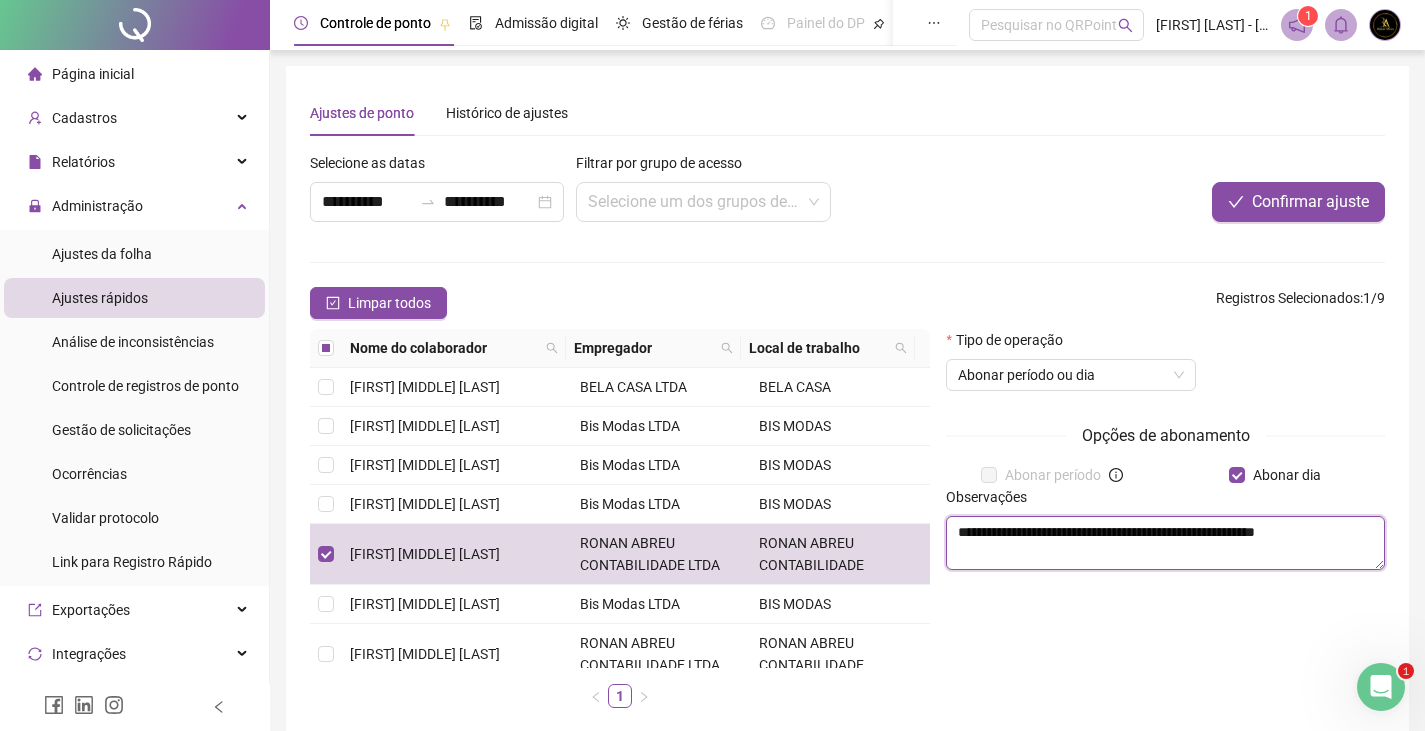drag, startPoint x: 1293, startPoint y: 533, endPoint x: 1330, endPoint y: 552, distance: 41.59327 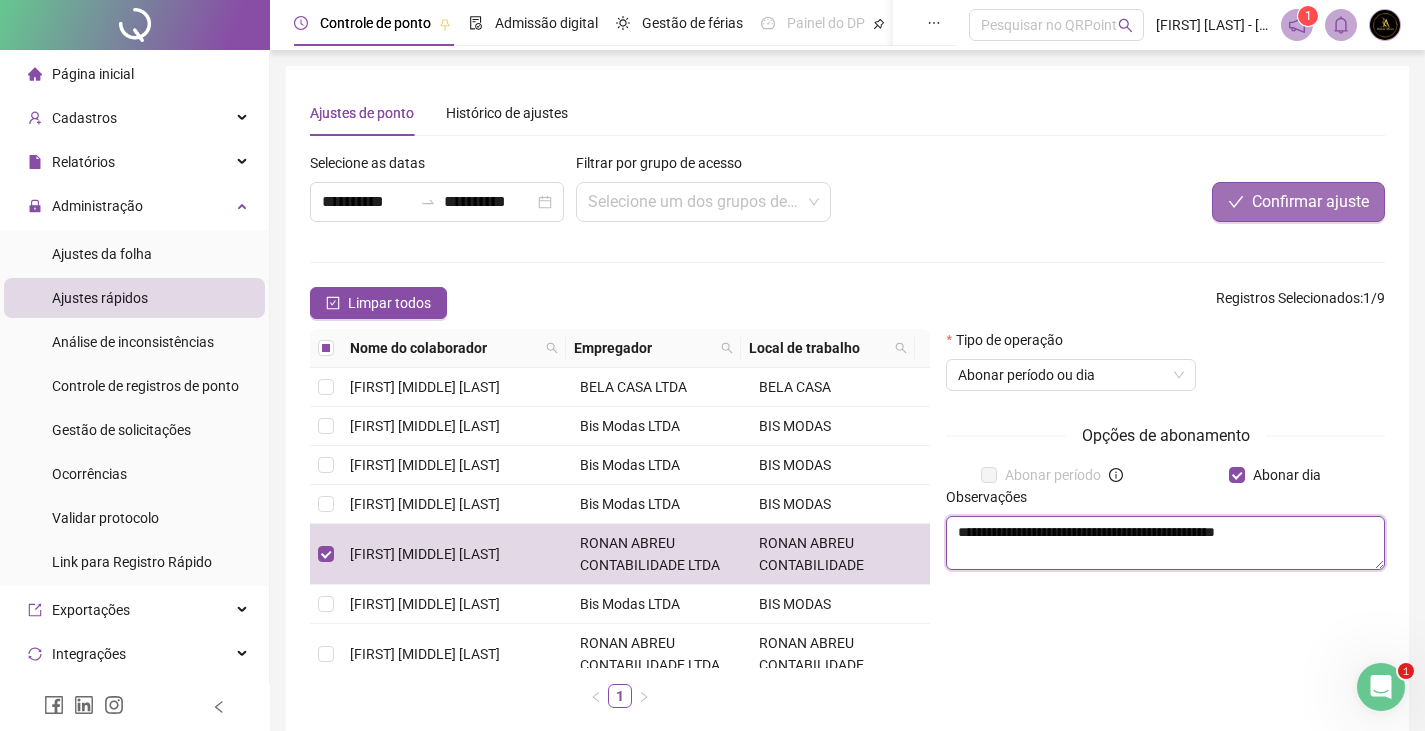 type on "**********" 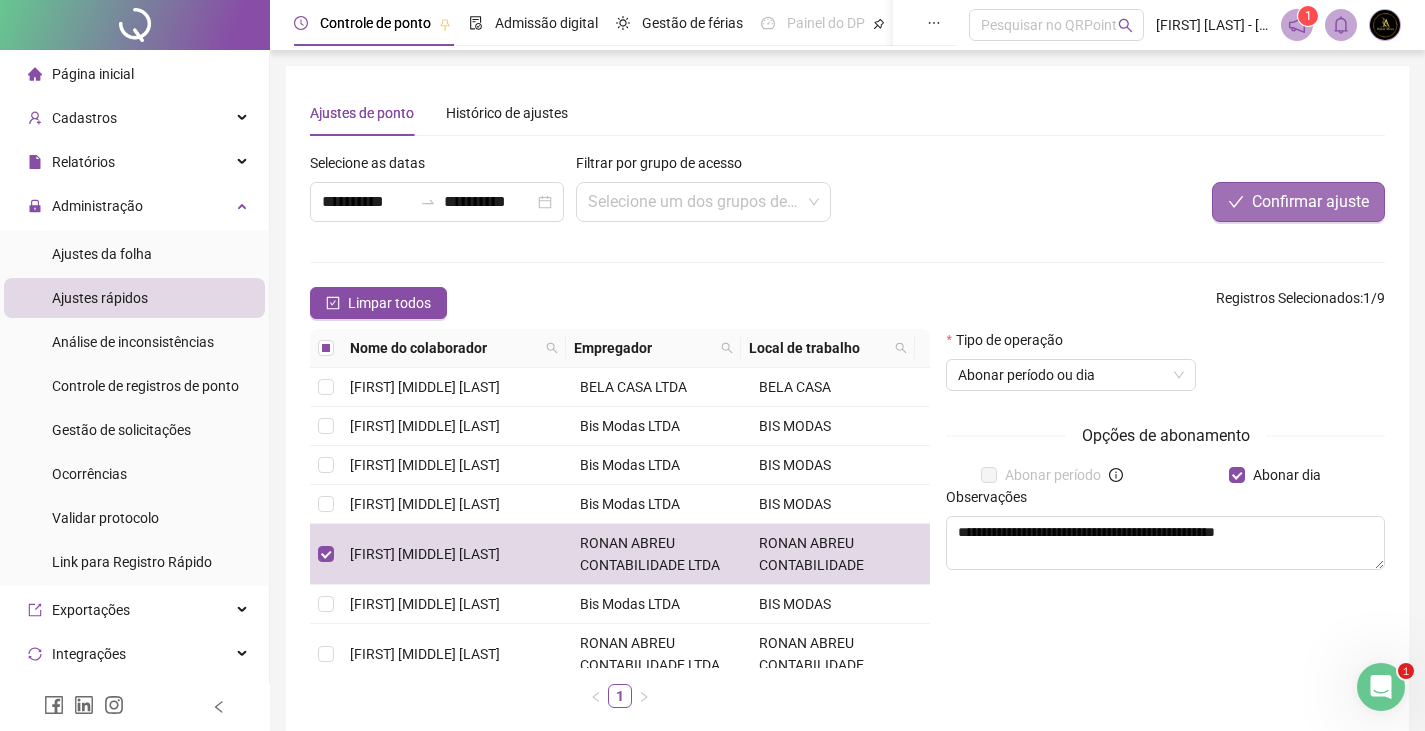 click on "Confirmar ajuste" at bounding box center [1310, 202] 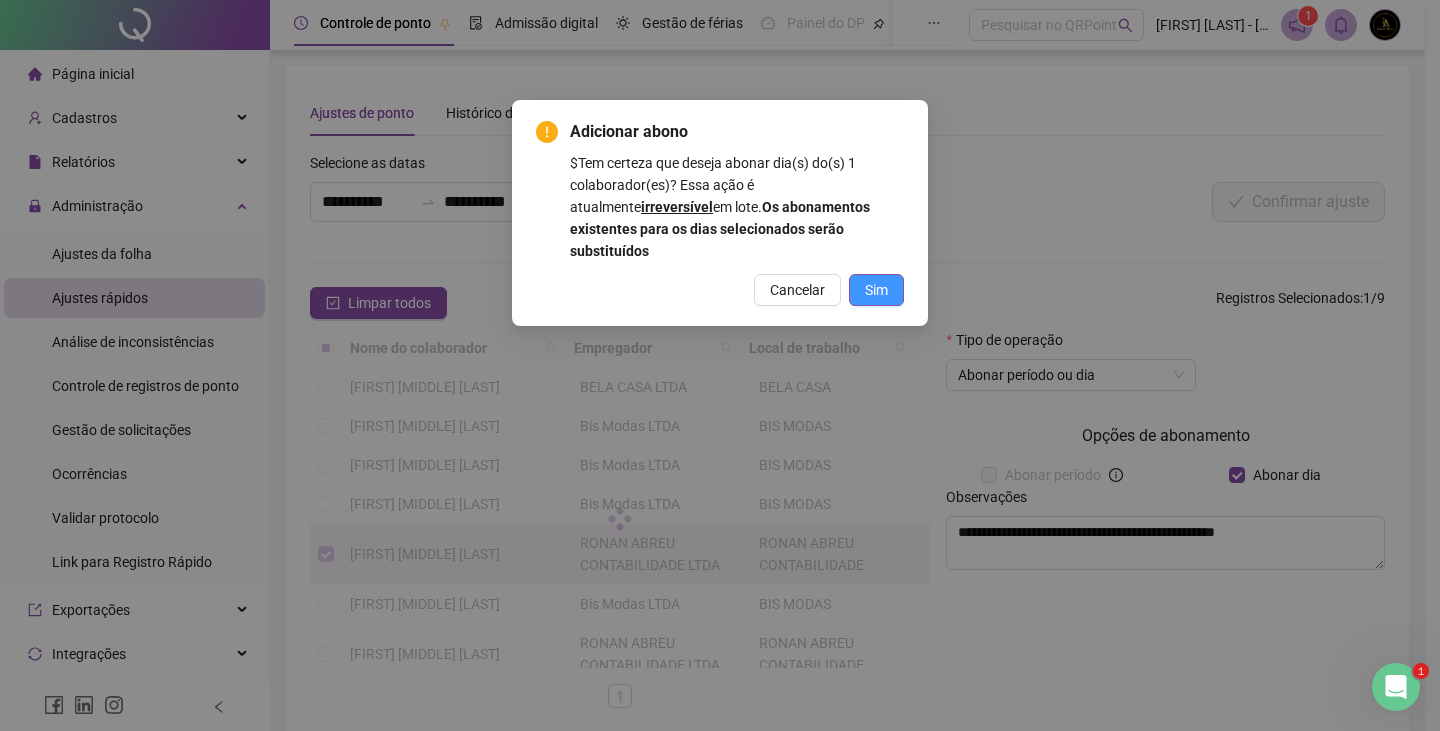 click on "Sim" at bounding box center (876, 290) 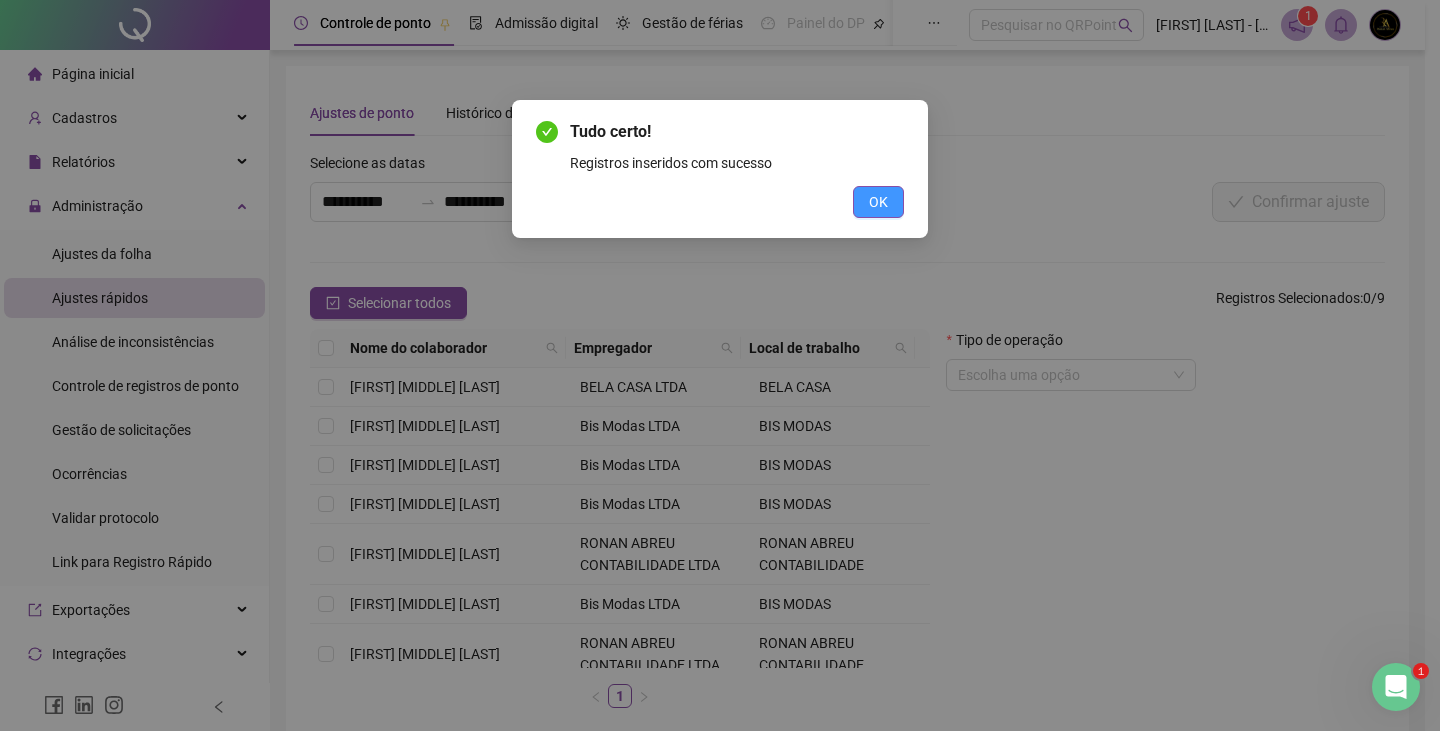 click on "OK" at bounding box center (878, 202) 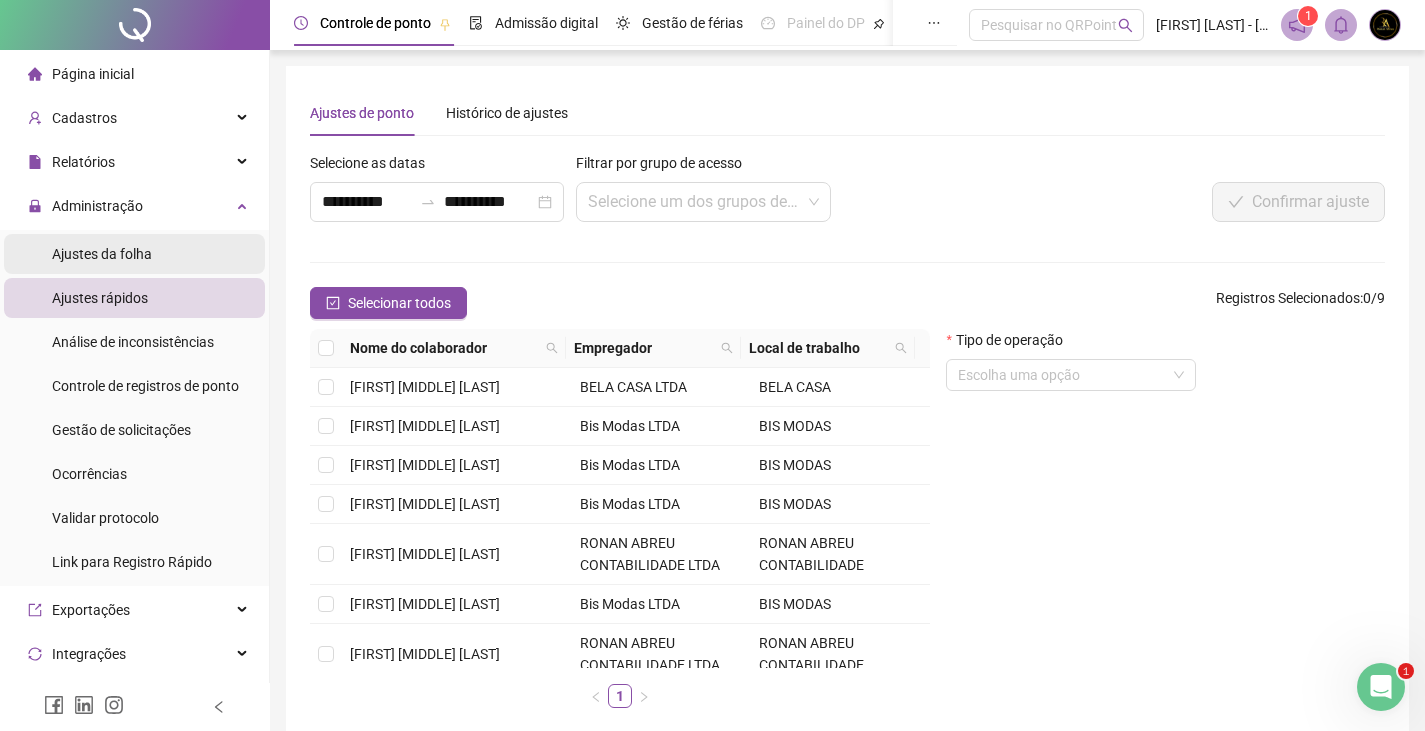 click on "Ajustes da folha" at bounding box center (134, 254) 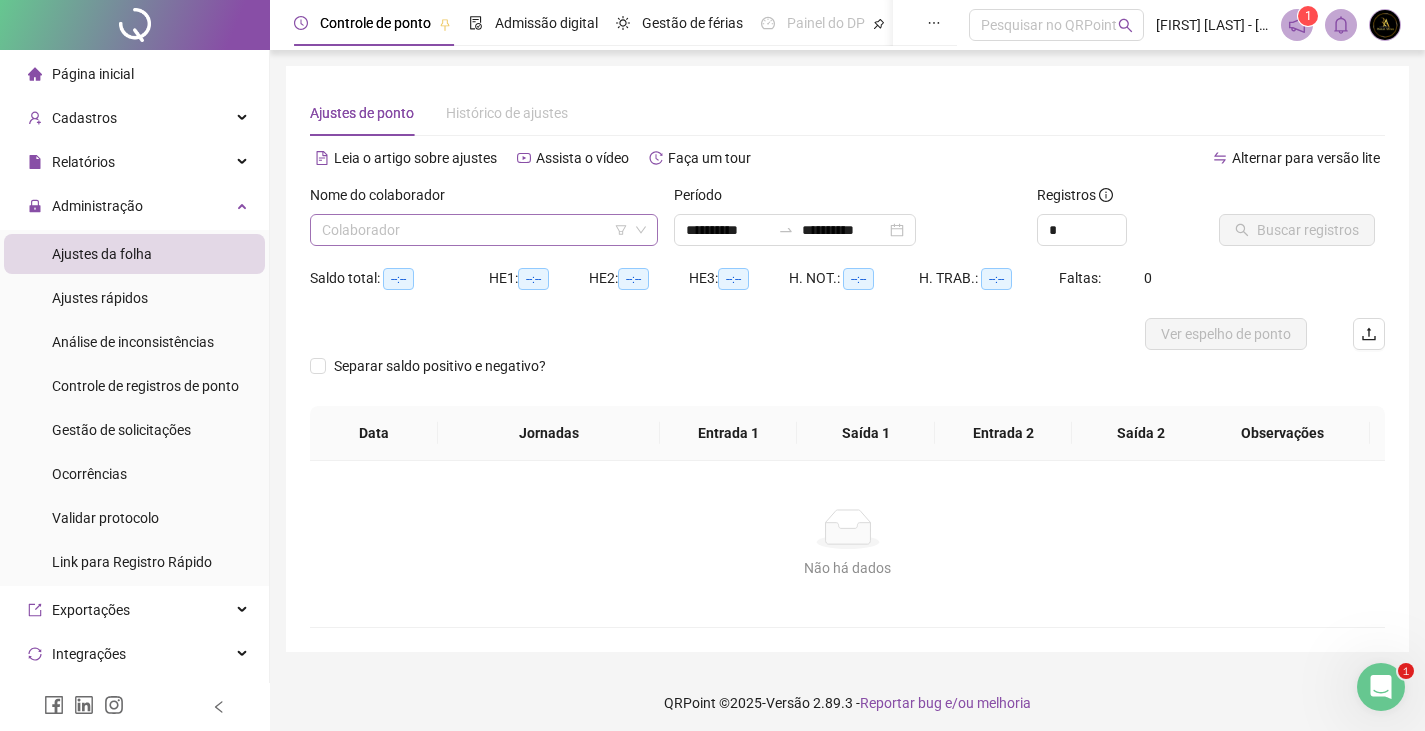 click at bounding box center [475, 230] 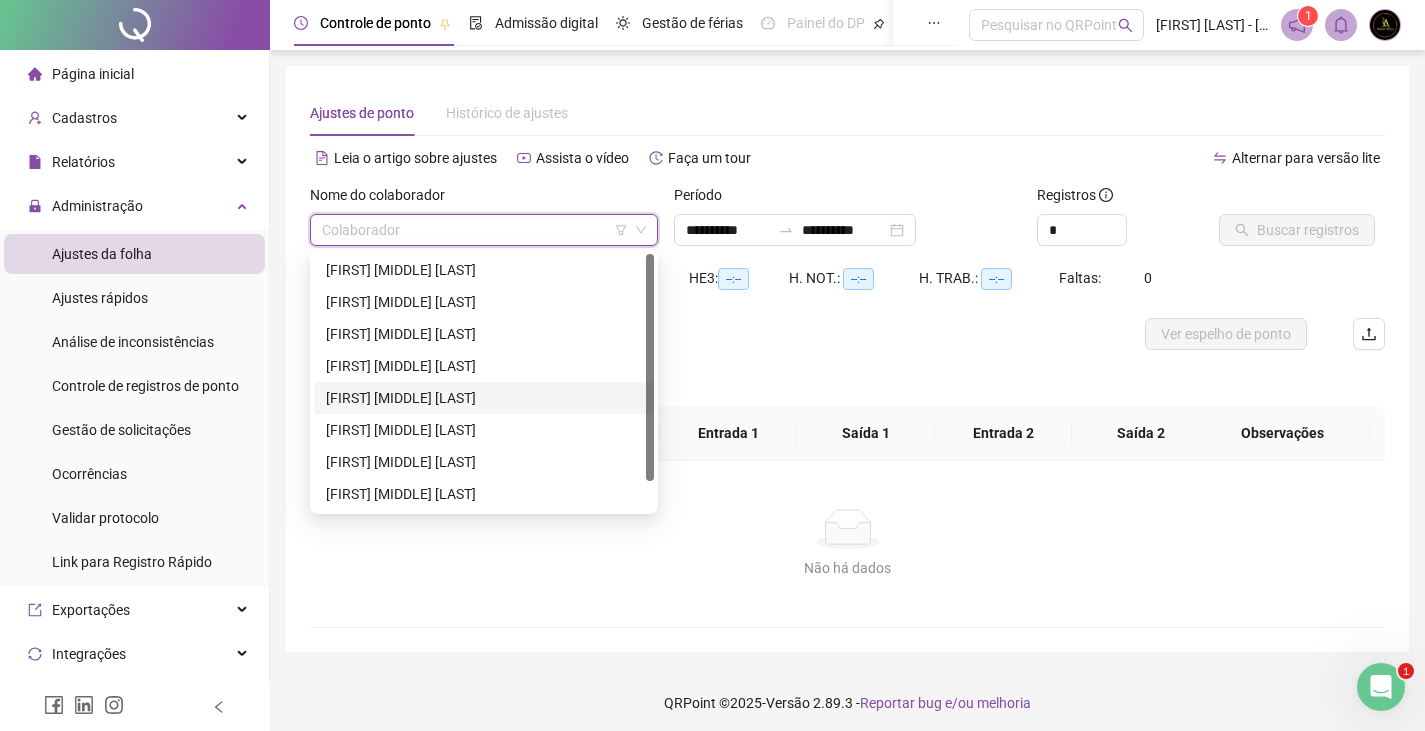 click on "[FIRST] [LAST] [LAST]" at bounding box center (484, 398) 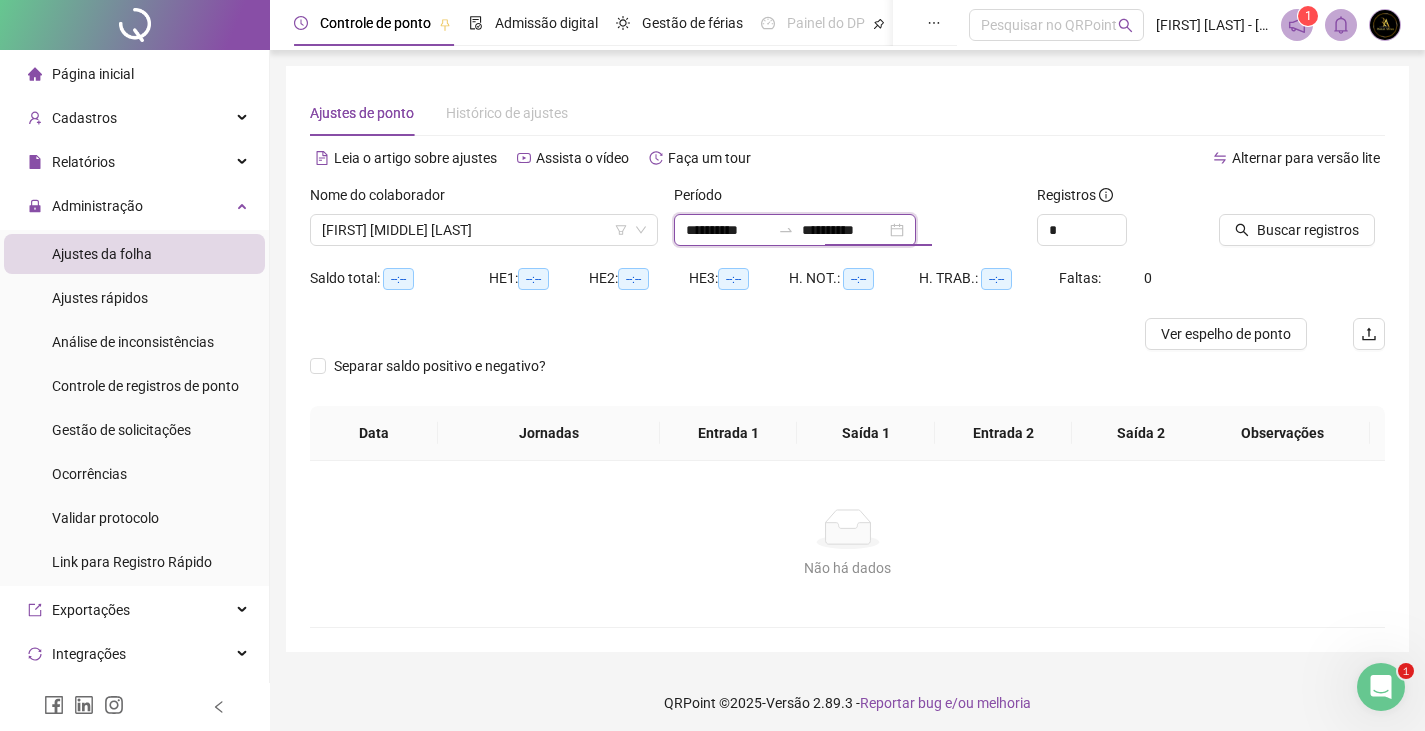 click on "**********" at bounding box center (844, 230) 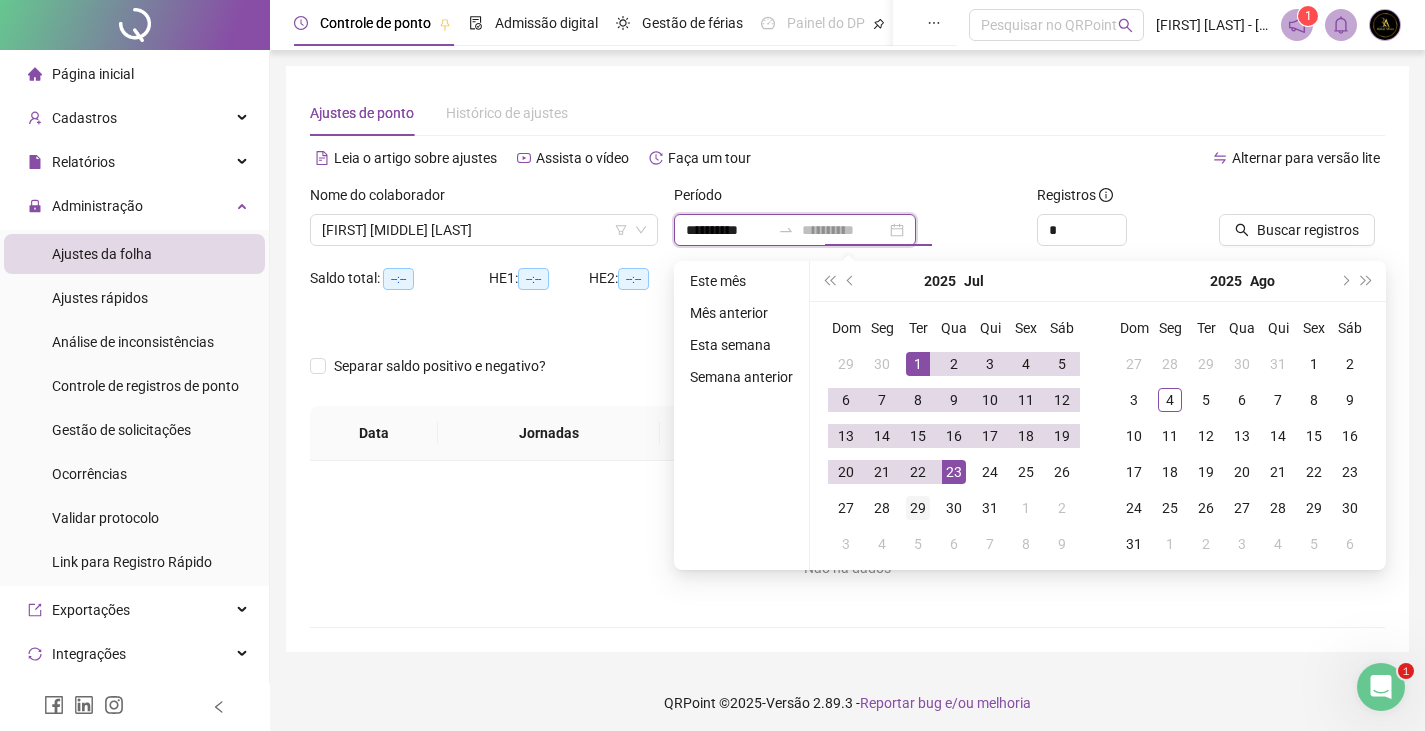 type on "**********" 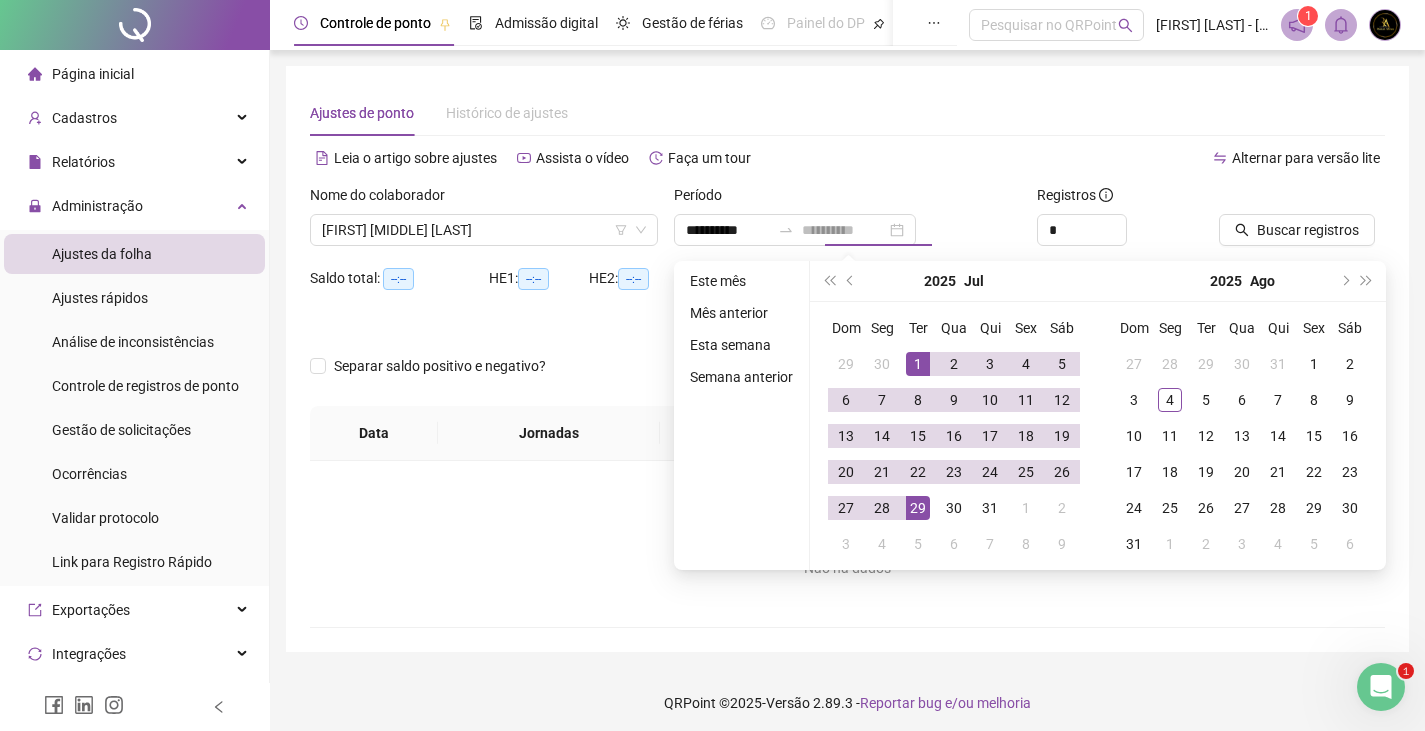 click on "29" at bounding box center [918, 508] 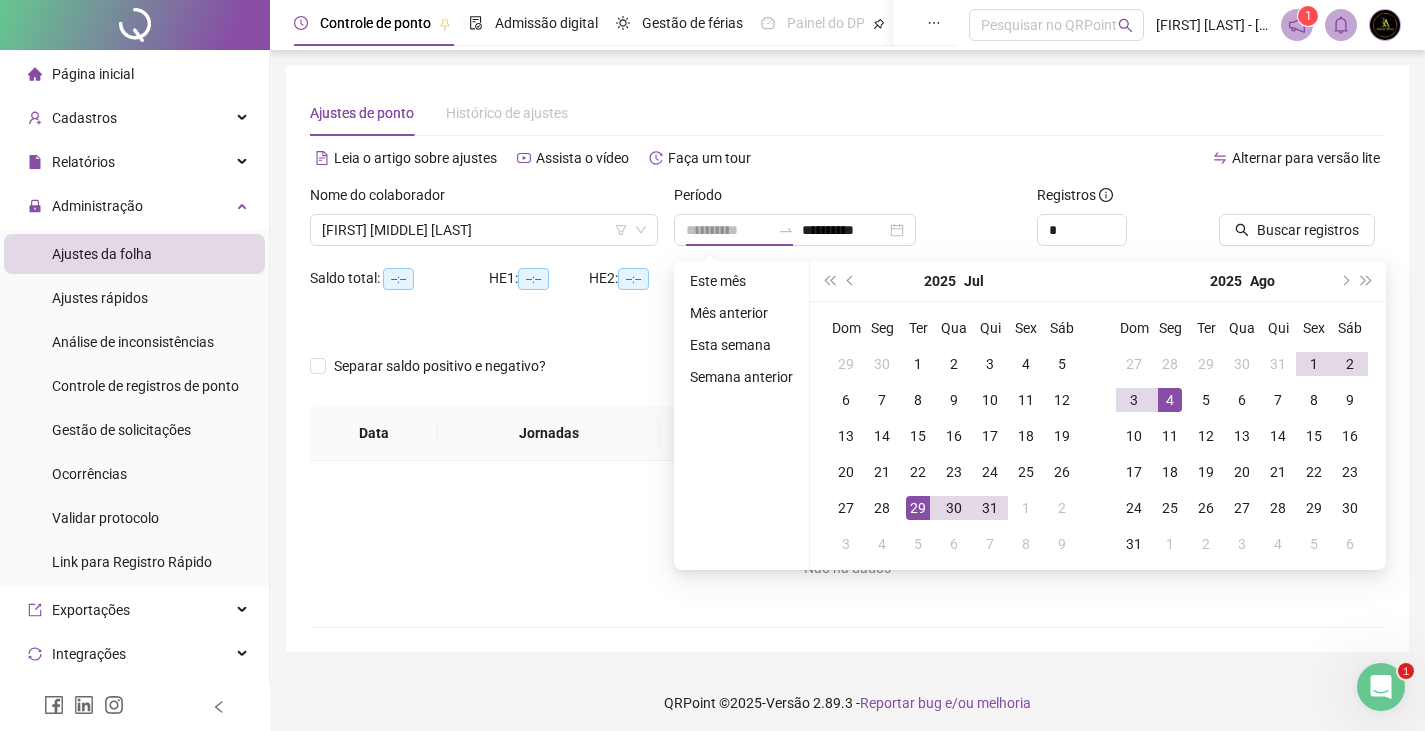 click on "4" at bounding box center [1170, 400] 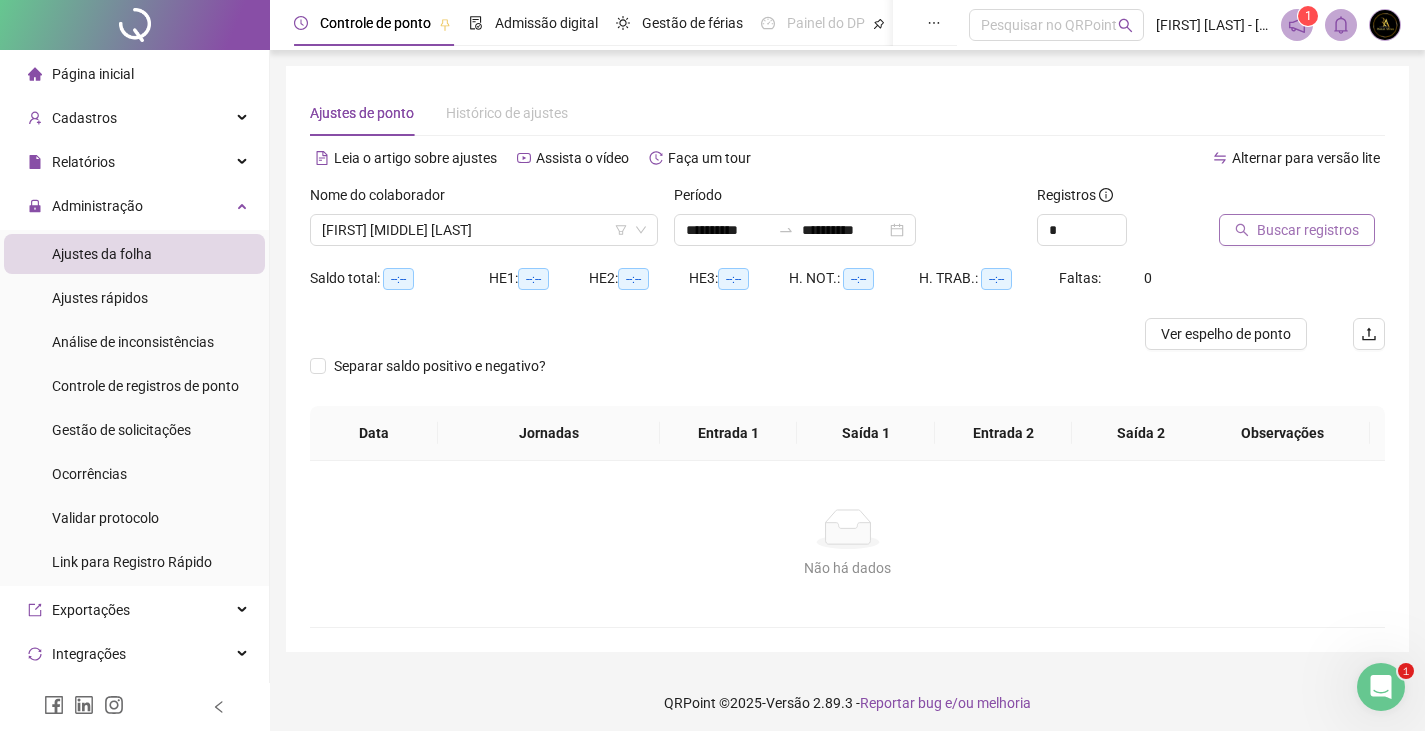 click on "Buscar registros" at bounding box center (1308, 230) 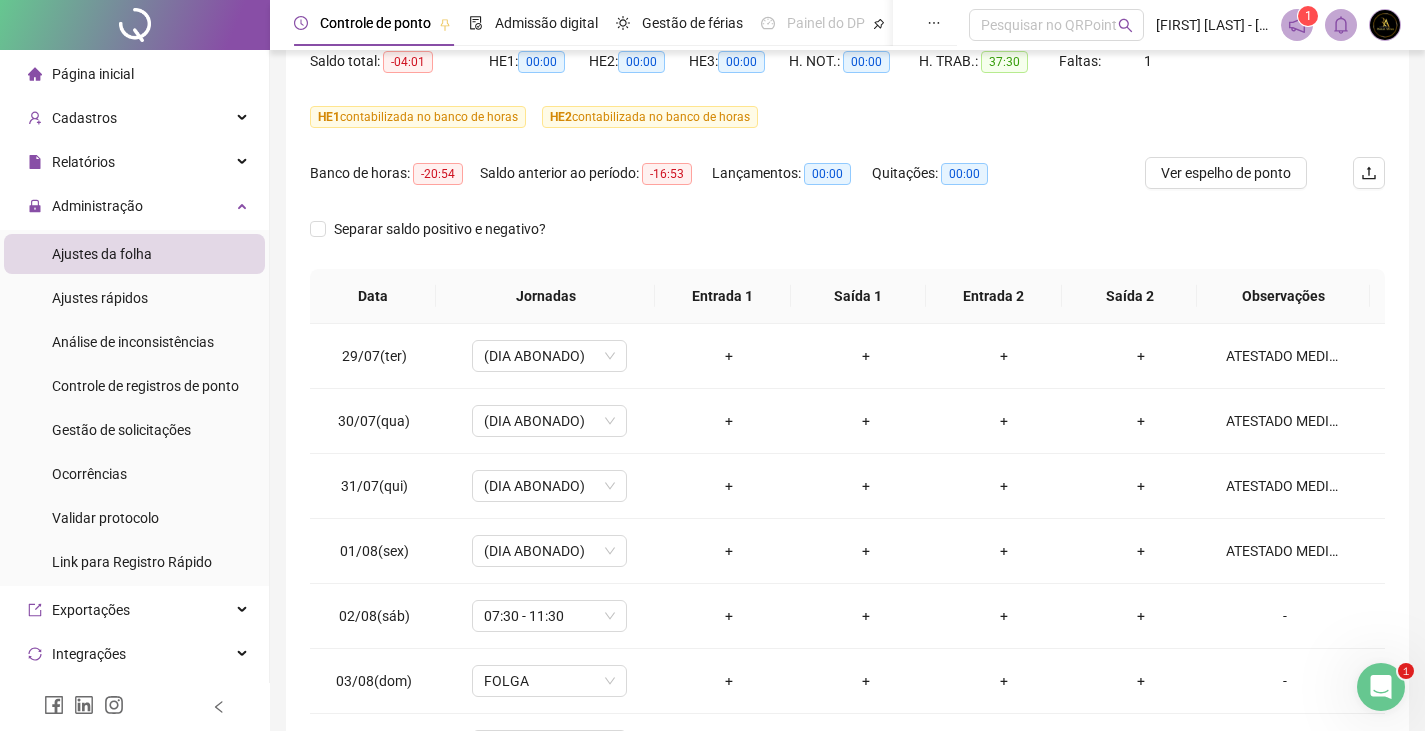 scroll, scrollTop: 279, scrollLeft: 0, axis: vertical 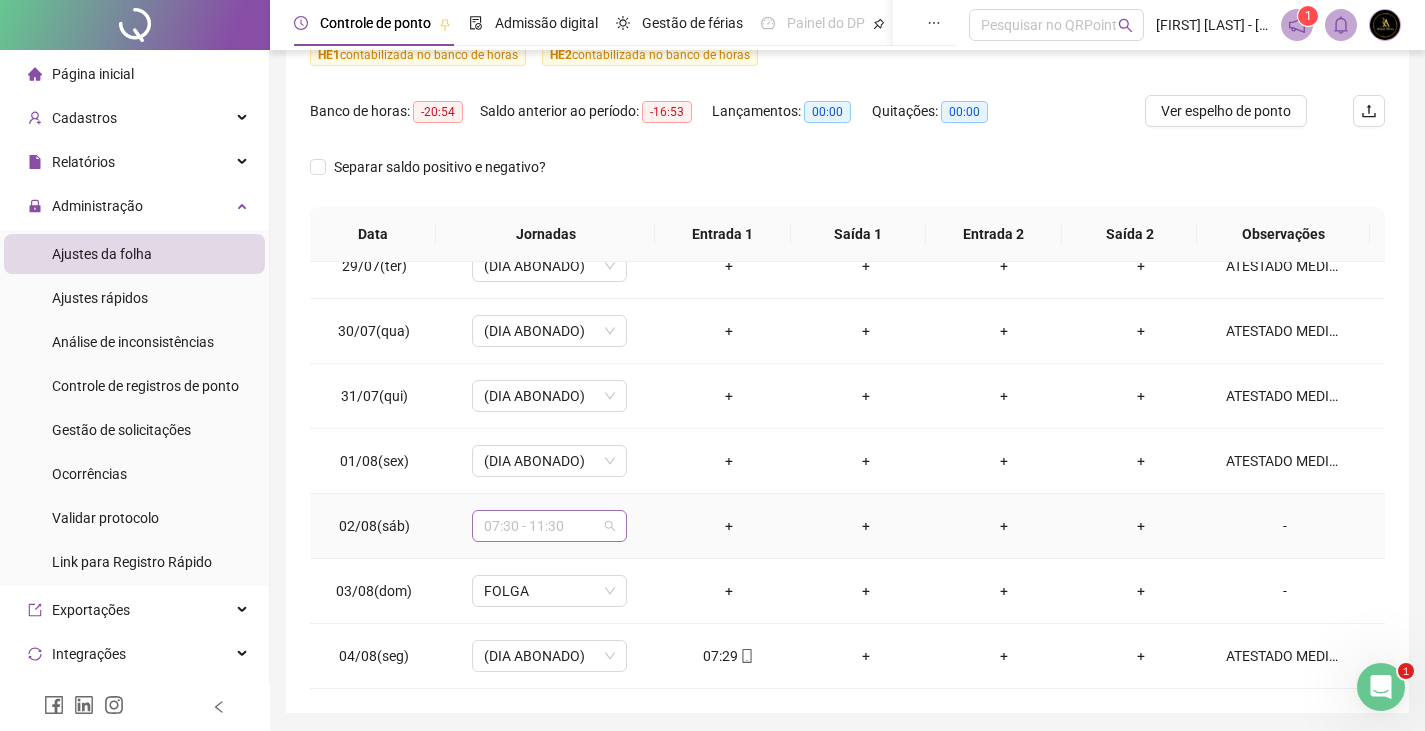 click on "07:30 - 11:30" at bounding box center [549, 526] 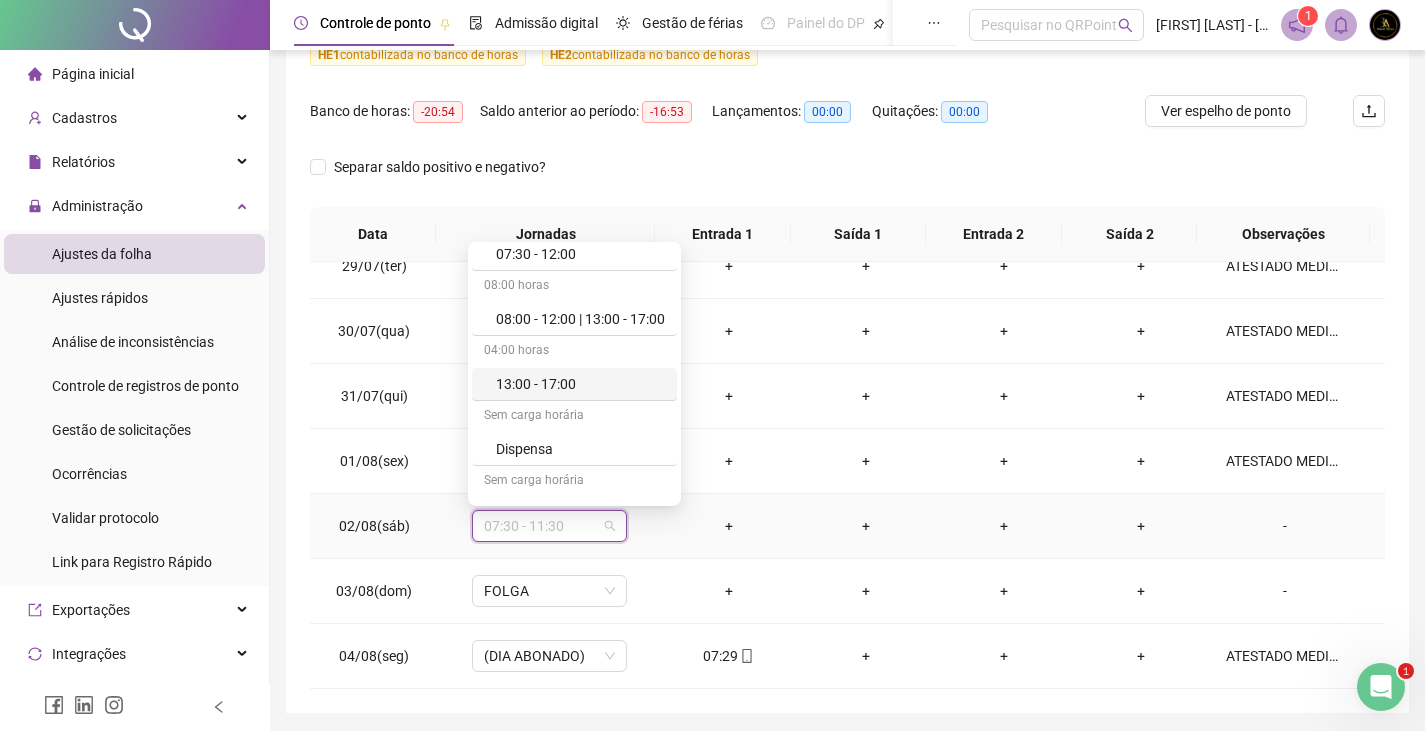 scroll, scrollTop: 500, scrollLeft: 0, axis: vertical 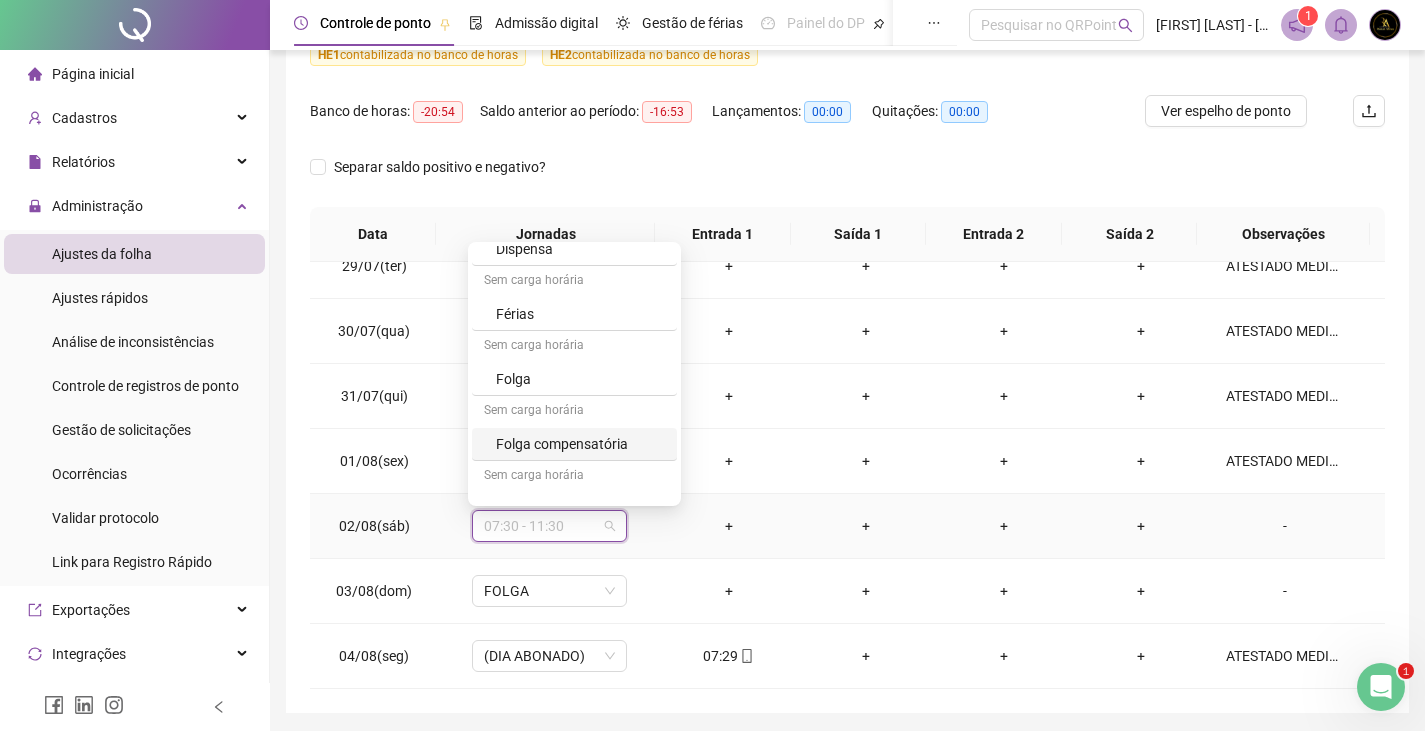 click on "Folga compensatória" at bounding box center (580, 444) 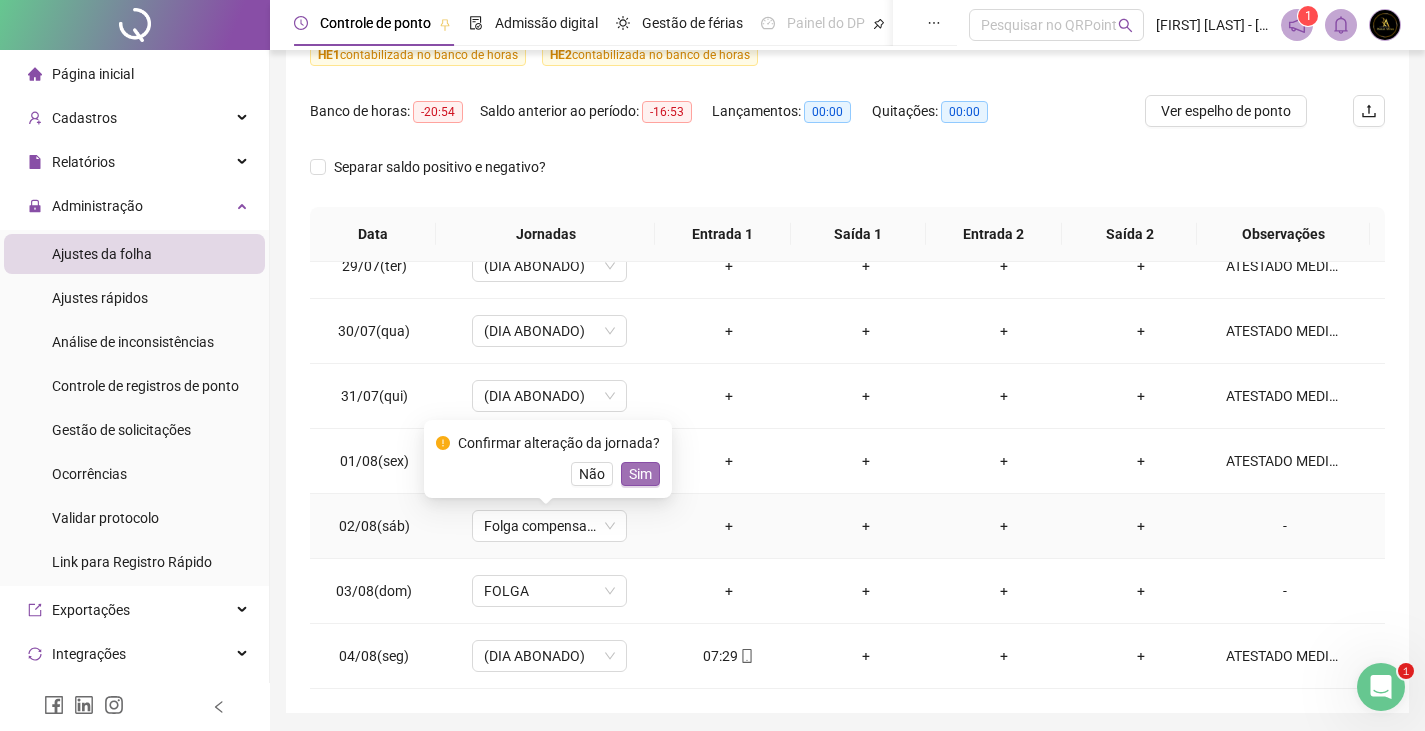 click on "Sim" at bounding box center [640, 474] 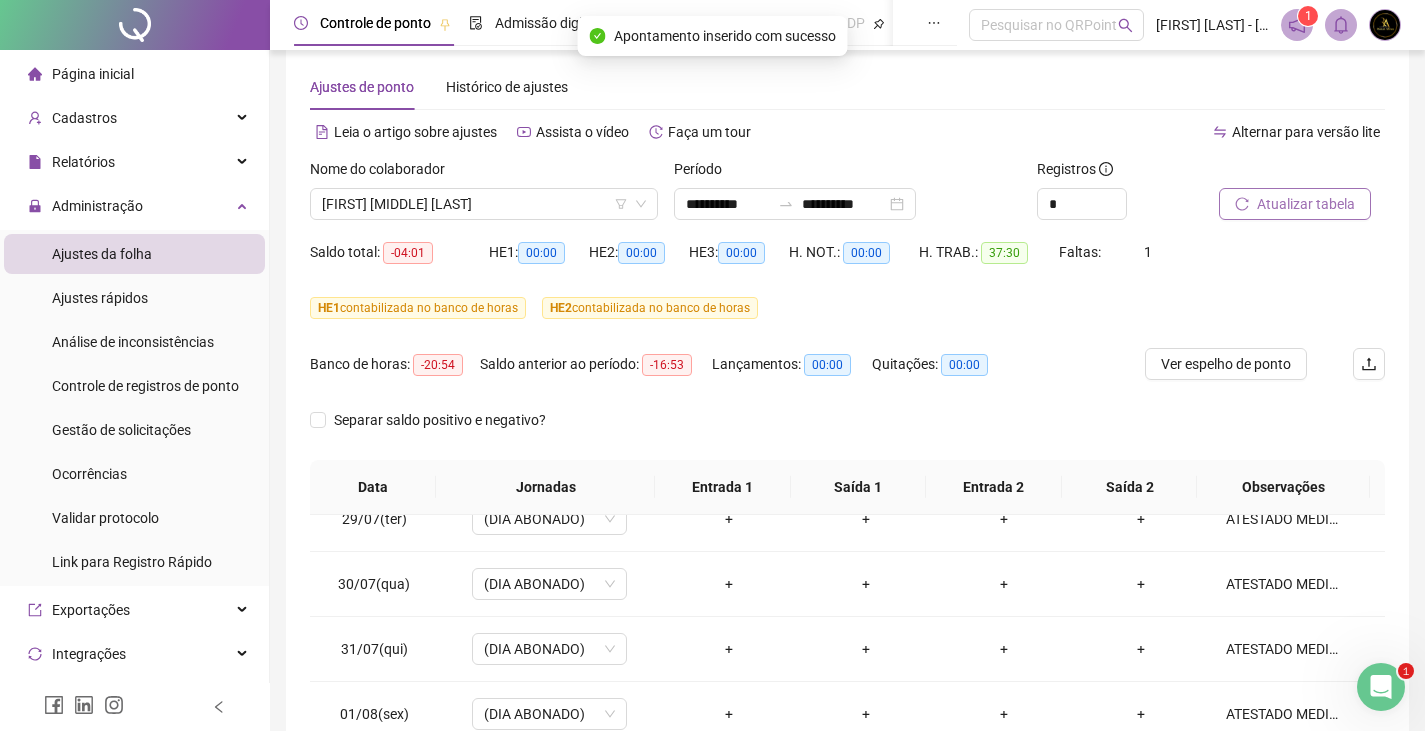 scroll, scrollTop: 0, scrollLeft: 0, axis: both 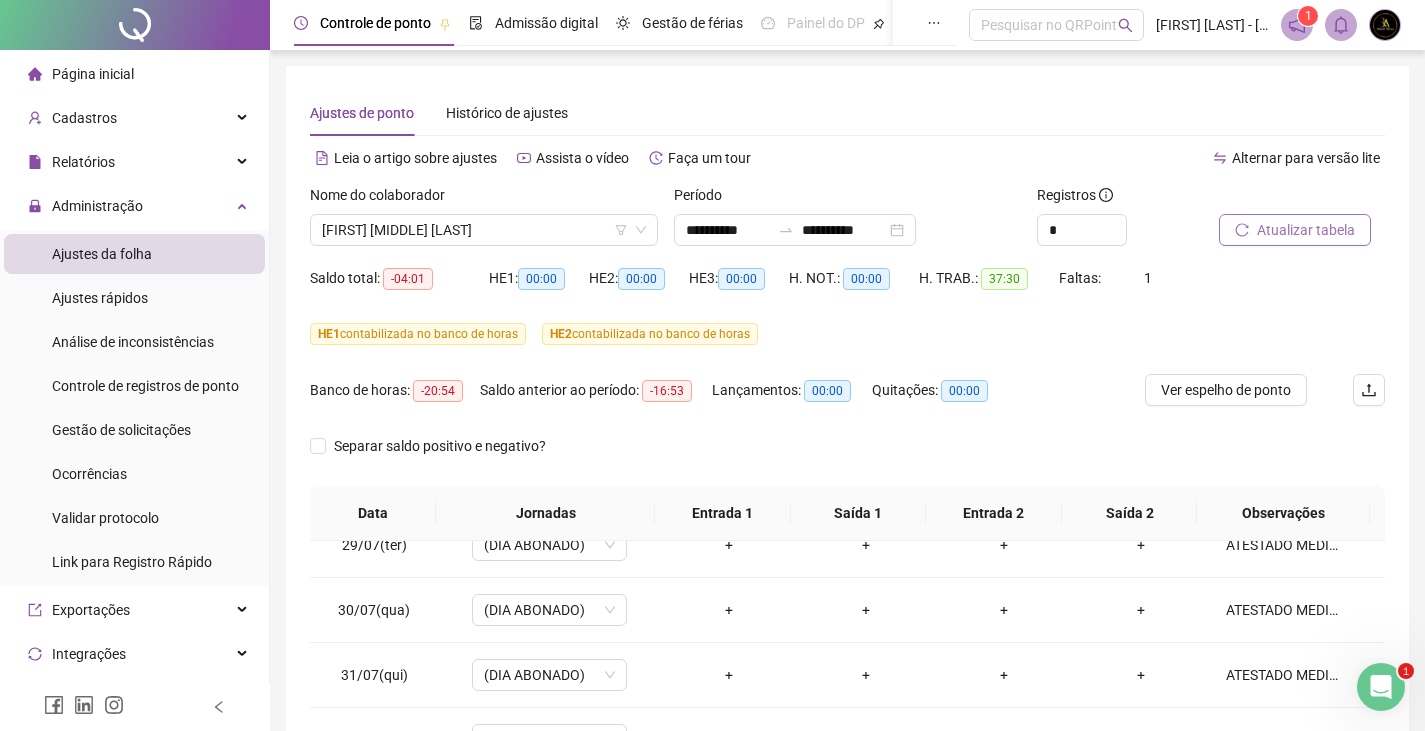 click on "Atualizar tabela" at bounding box center [1306, 230] 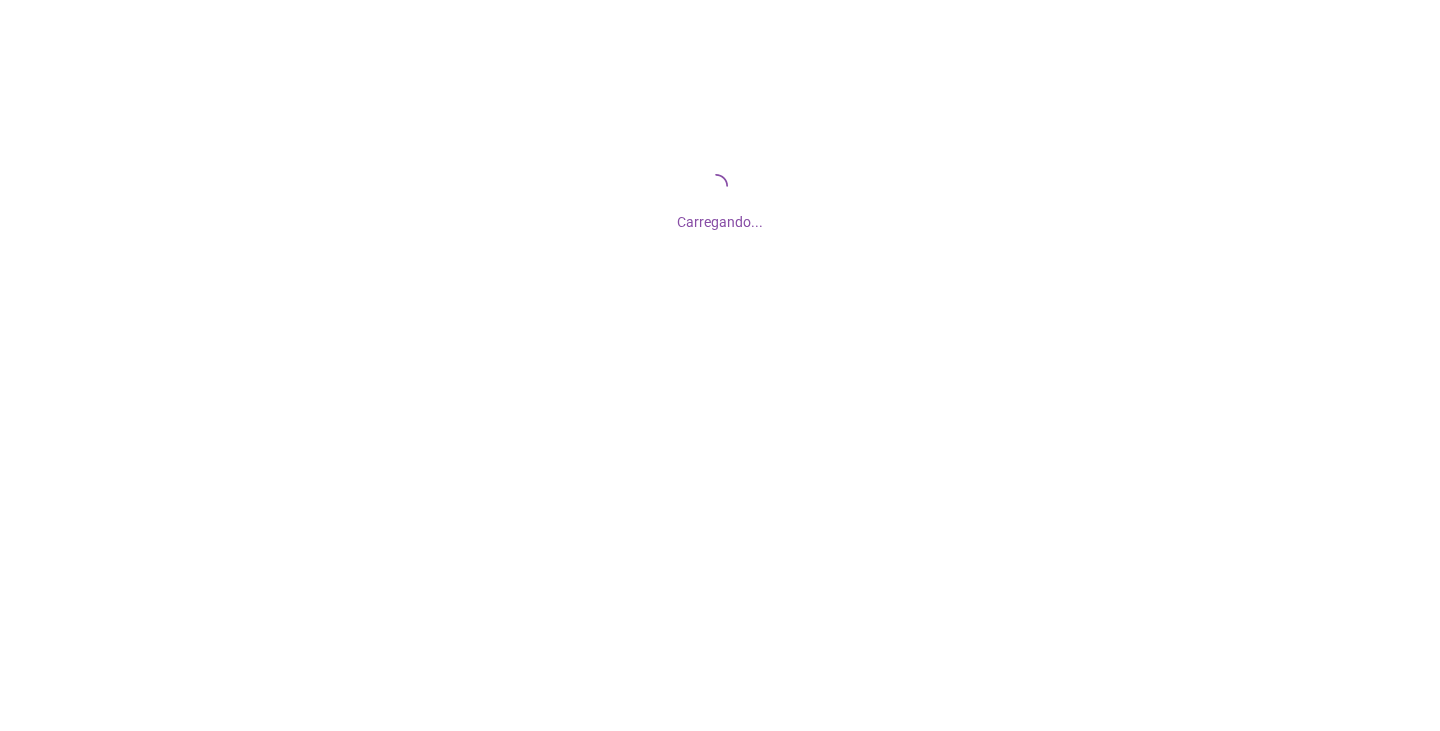 scroll, scrollTop: 0, scrollLeft: 0, axis: both 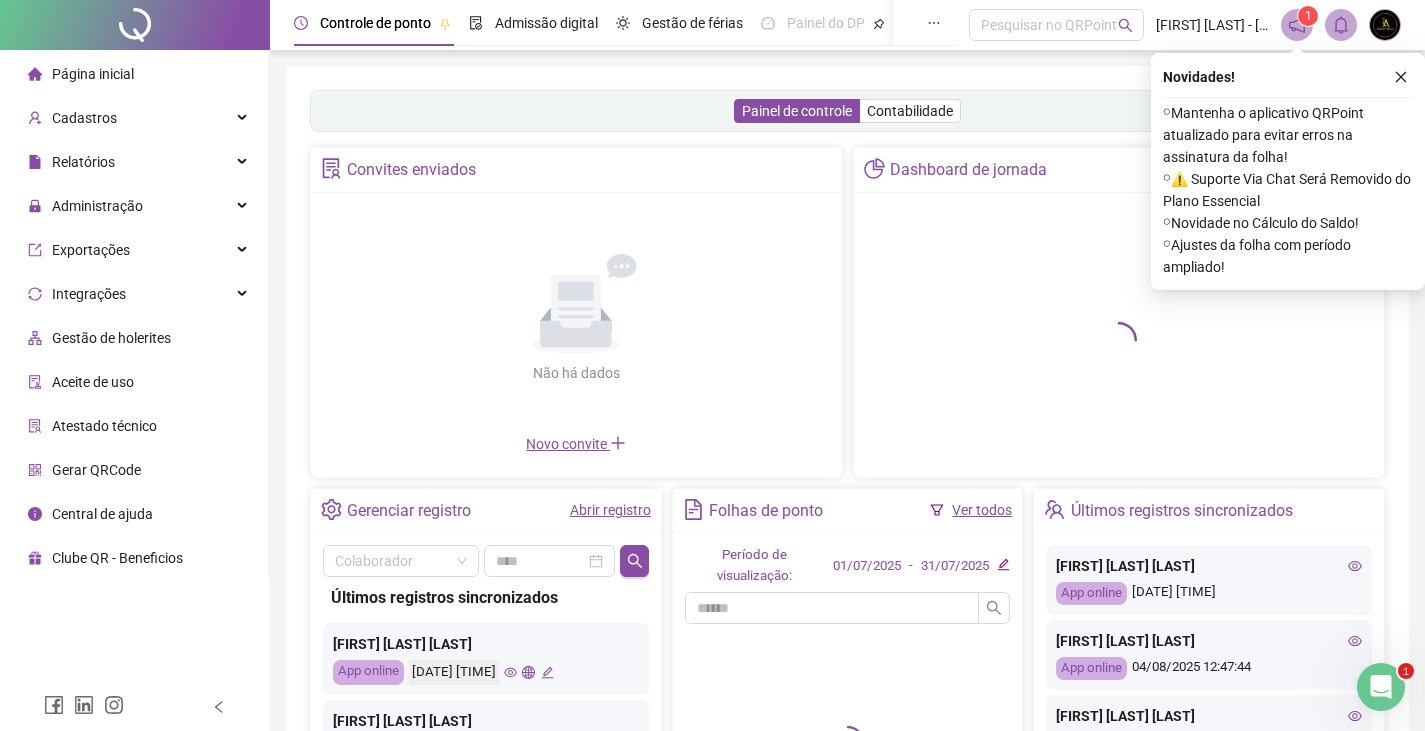 click 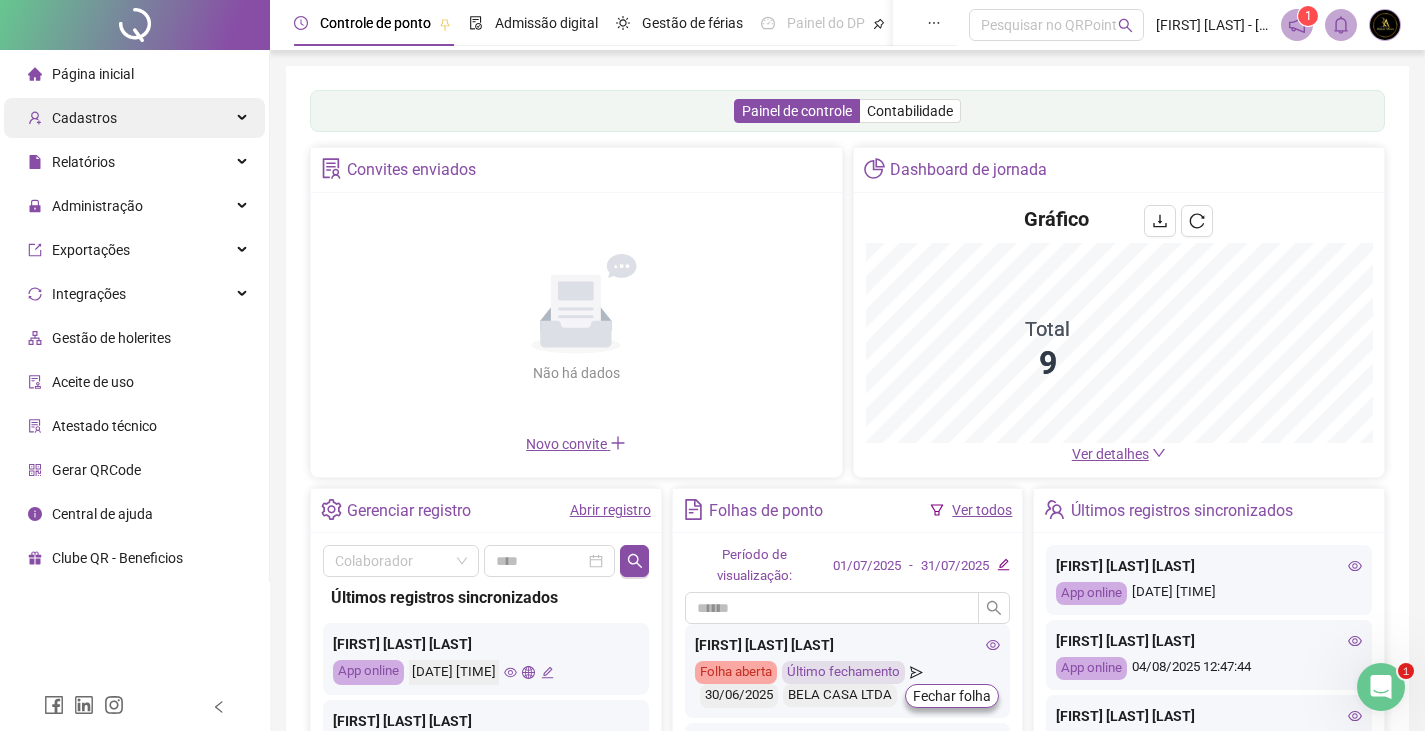 click on "Cadastros" at bounding box center [134, 118] 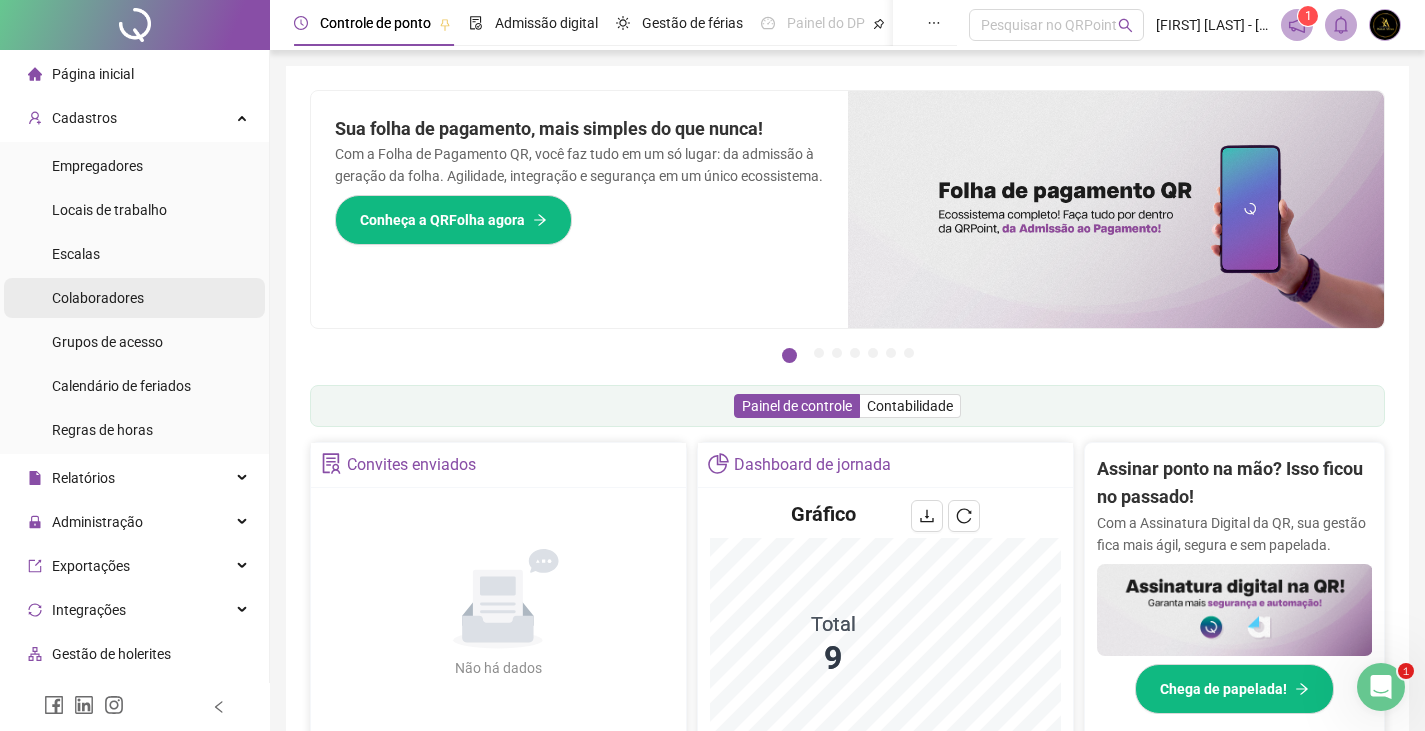 click on "Colaboradores" at bounding box center [134, 298] 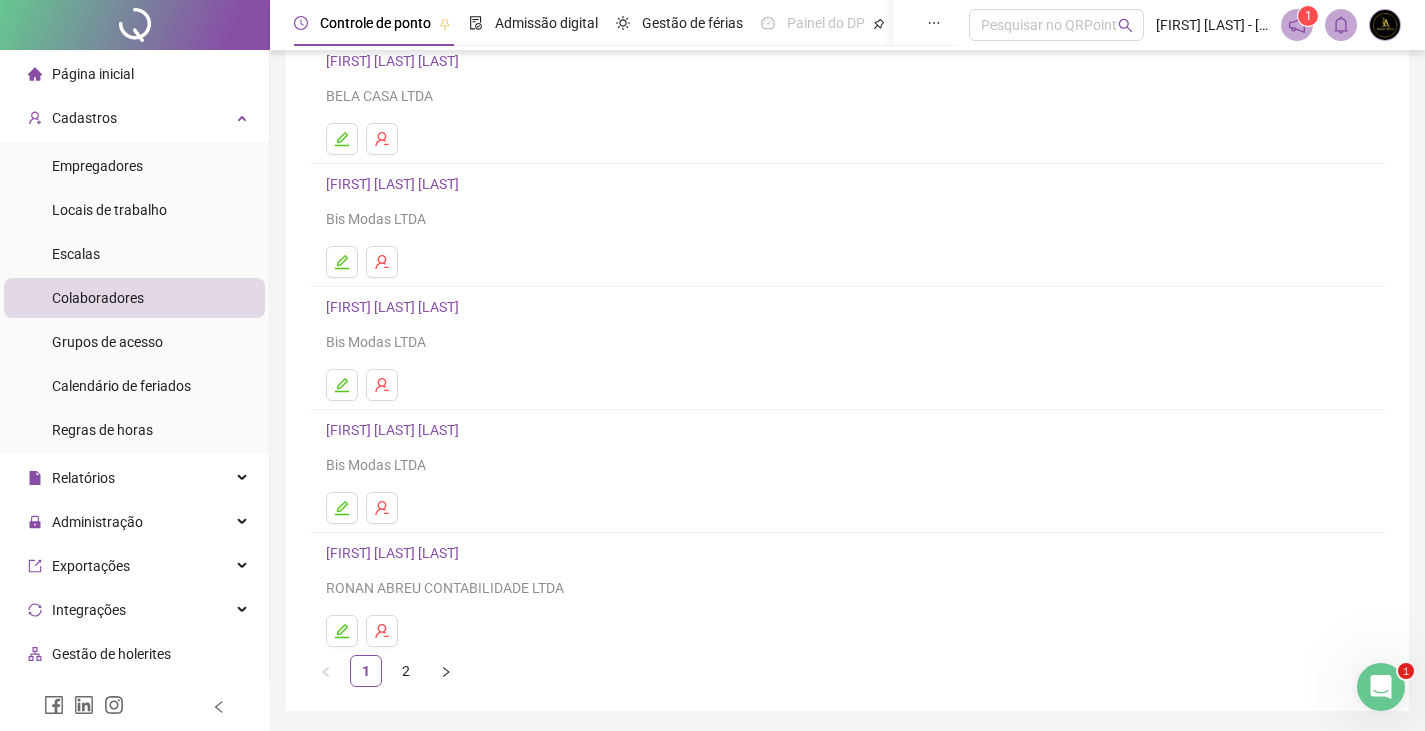scroll, scrollTop: 236, scrollLeft: 0, axis: vertical 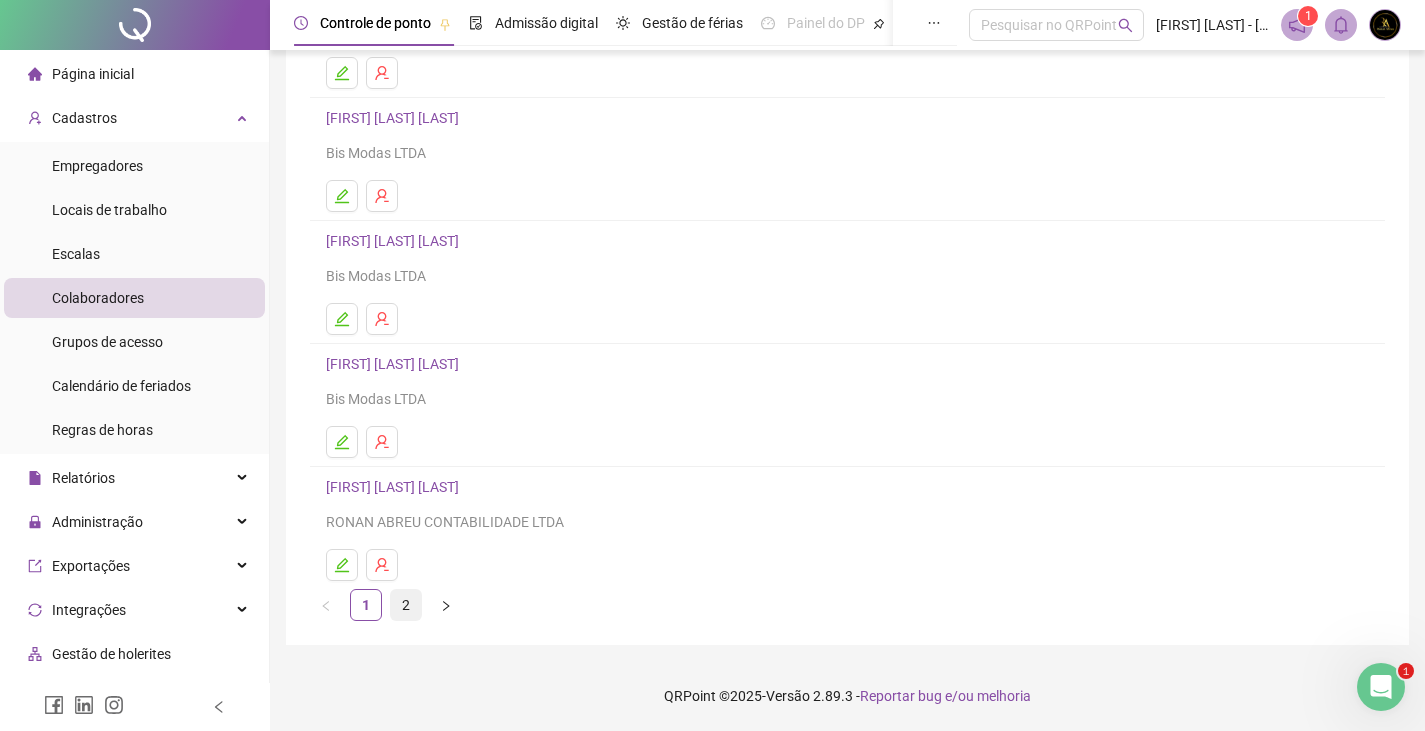 click on "2" at bounding box center [406, 605] 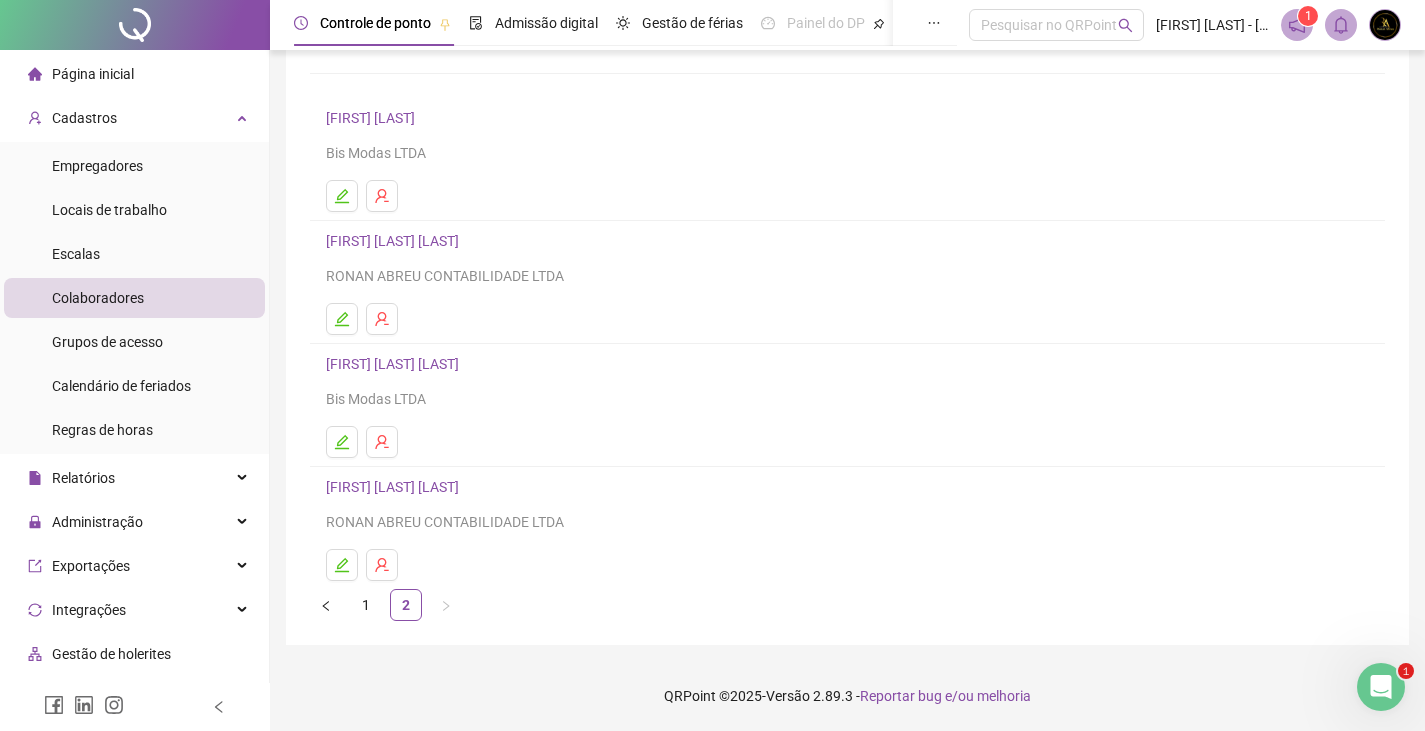 scroll, scrollTop: 0, scrollLeft: 0, axis: both 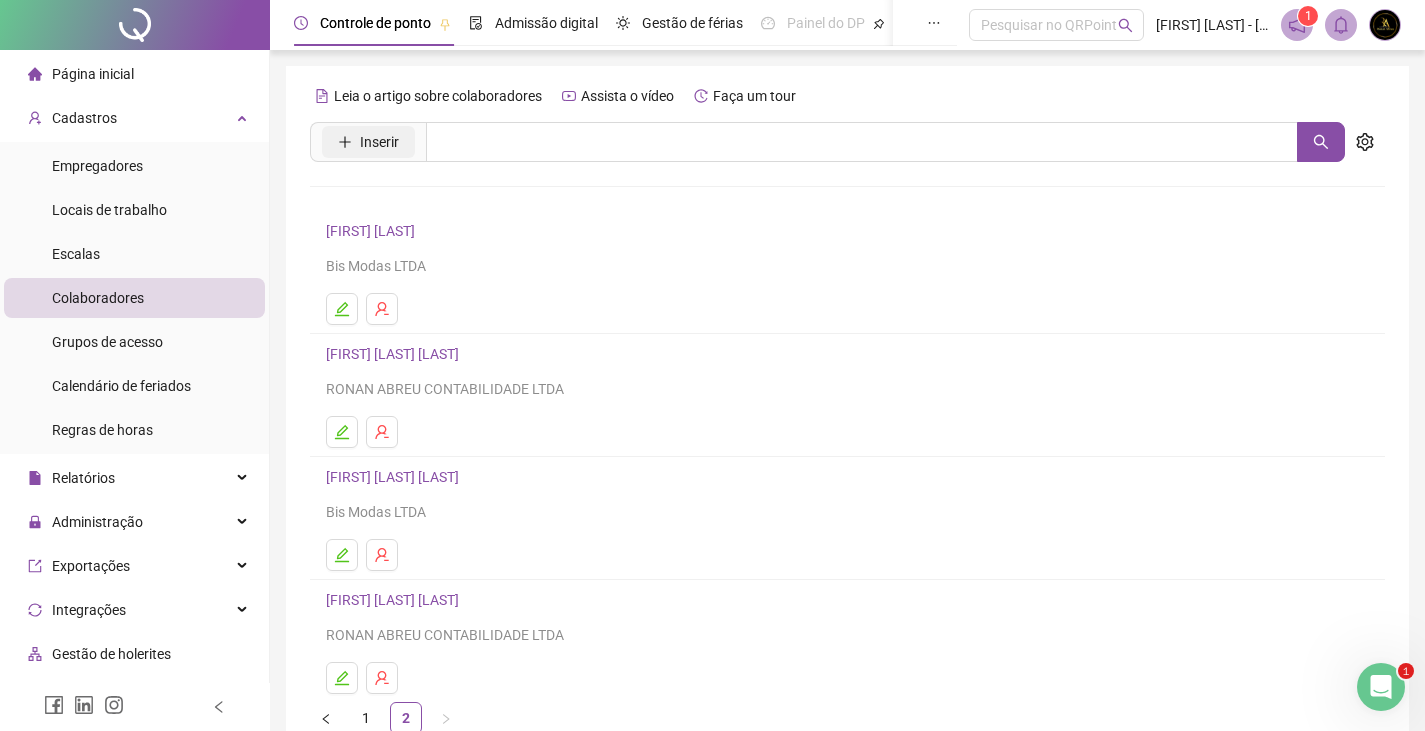 click on "Inserir" at bounding box center [368, 142] 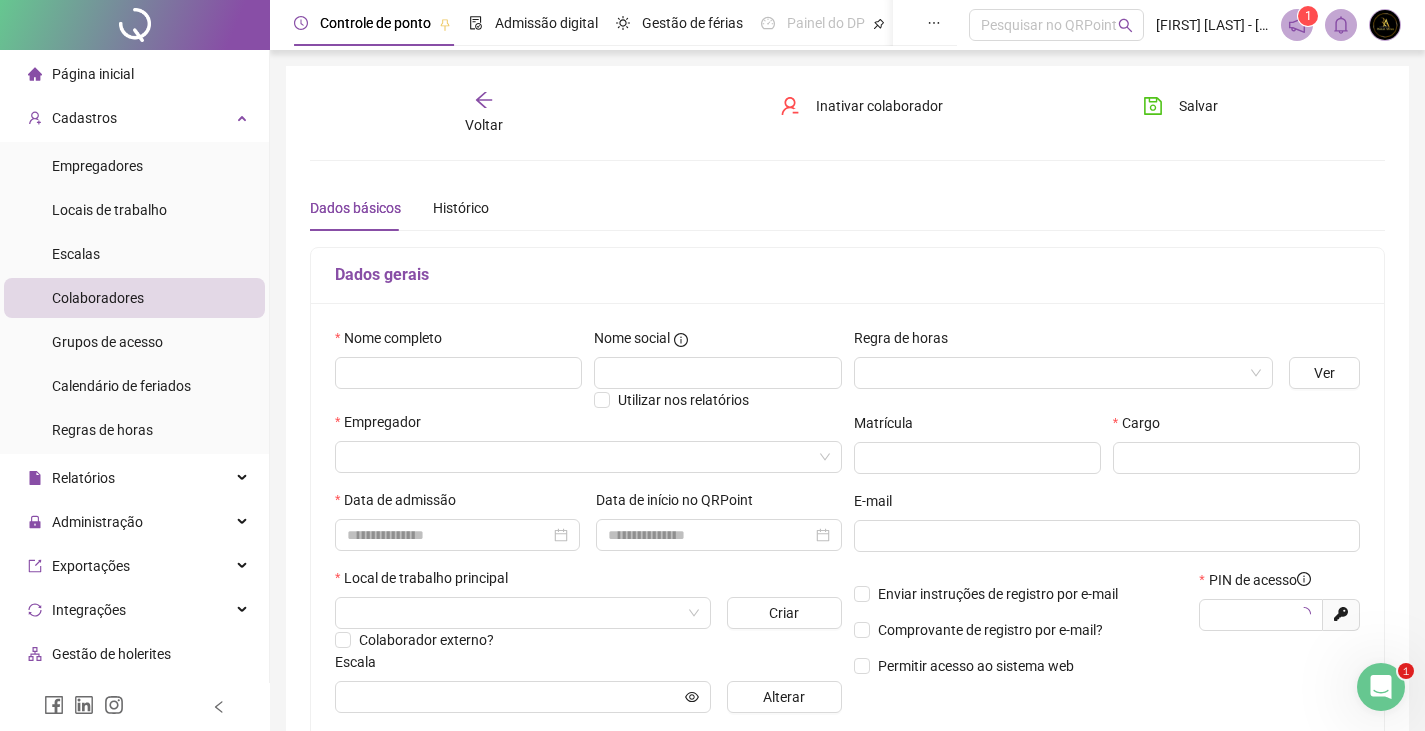 type on "*****" 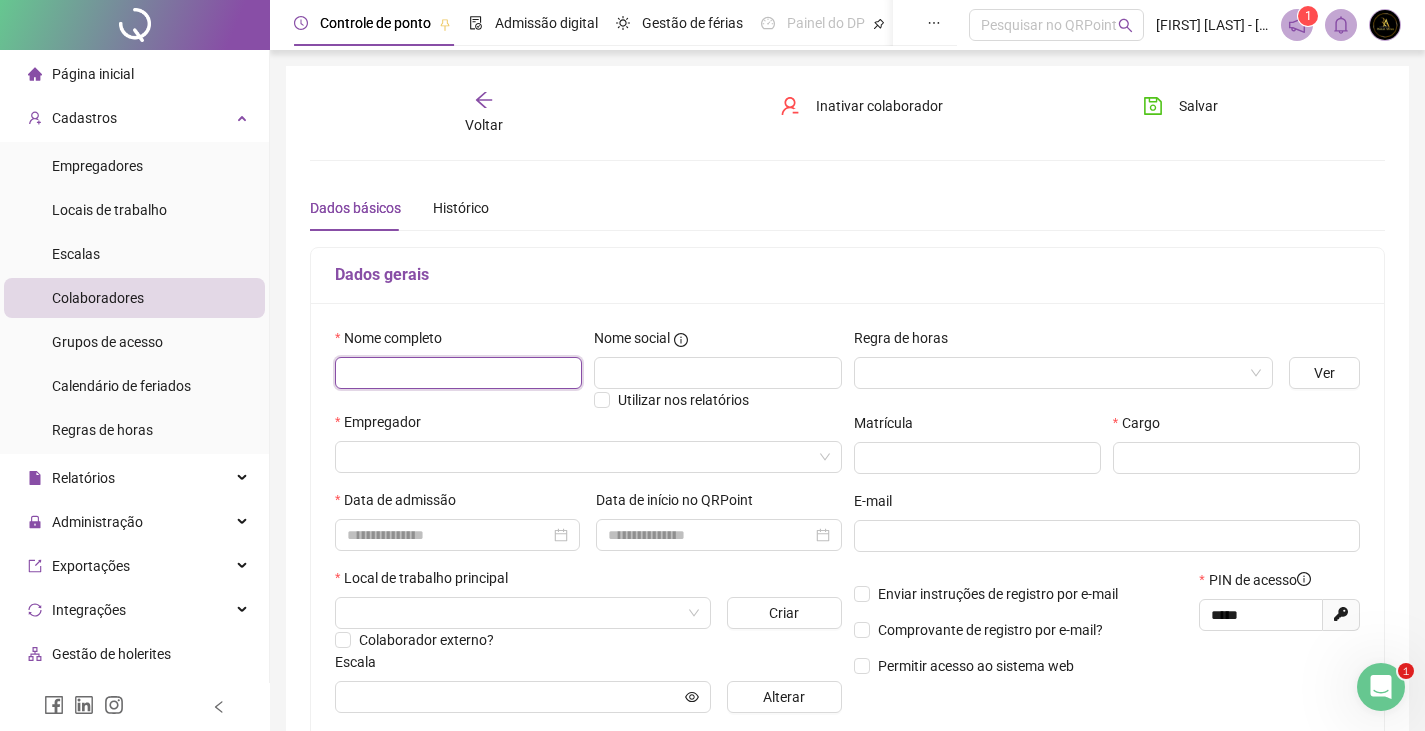 click at bounding box center [458, 373] 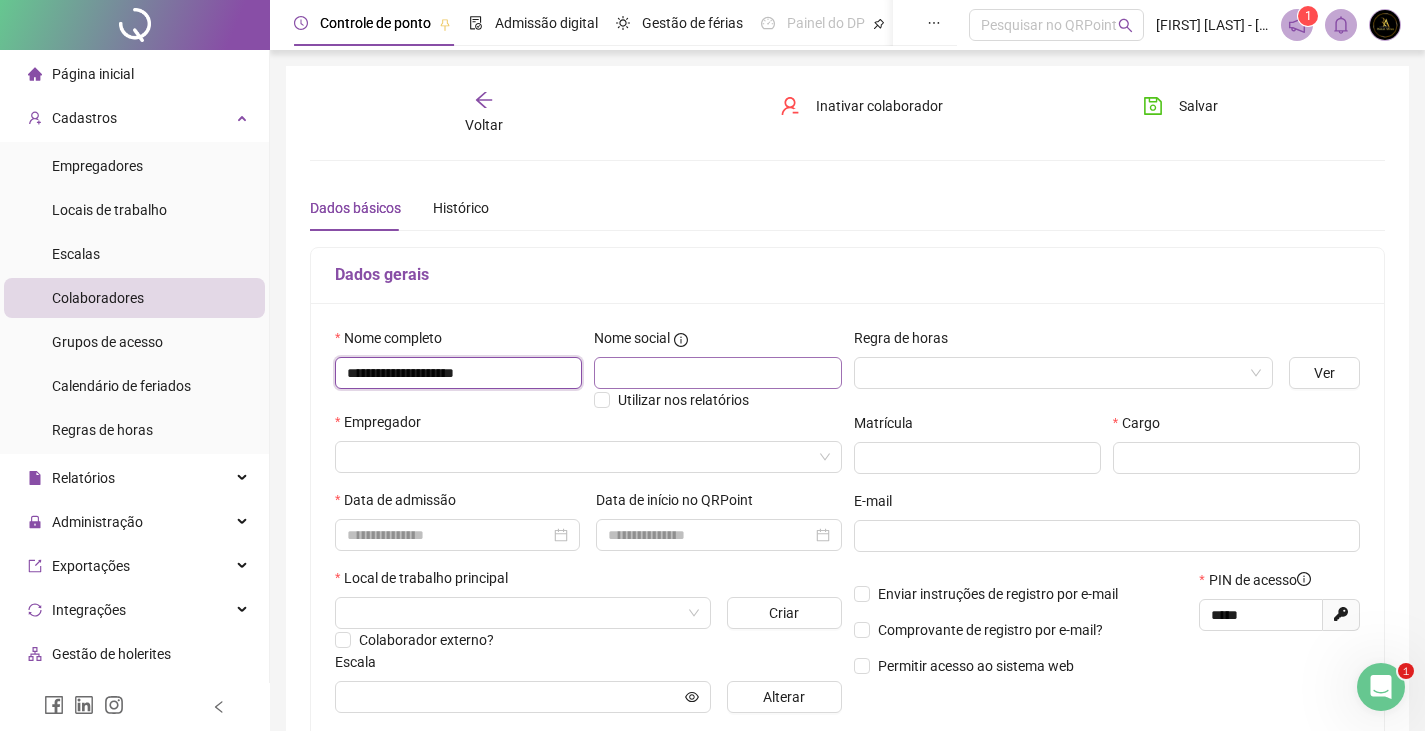 type on "**********" 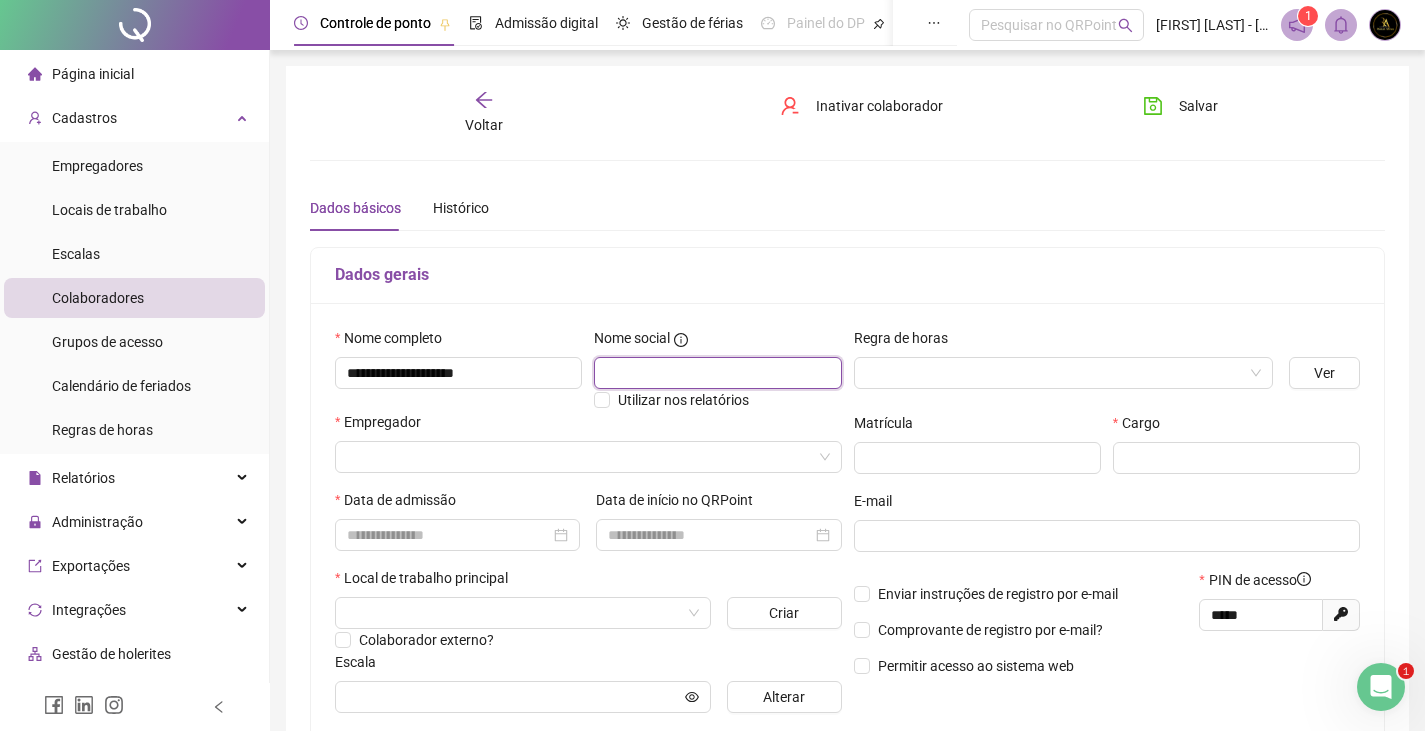 click at bounding box center (717, 373) 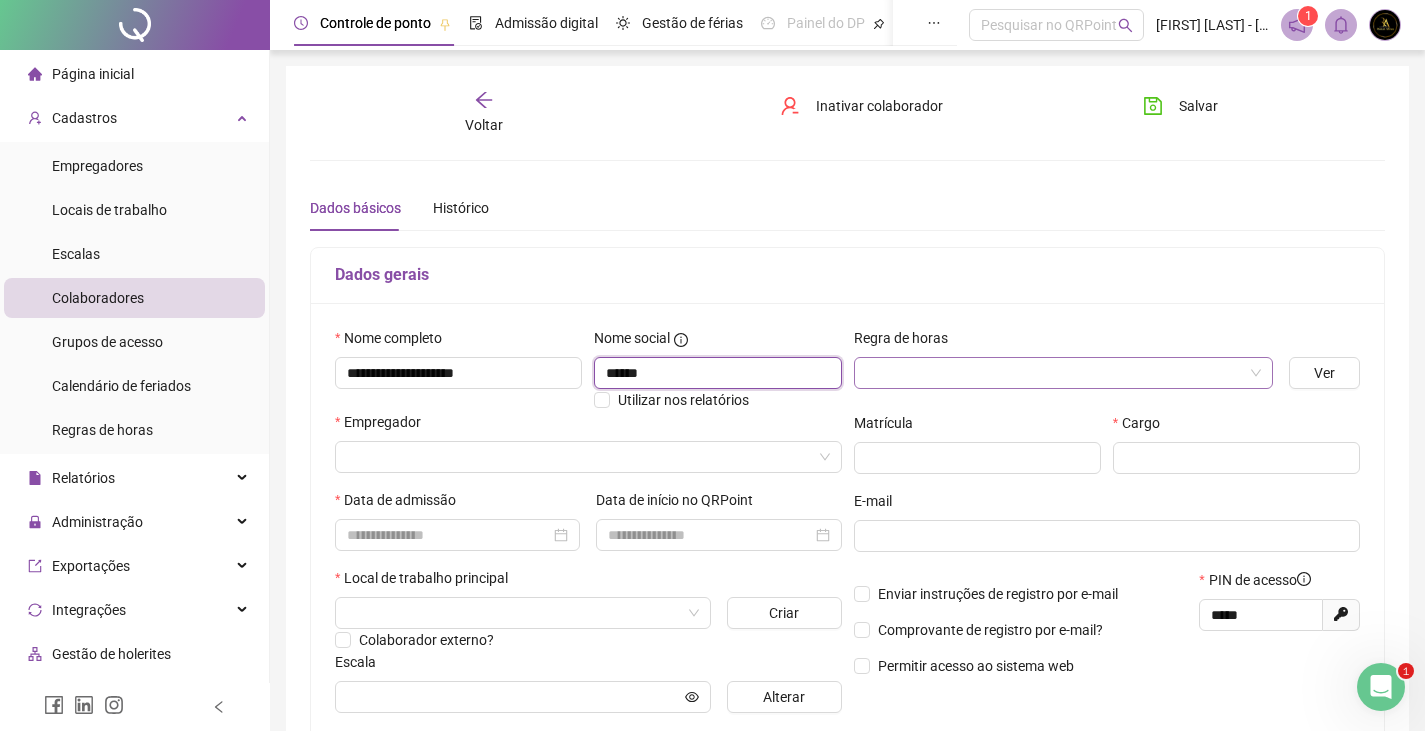 type on "******" 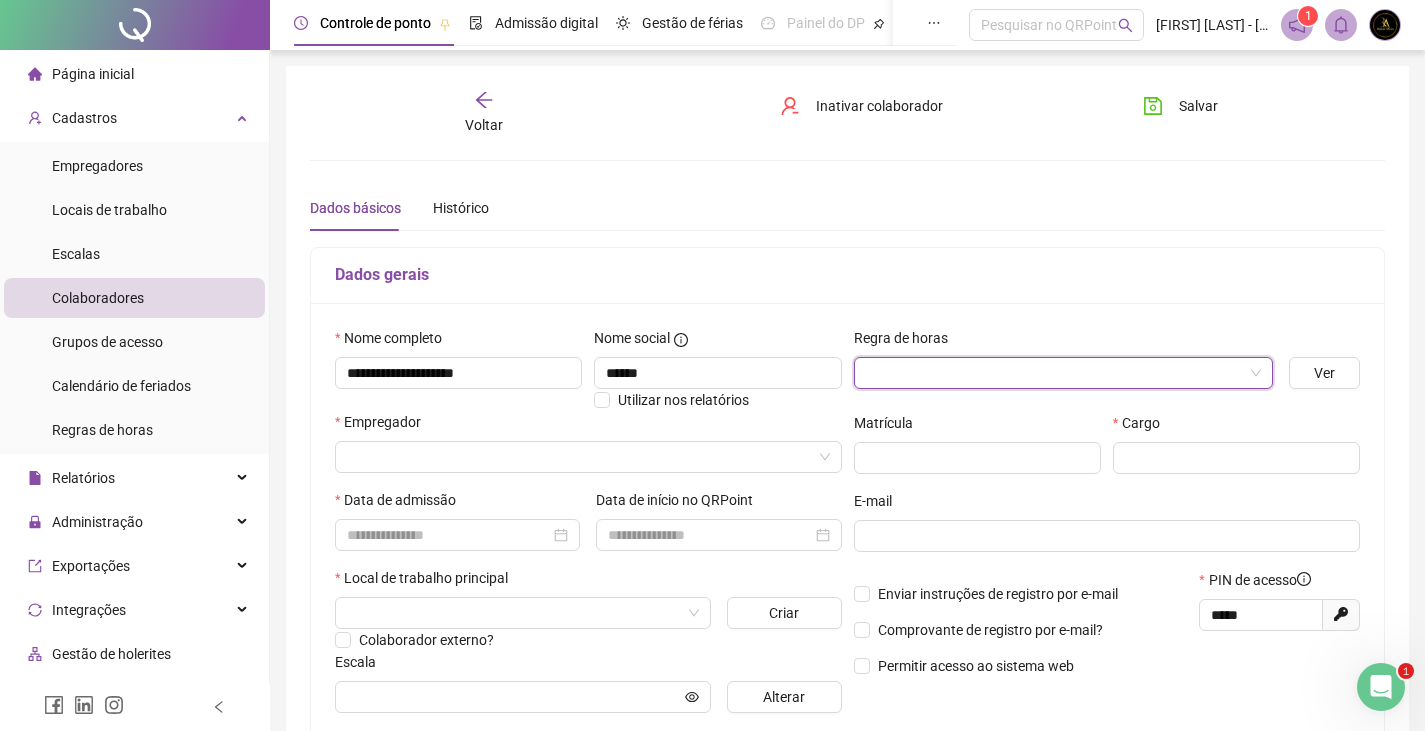 click at bounding box center (1054, 373) 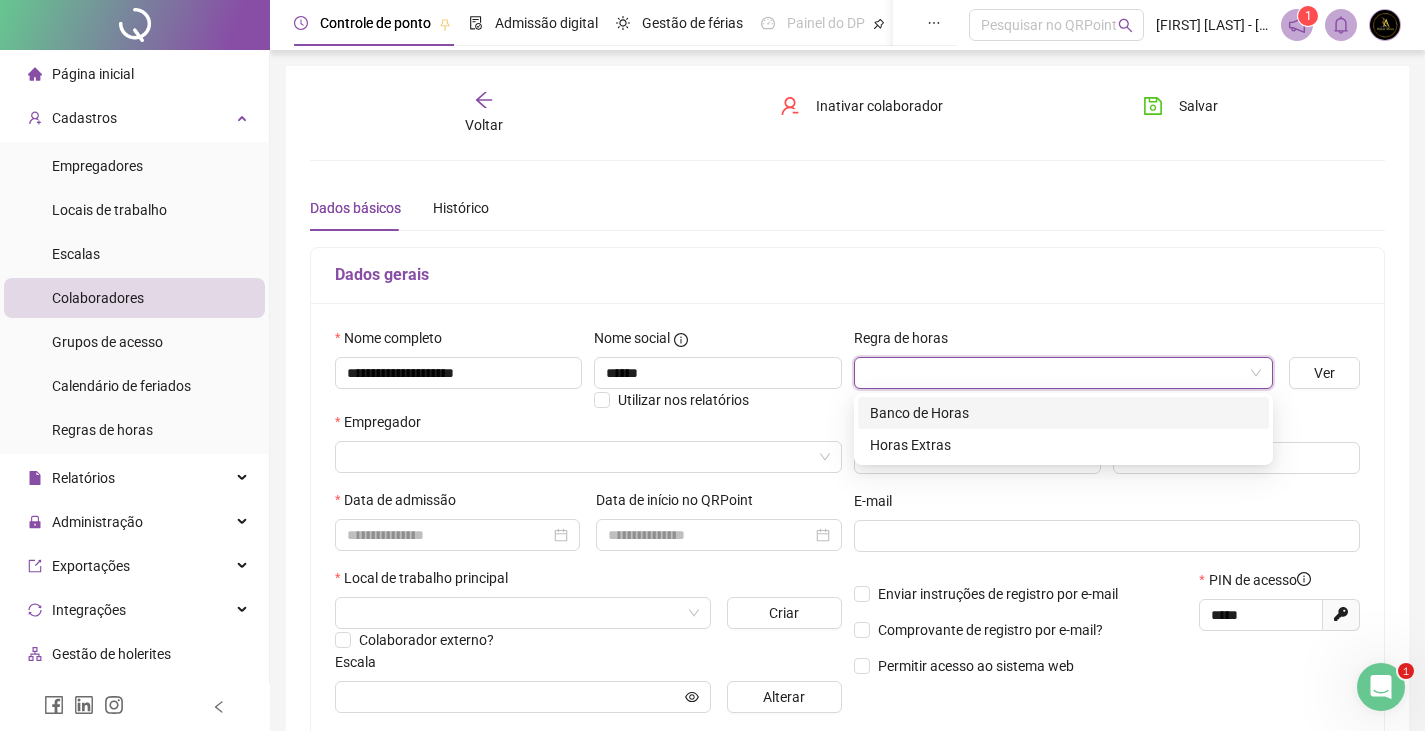 click on "Banco de Horas" at bounding box center [1063, 413] 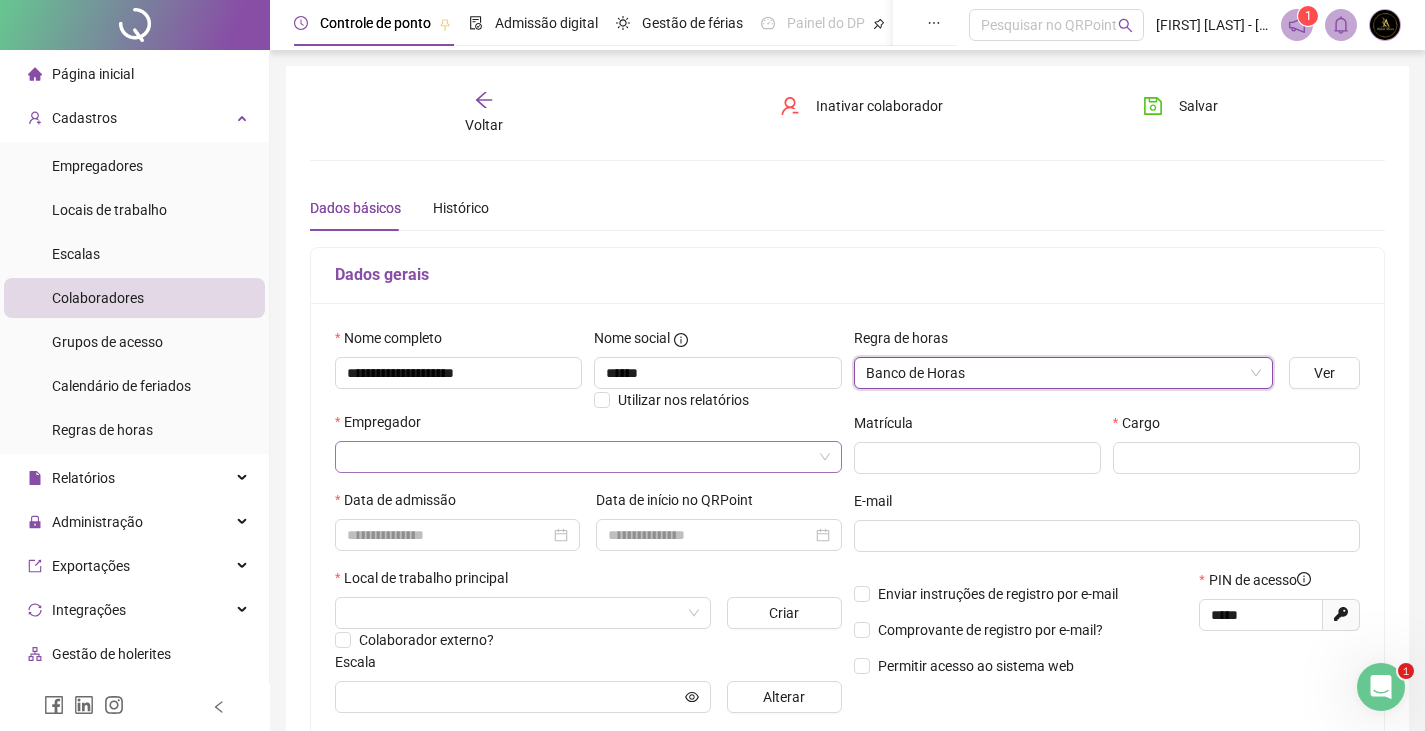 click at bounding box center [579, 457] 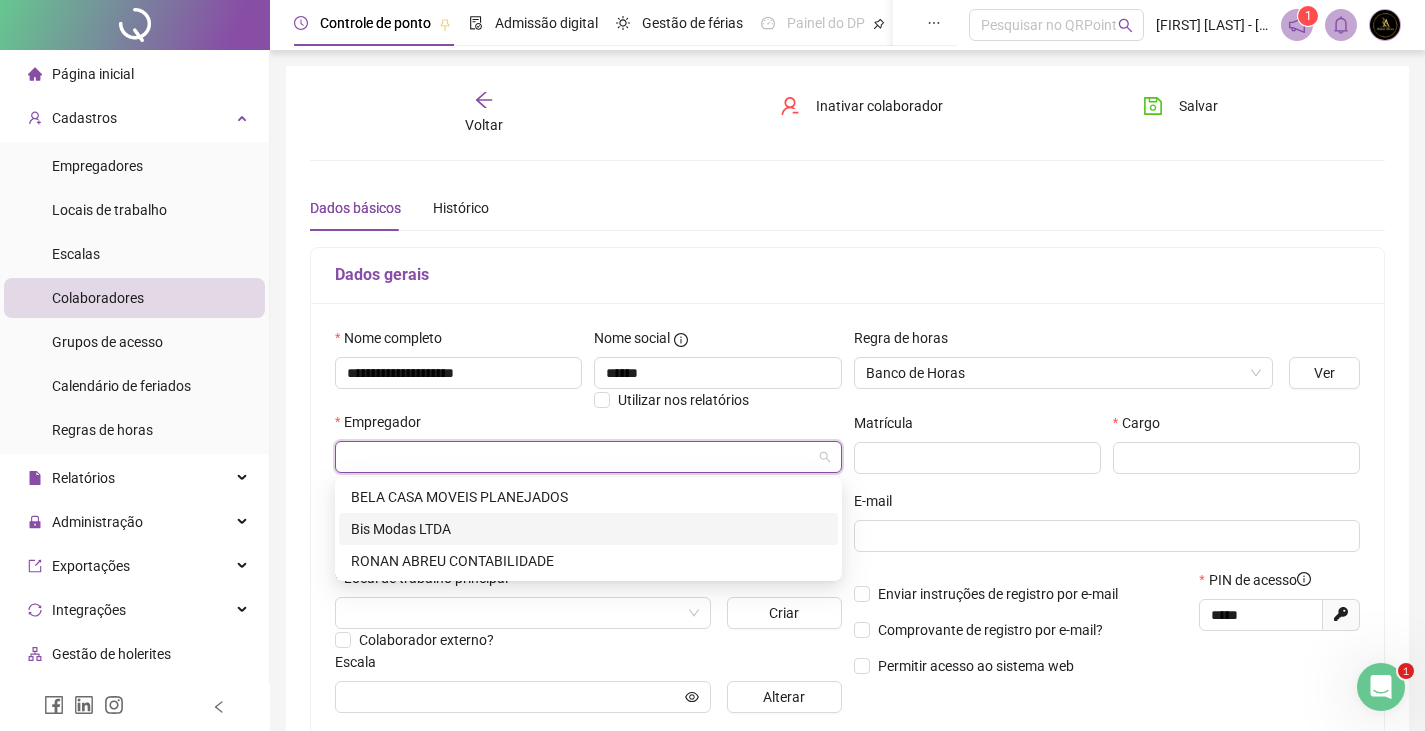 click on "Bis Modas LTDA" at bounding box center [588, 529] 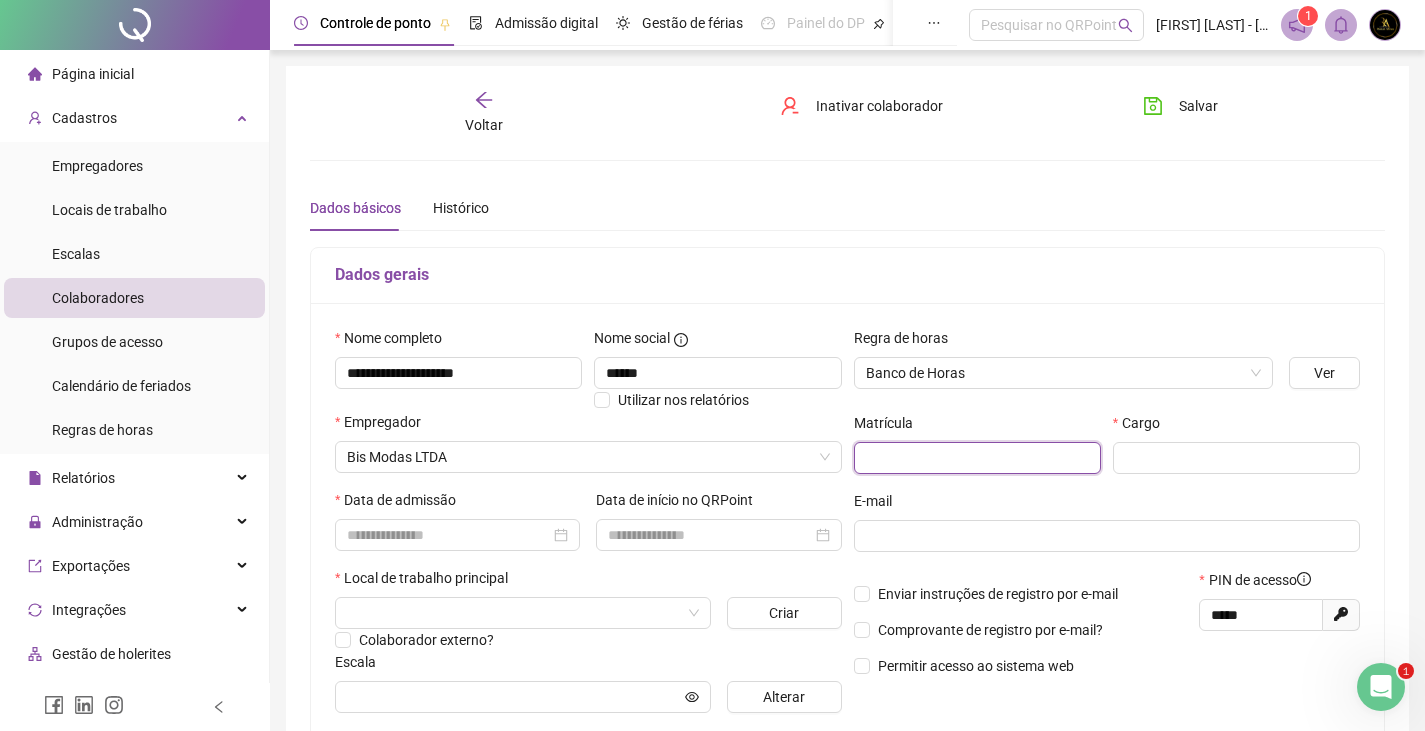 click at bounding box center [977, 458] 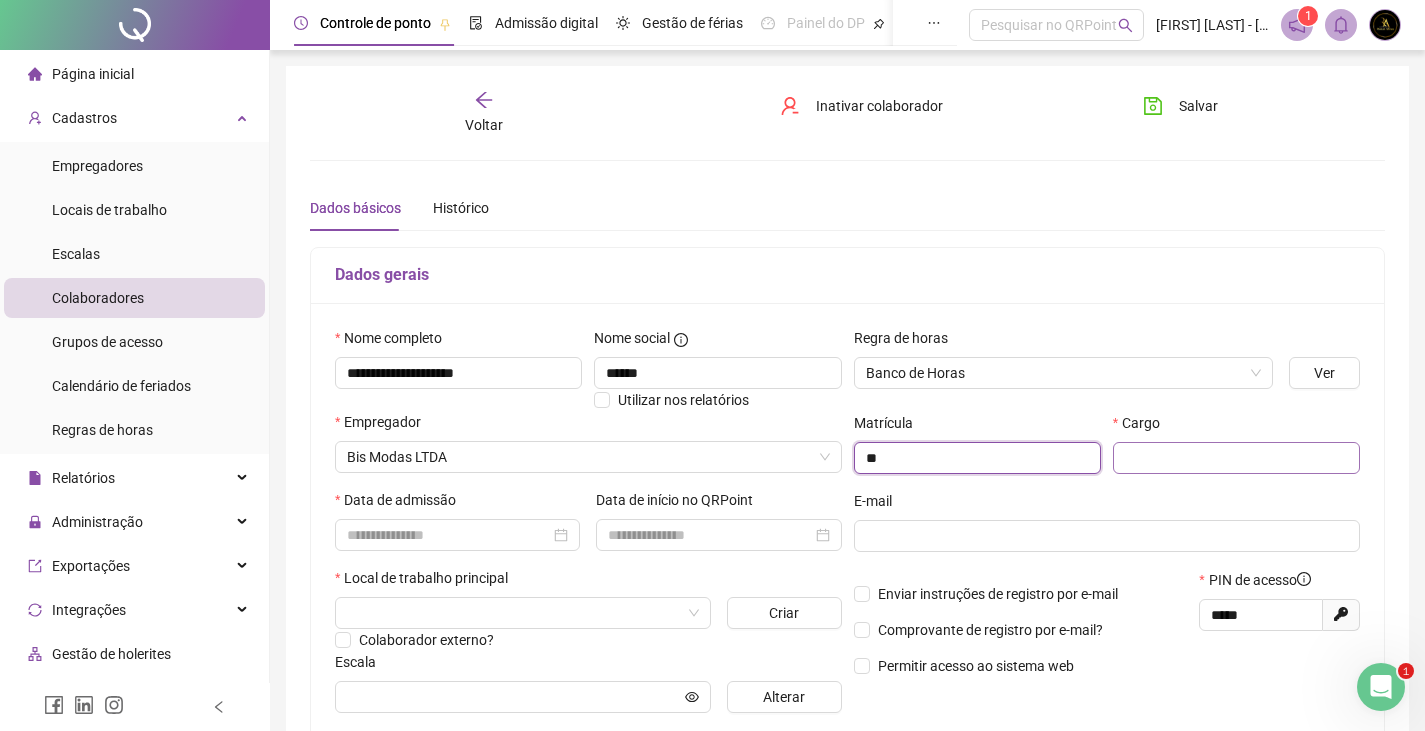 type on "**" 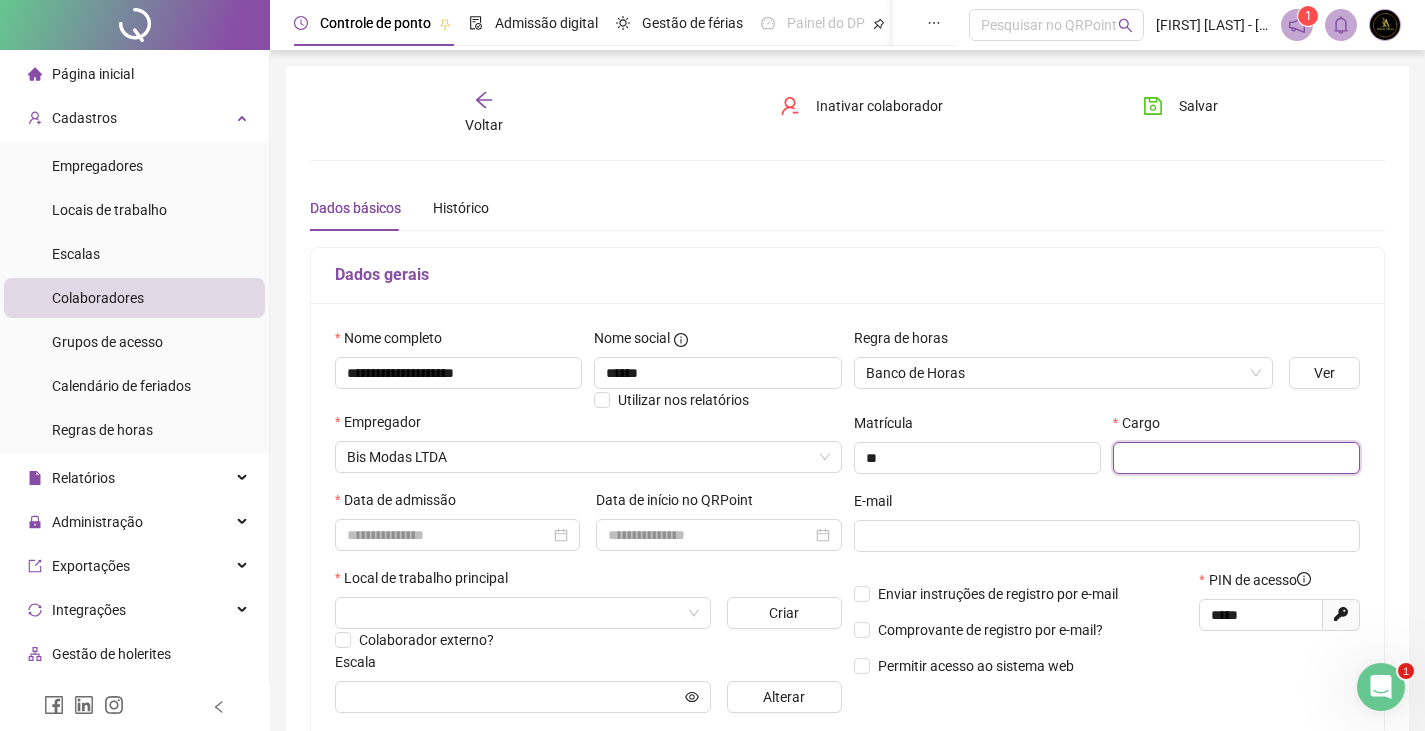 click at bounding box center (1236, 458) 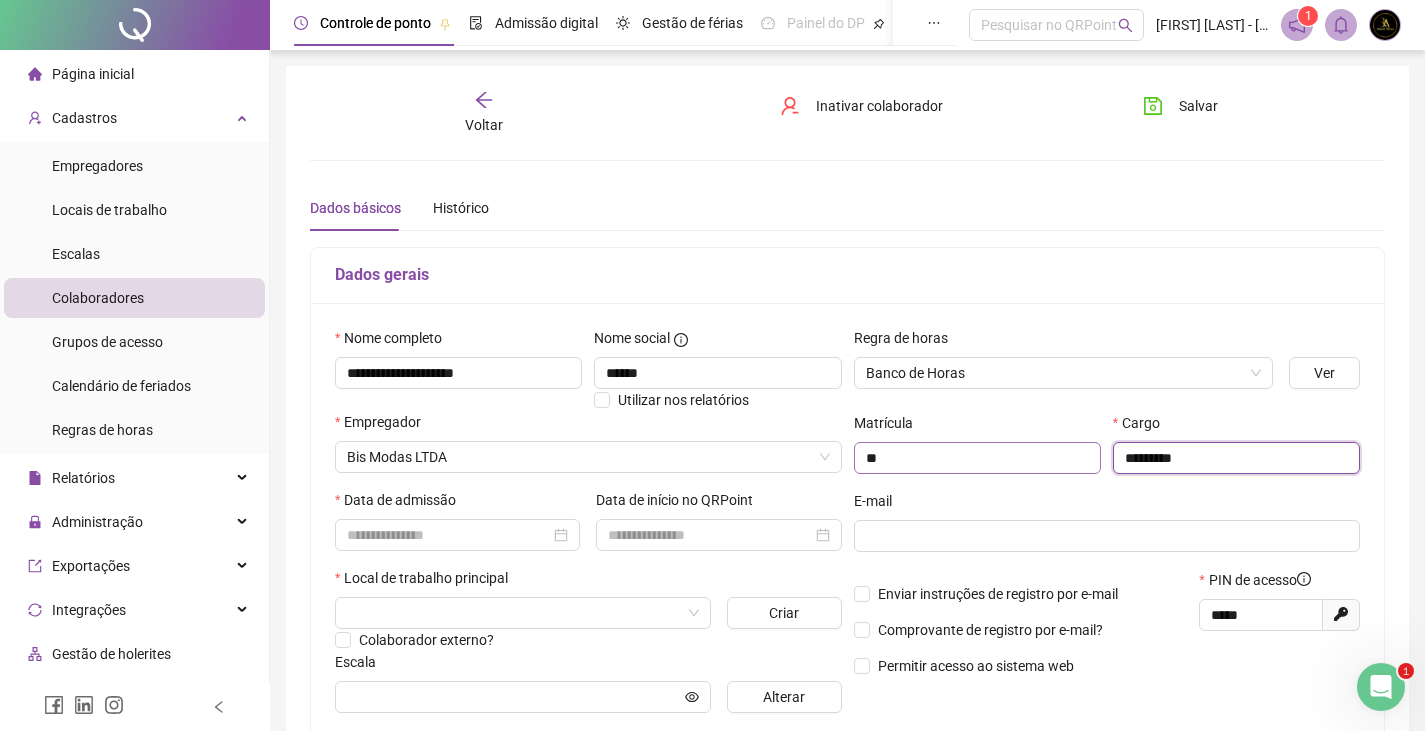 type on "*********" 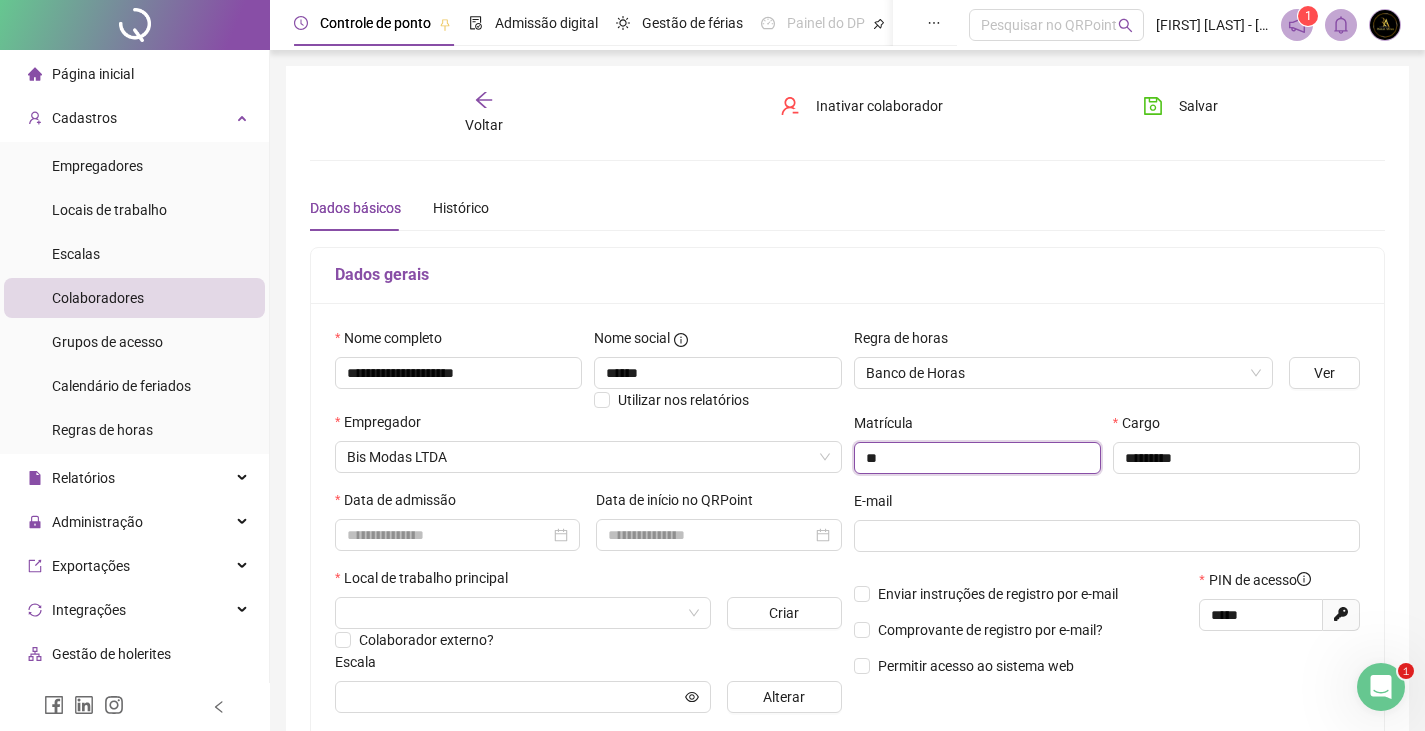 click on "**" at bounding box center (977, 458) 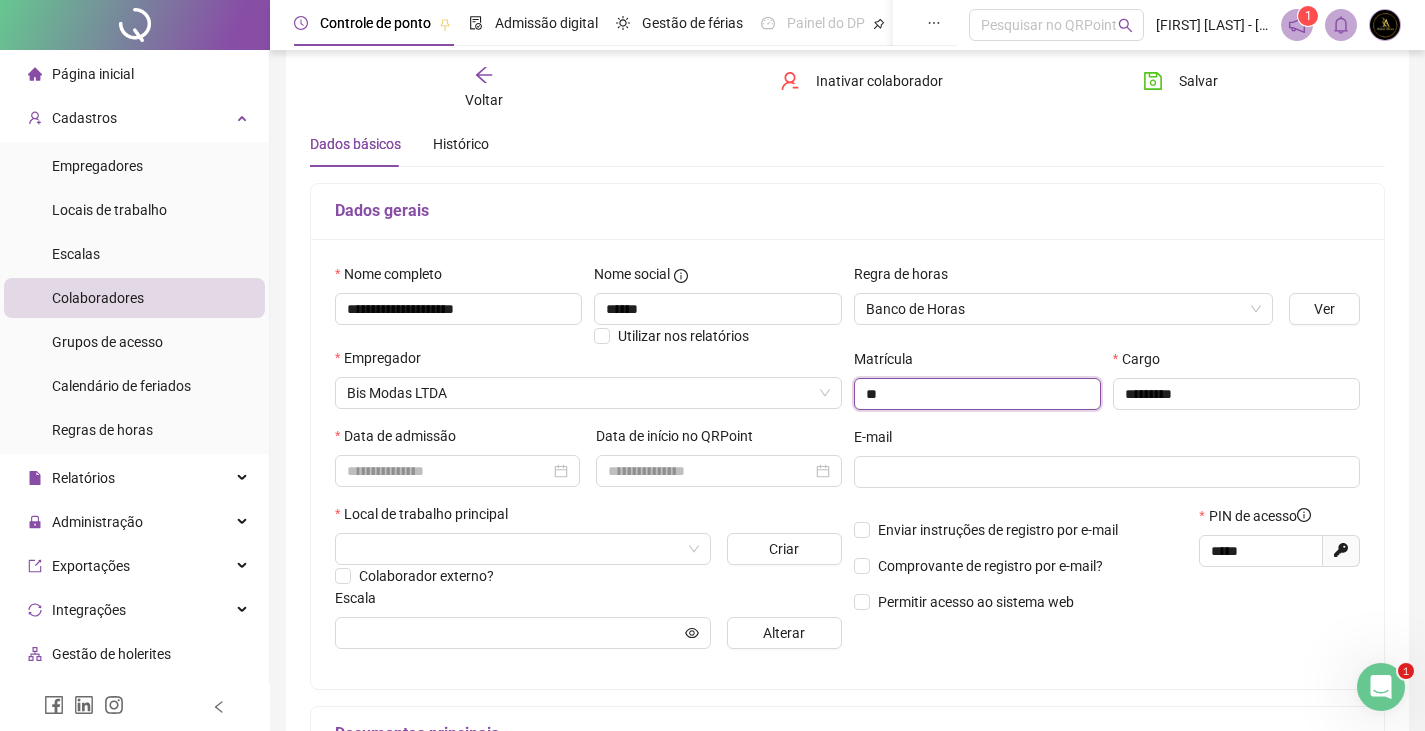 scroll, scrollTop: 100, scrollLeft: 0, axis: vertical 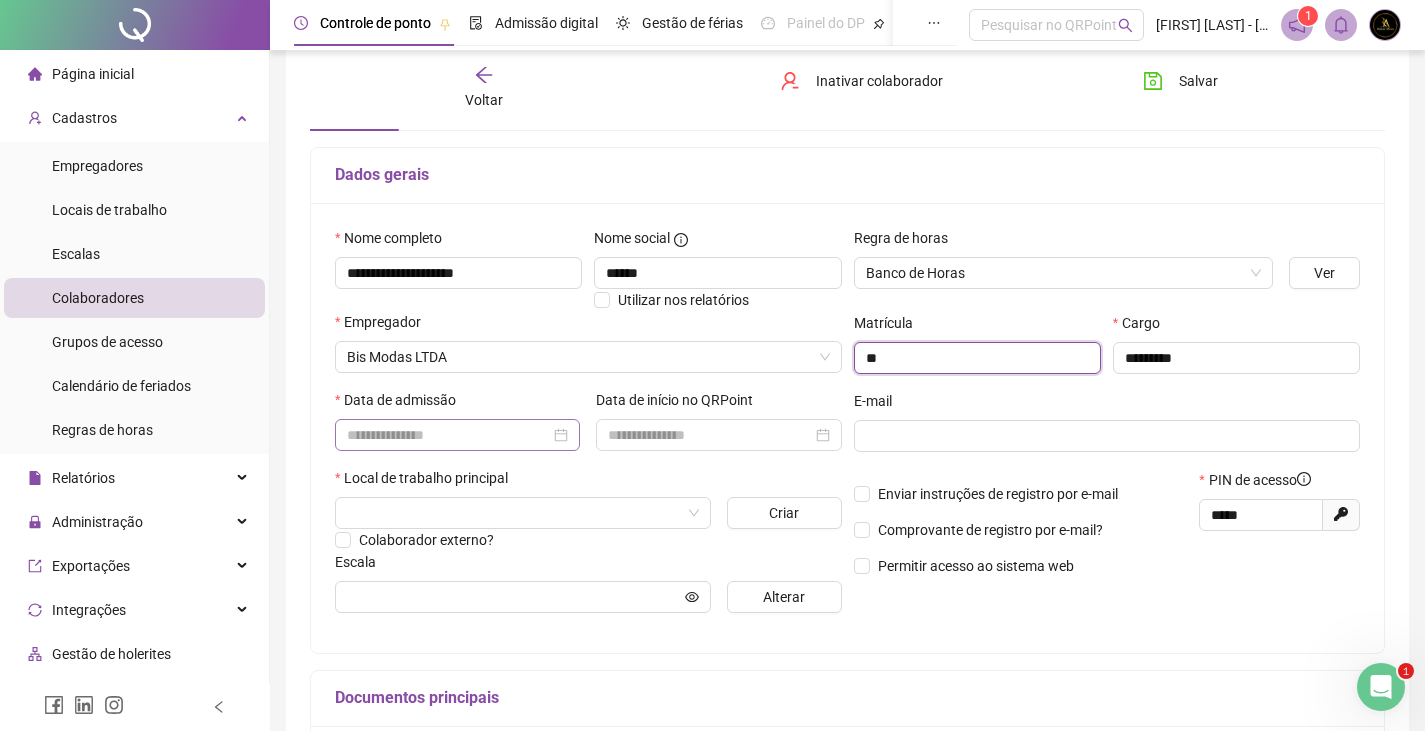 type on "**" 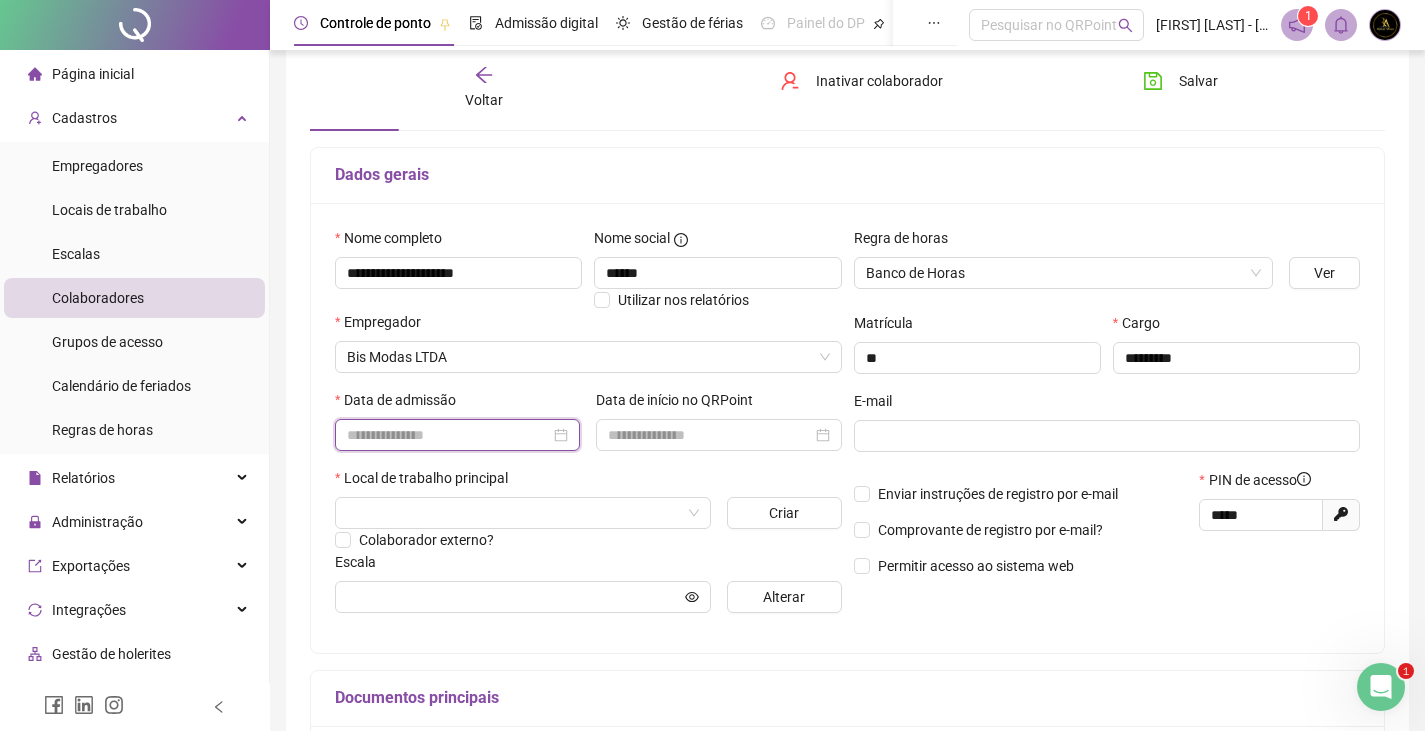 click at bounding box center [448, 435] 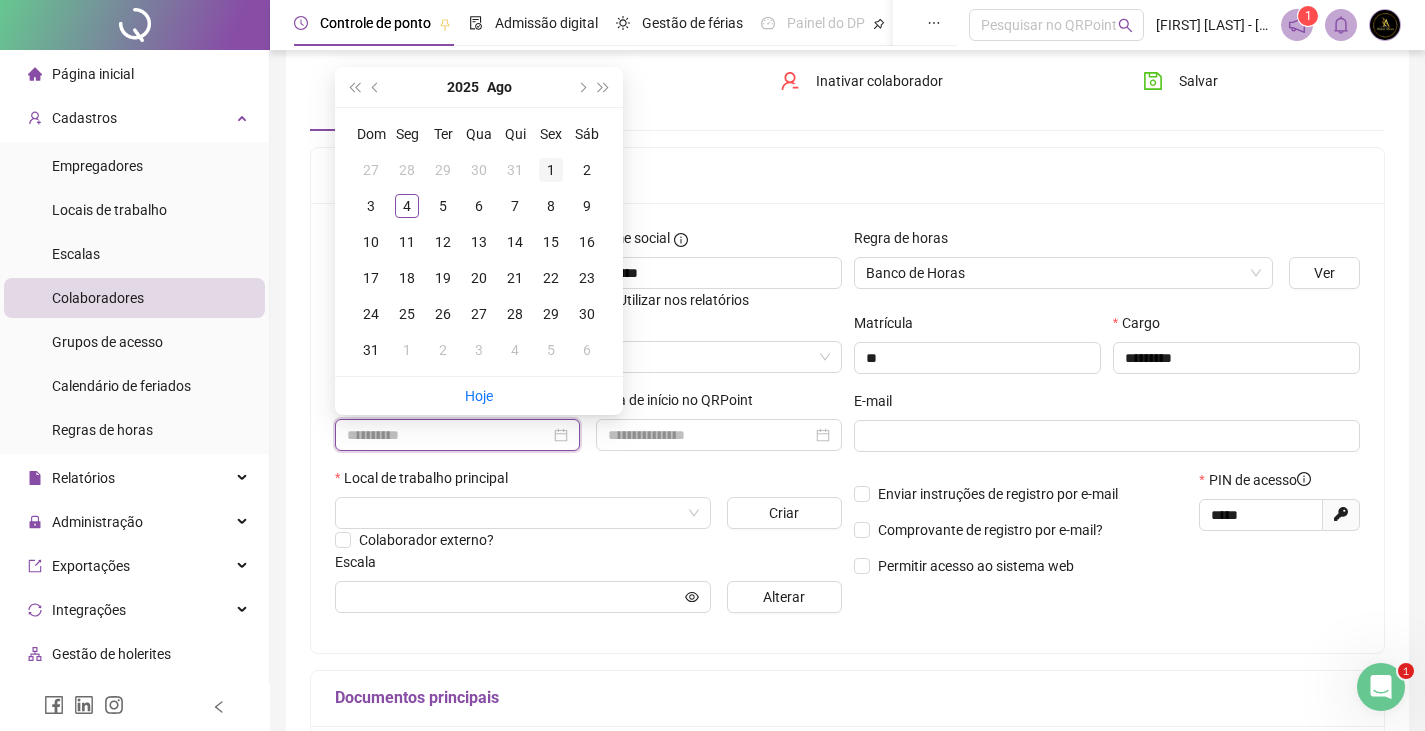 type on "**********" 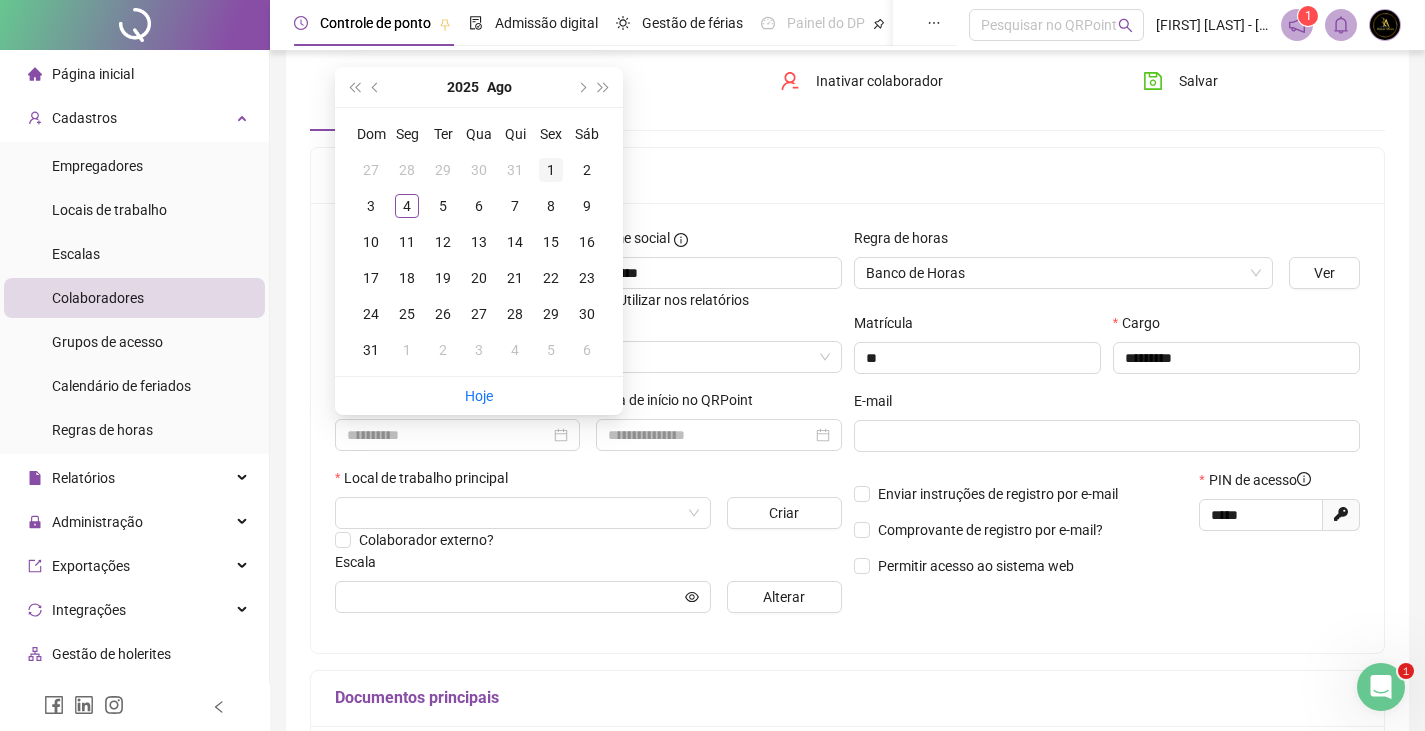 click on "1" at bounding box center [551, 170] 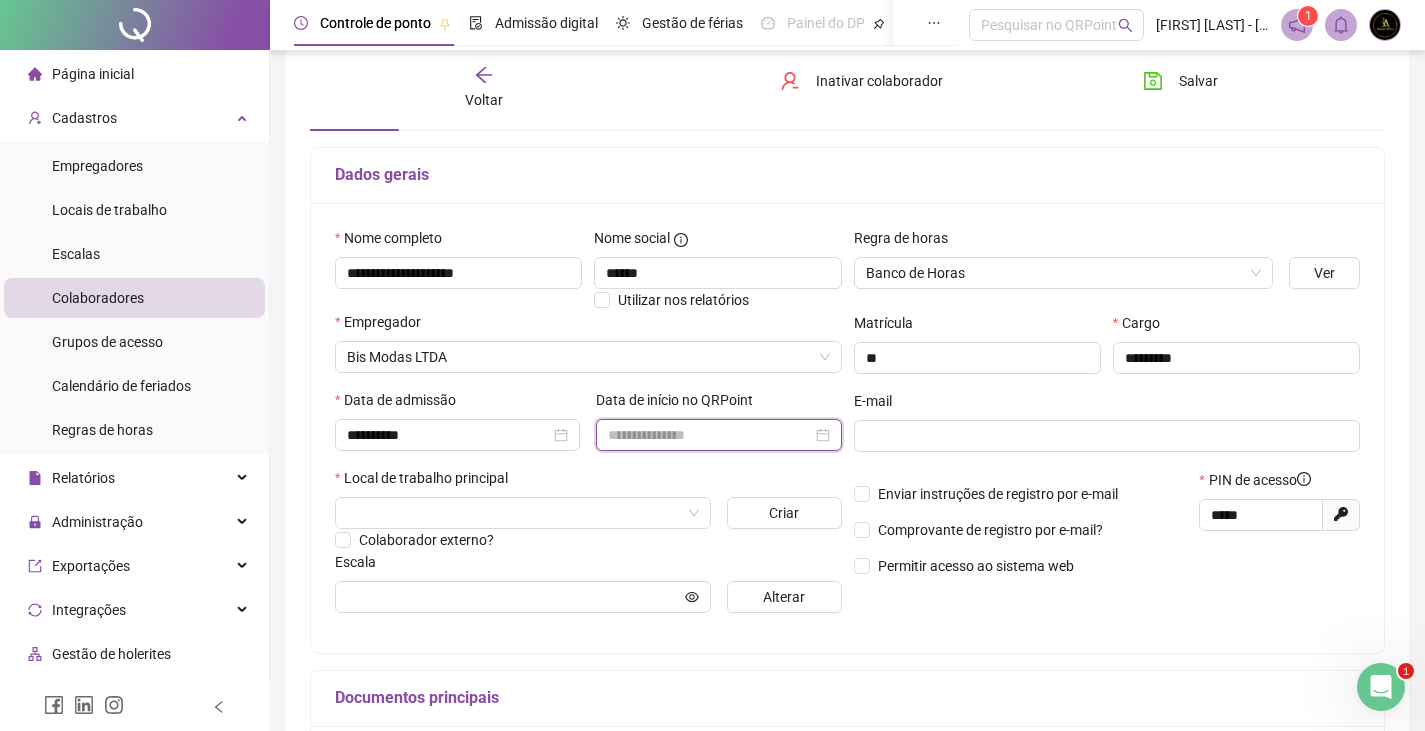 click at bounding box center (709, 435) 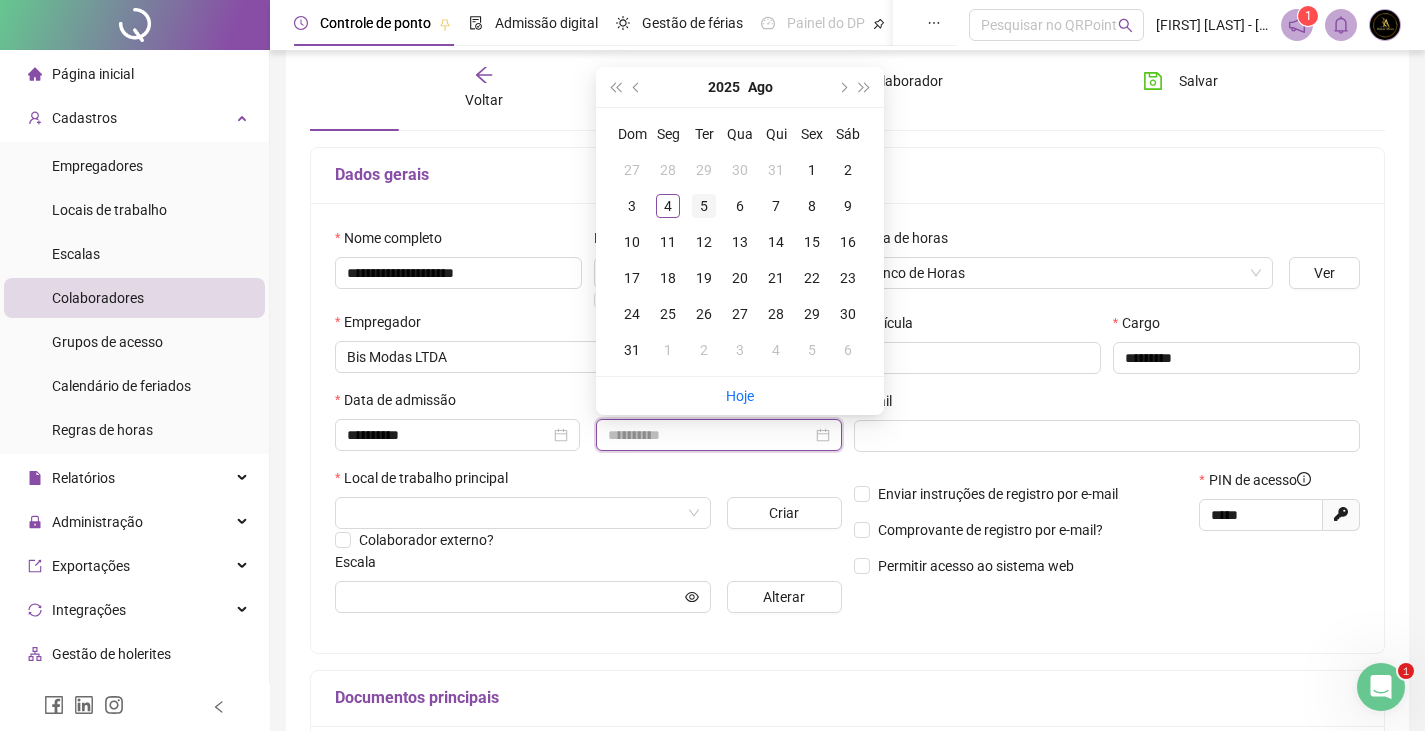 type on "**********" 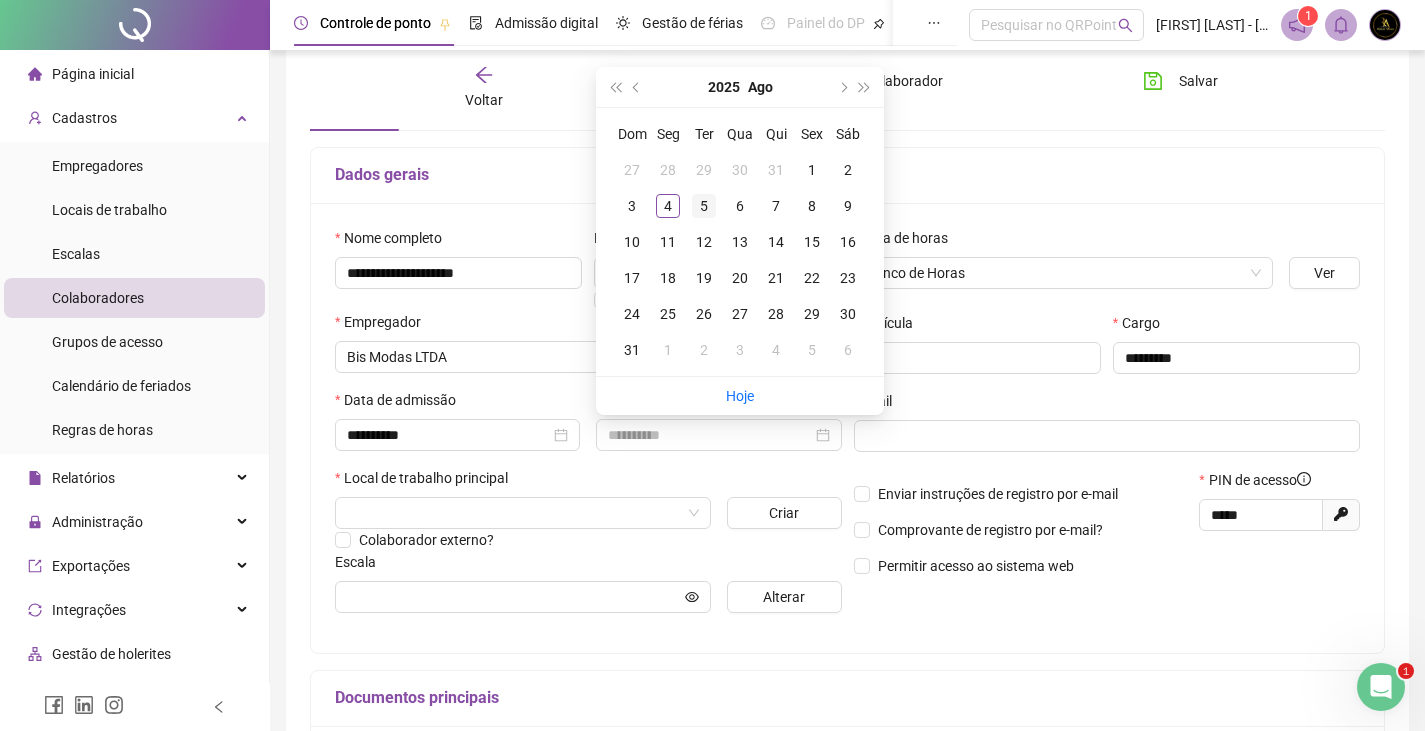 click on "5" at bounding box center (704, 206) 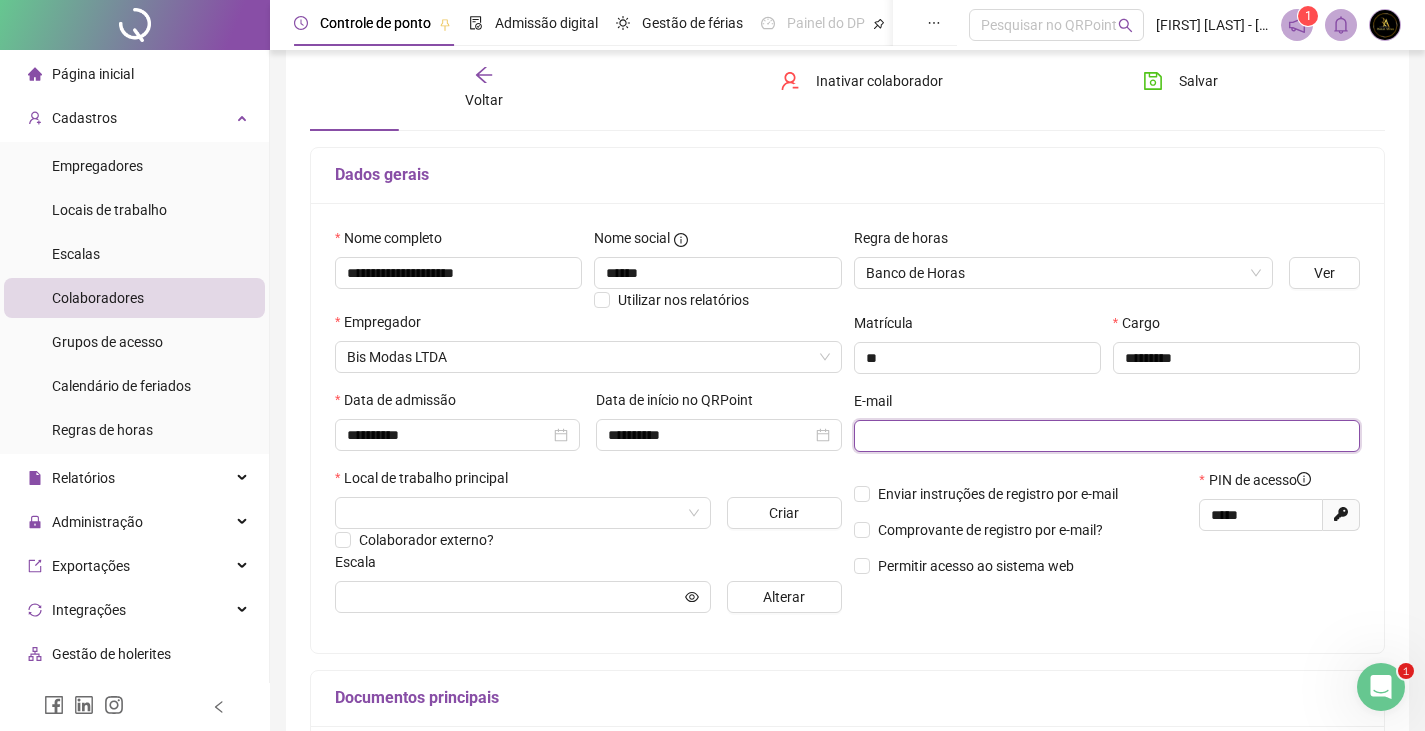 click at bounding box center (1105, 436) 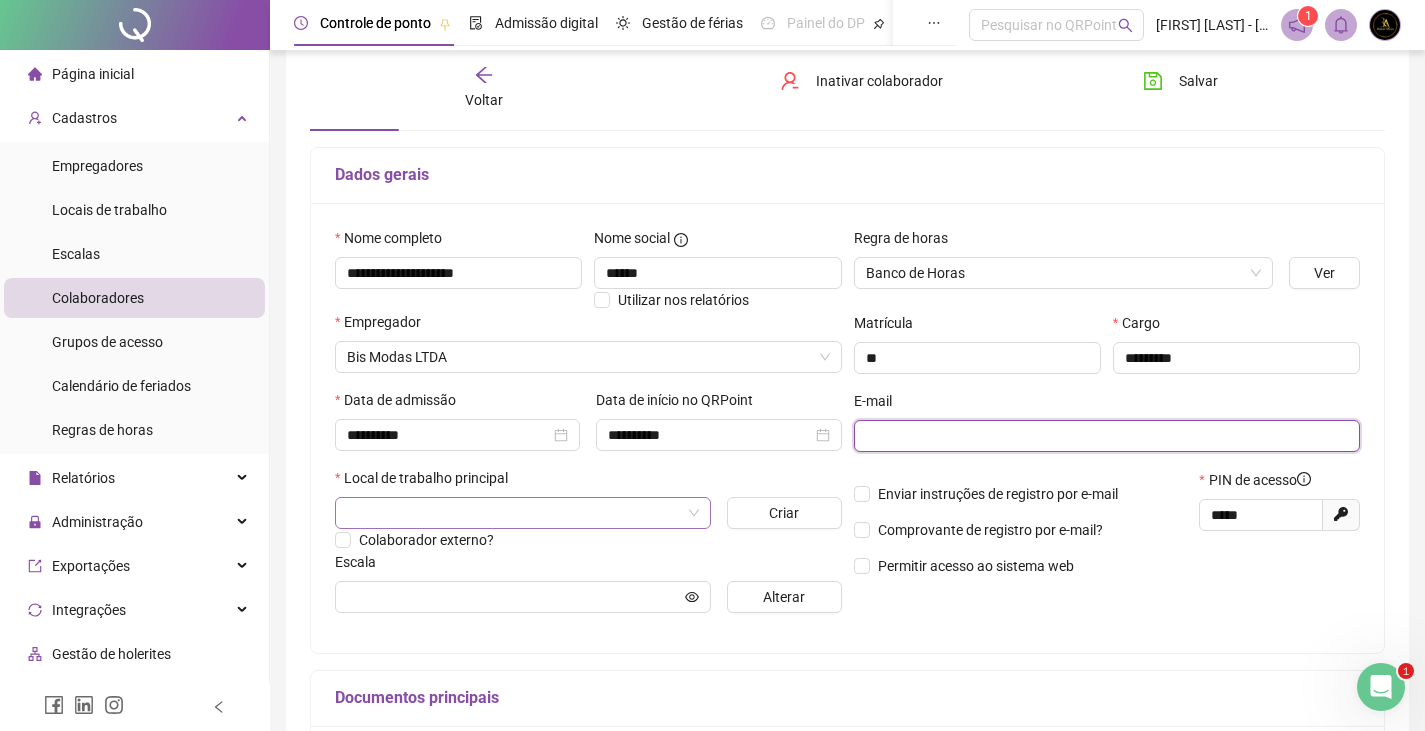 click at bounding box center [523, 513] 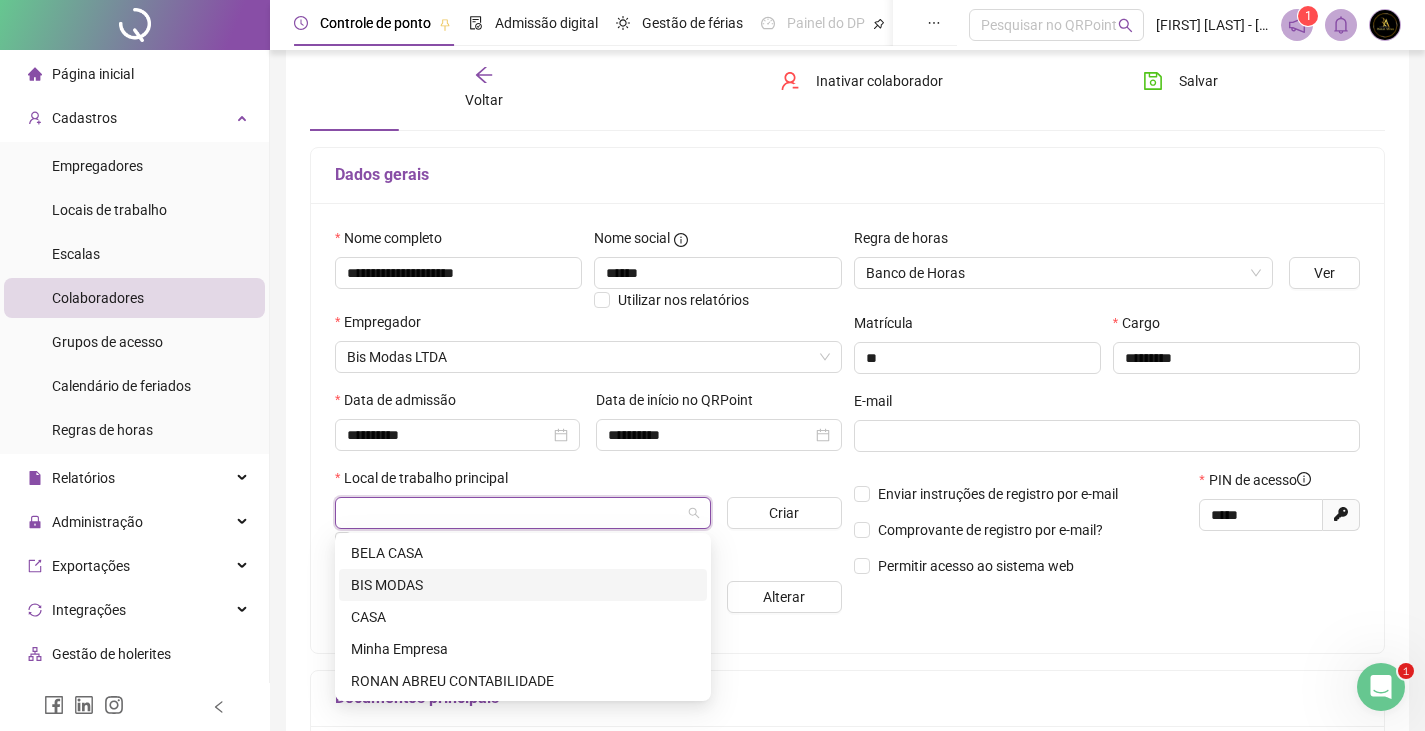 click on "BIS MODAS" at bounding box center [523, 585] 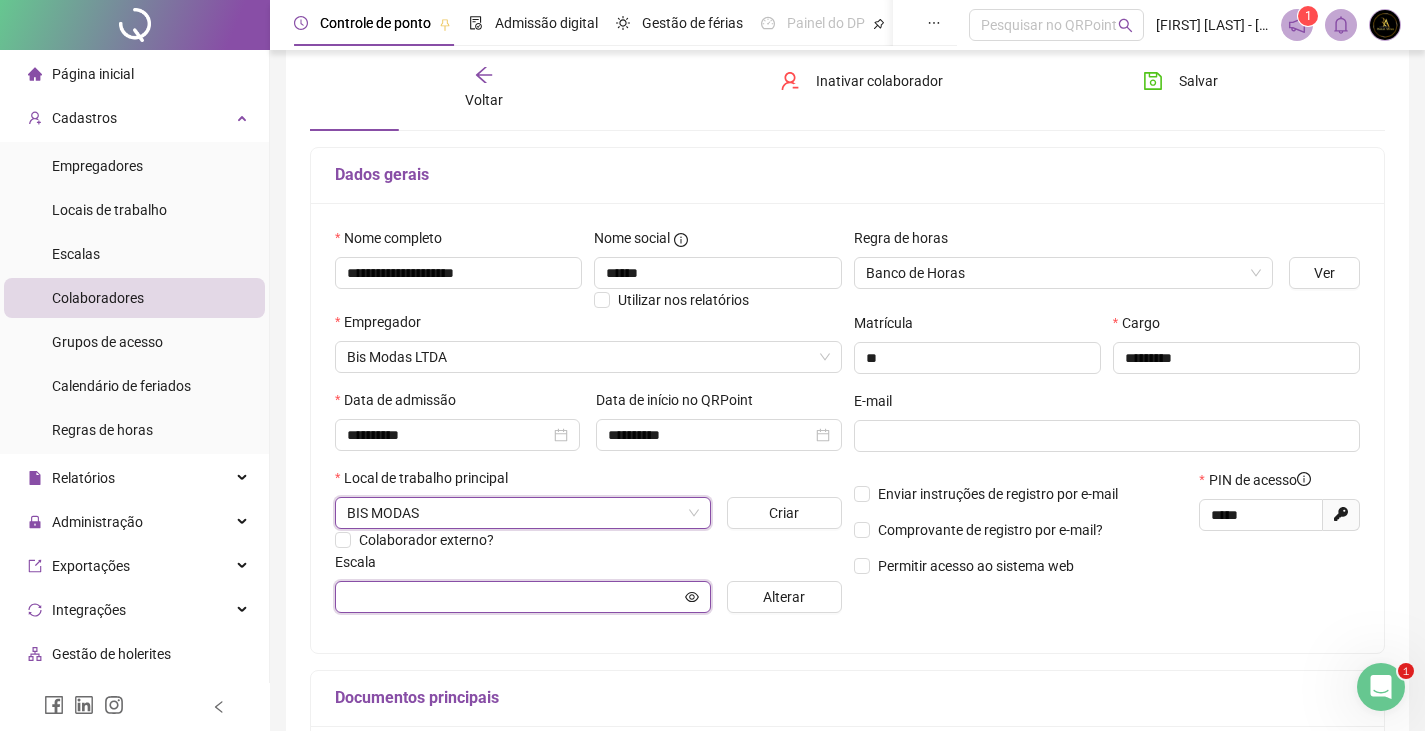 click at bounding box center (514, 597) 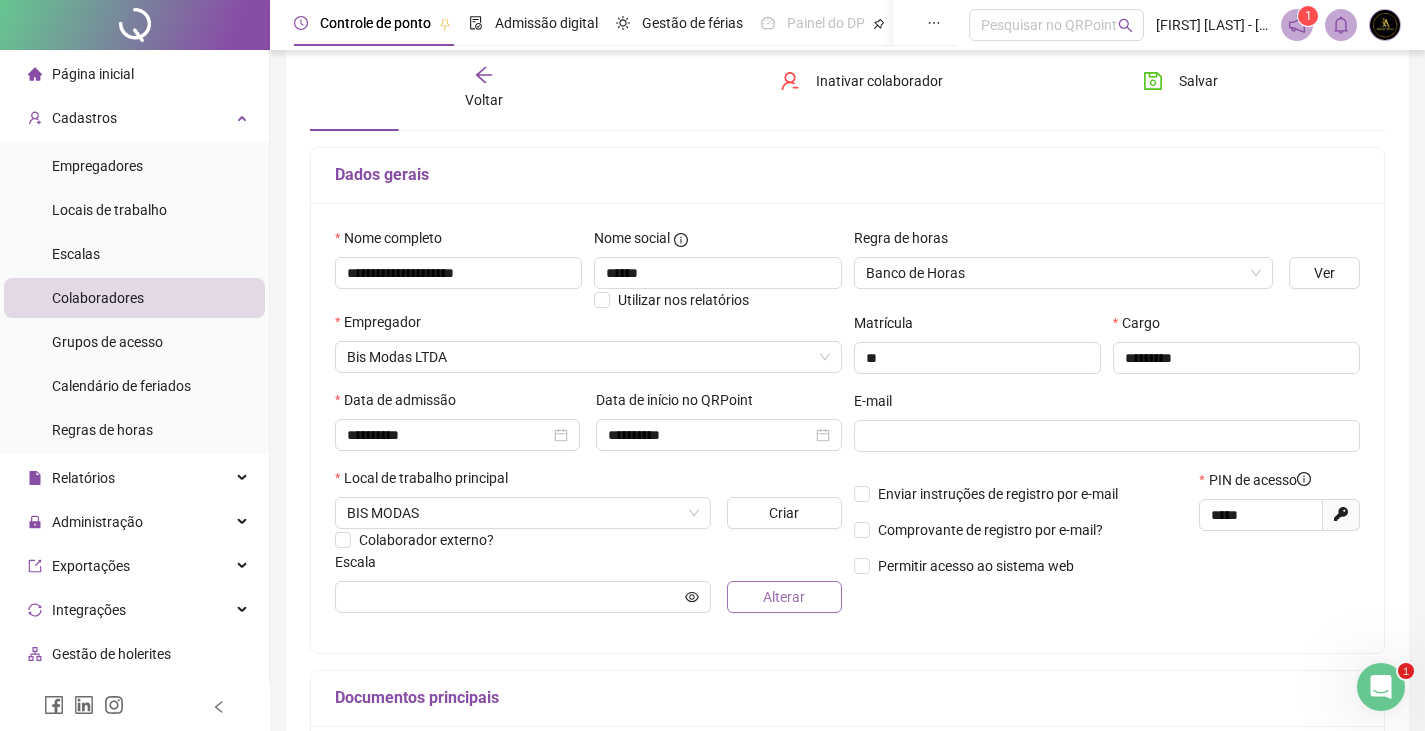 click on "Alterar" at bounding box center [784, 597] 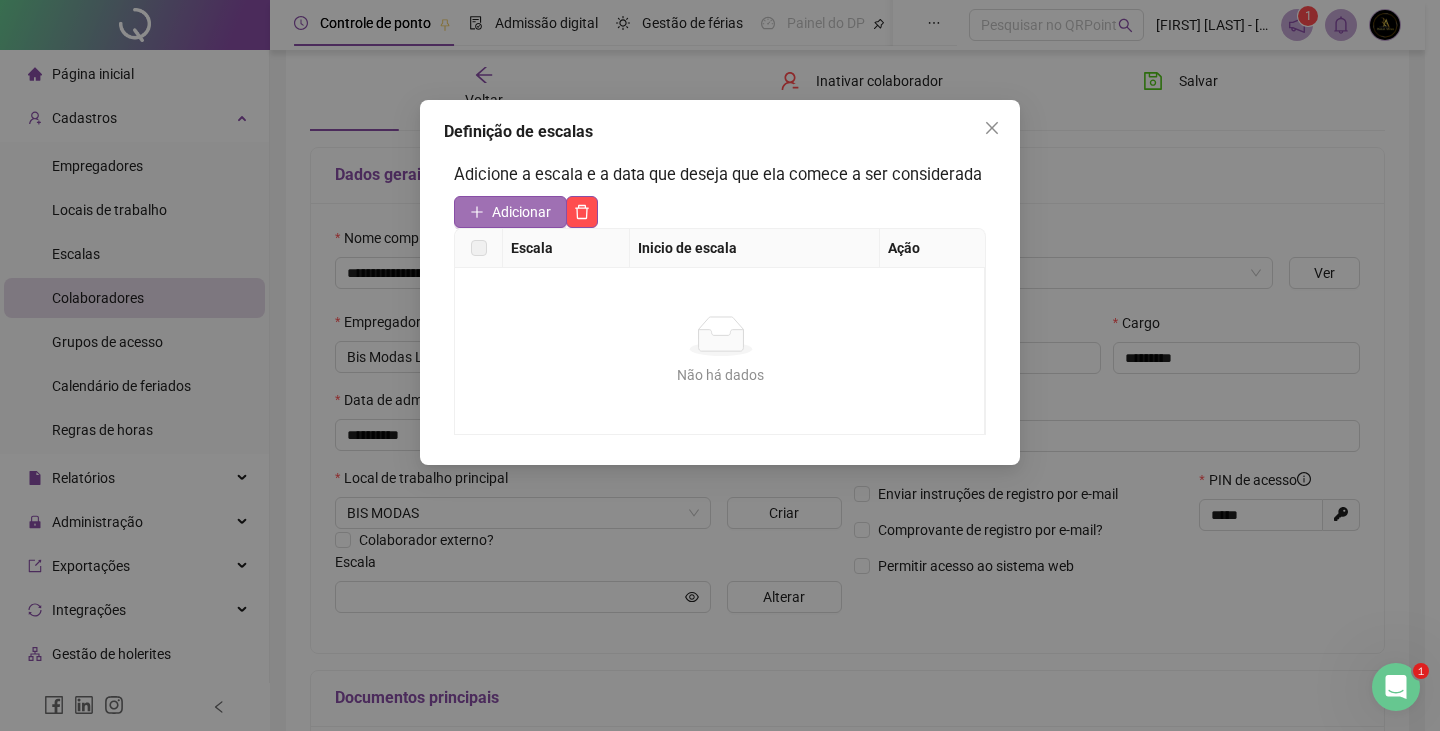 click on "Adicionar" at bounding box center [521, 212] 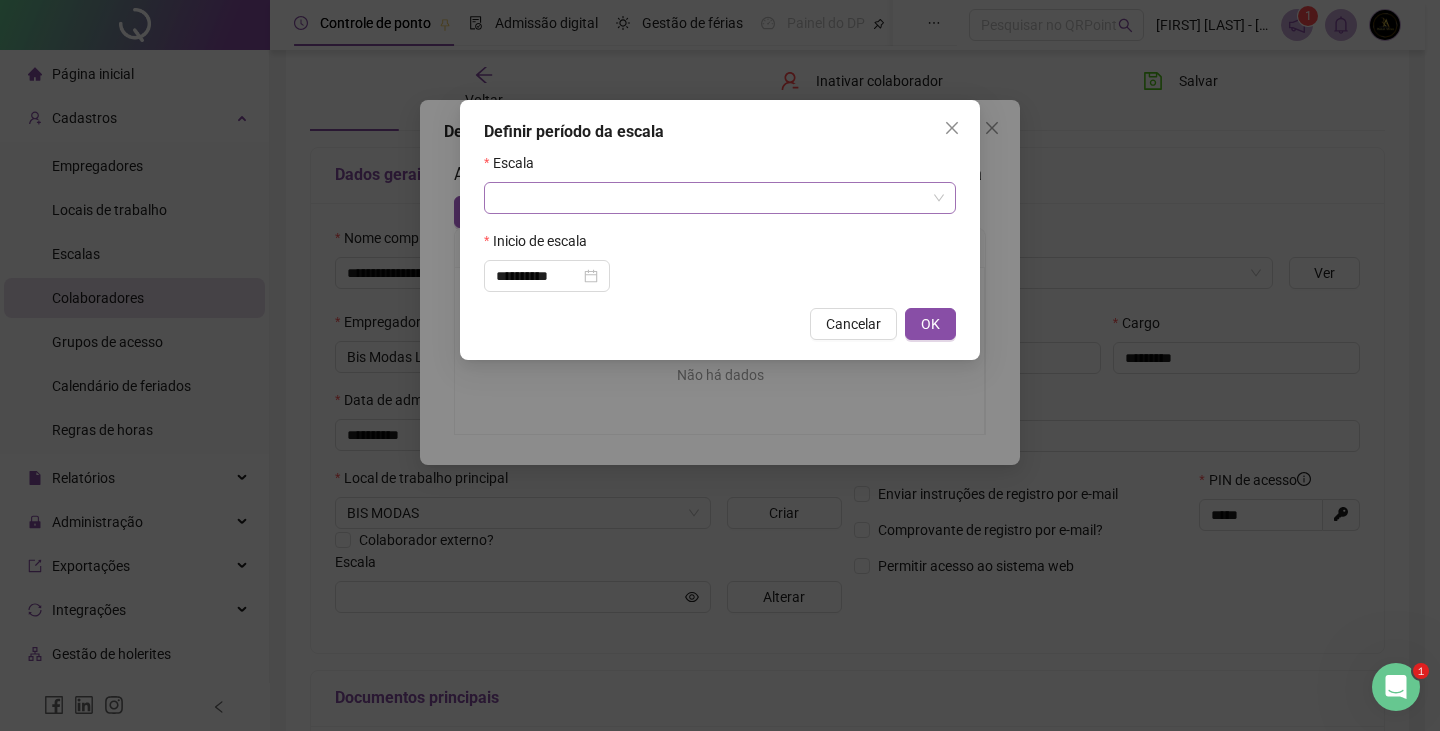 click at bounding box center [711, 198] 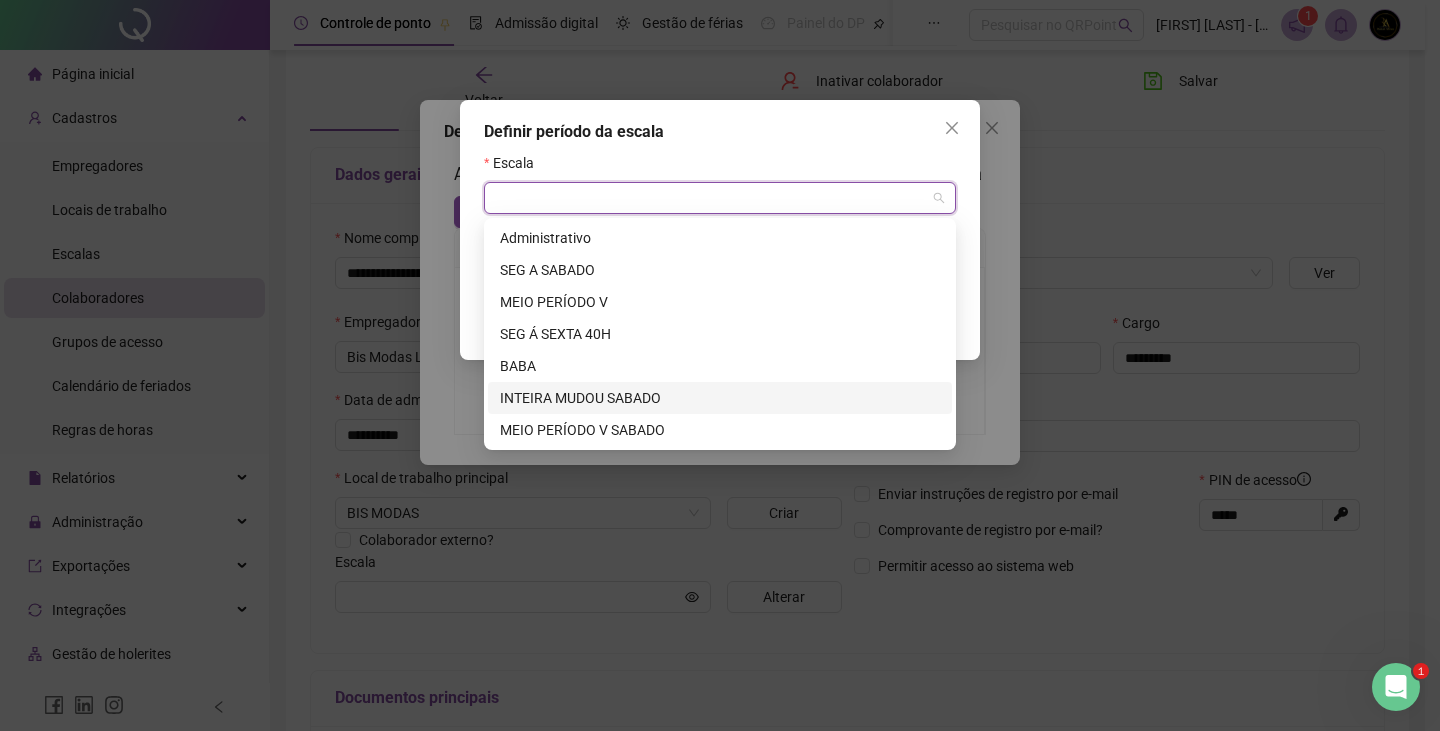 click on "INTEIRA MUDOU SABADO" at bounding box center [720, 398] 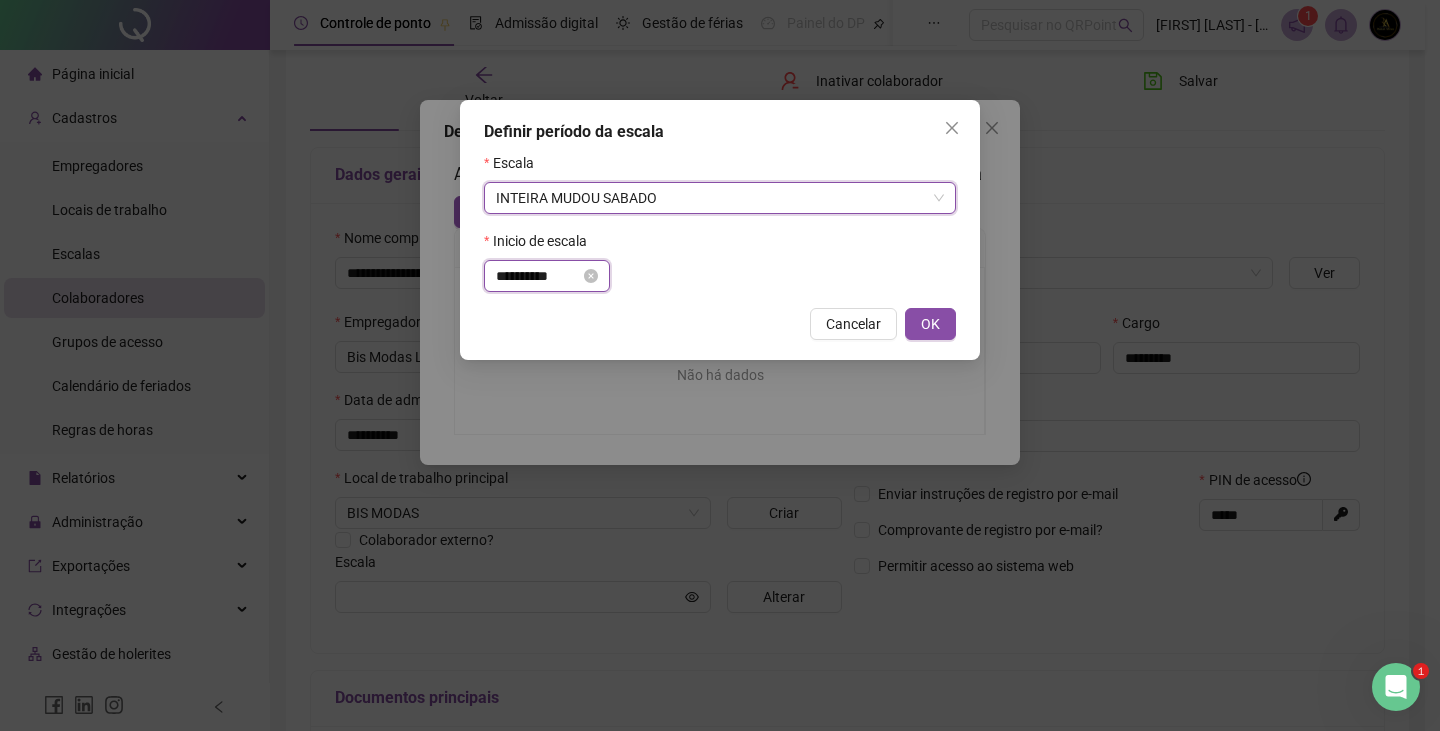 click on "**********" at bounding box center (538, 276) 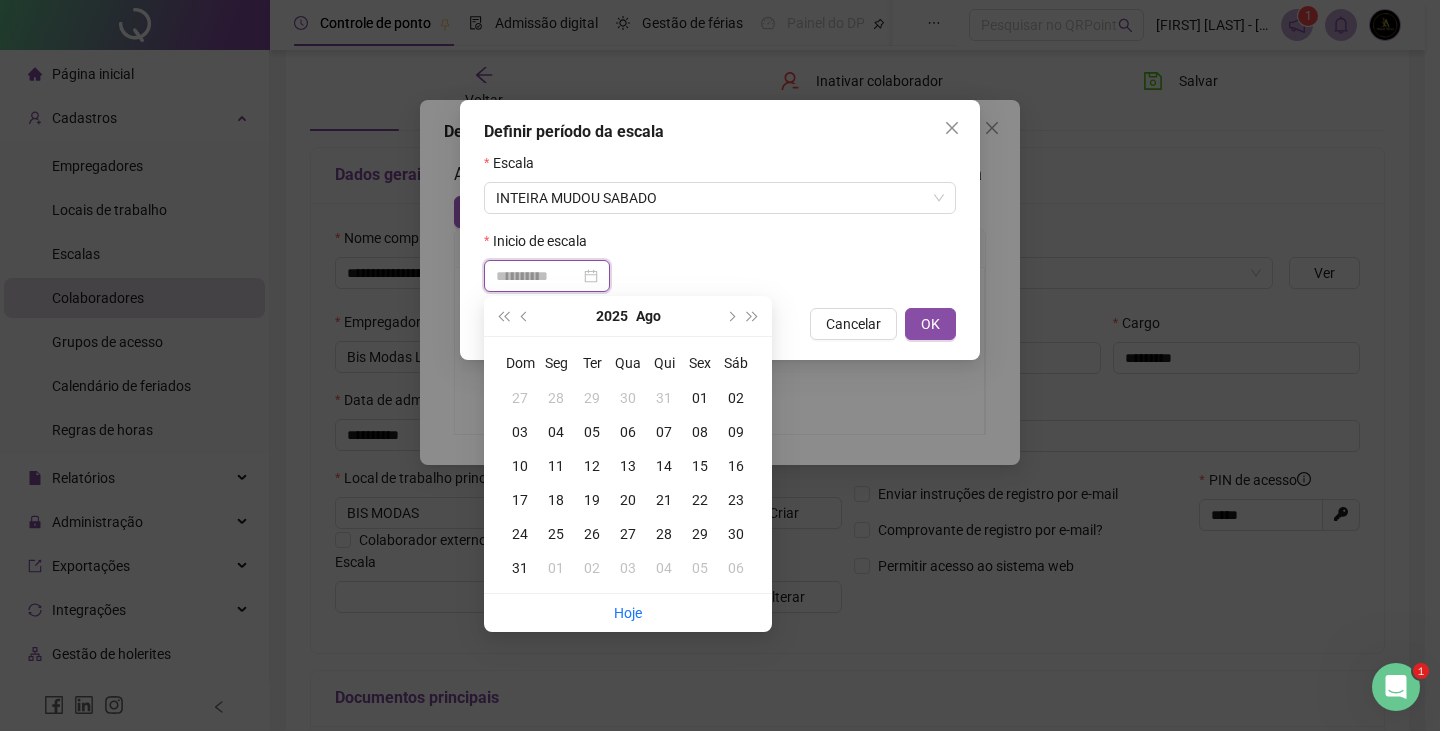 type on "**********" 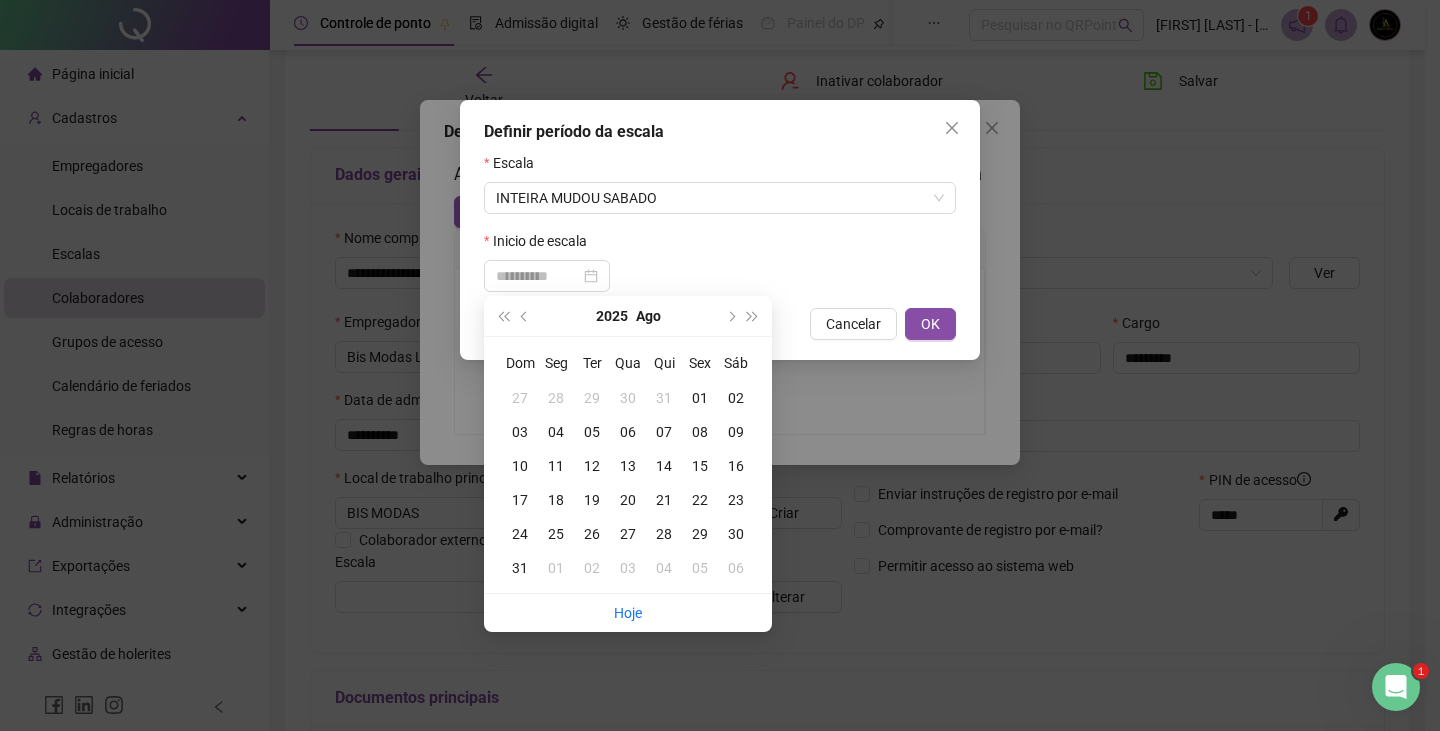 click on "05" at bounding box center [592, 432] 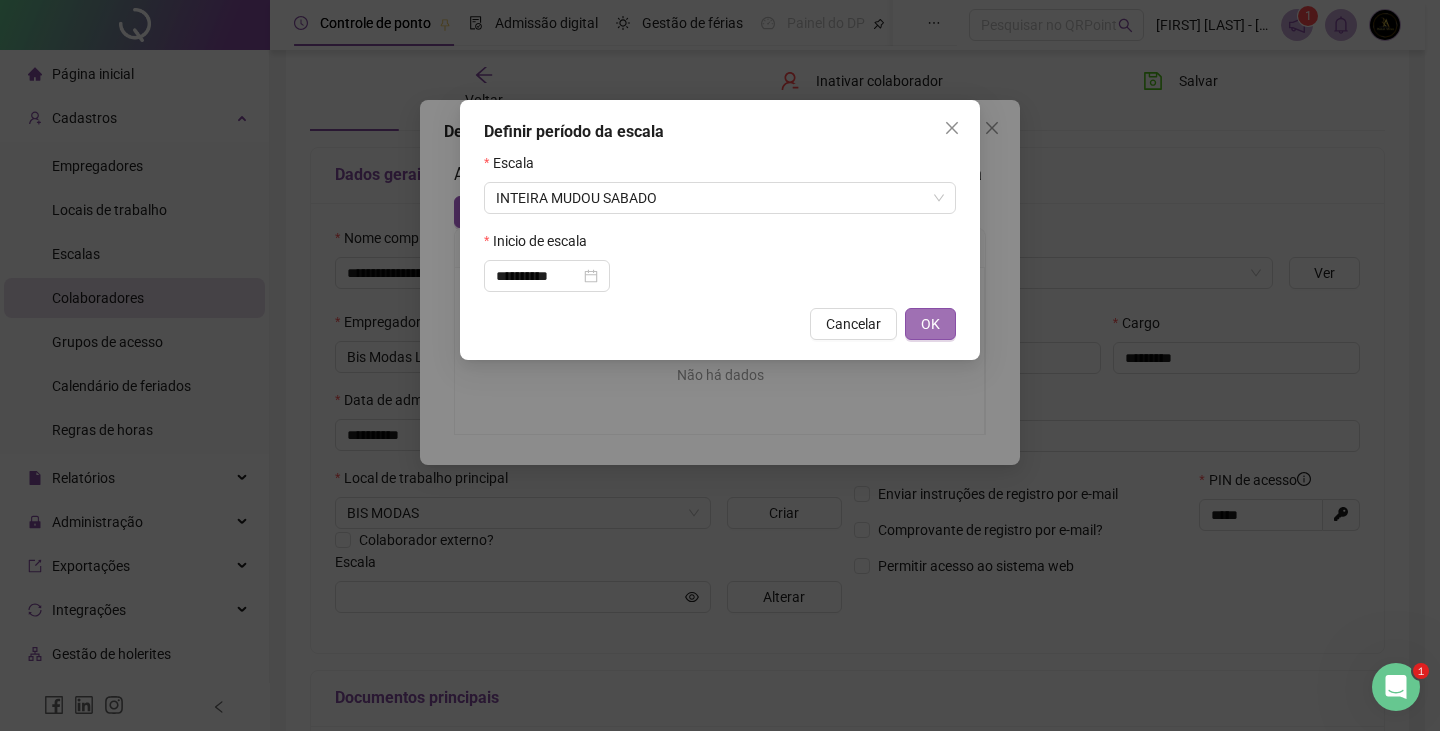 click on "OK" at bounding box center (930, 324) 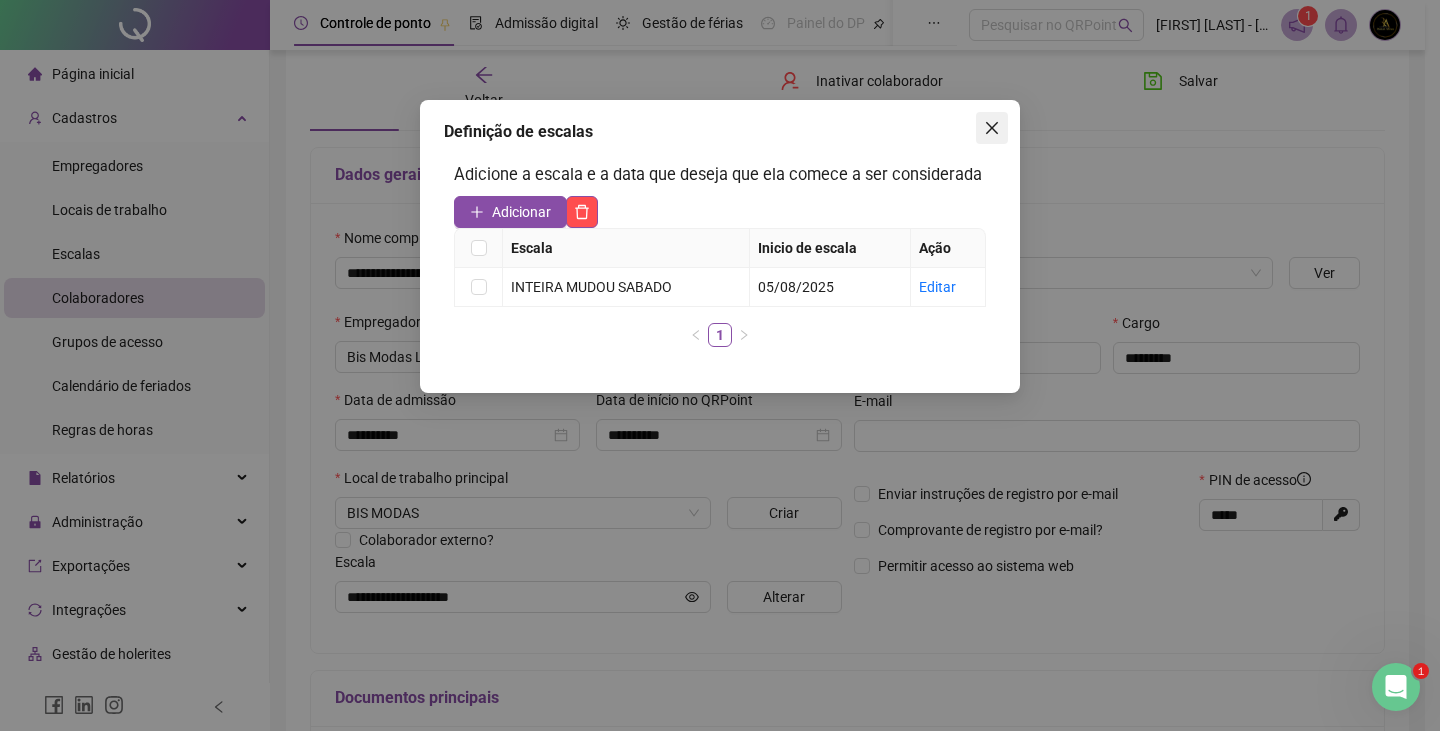 click at bounding box center (992, 128) 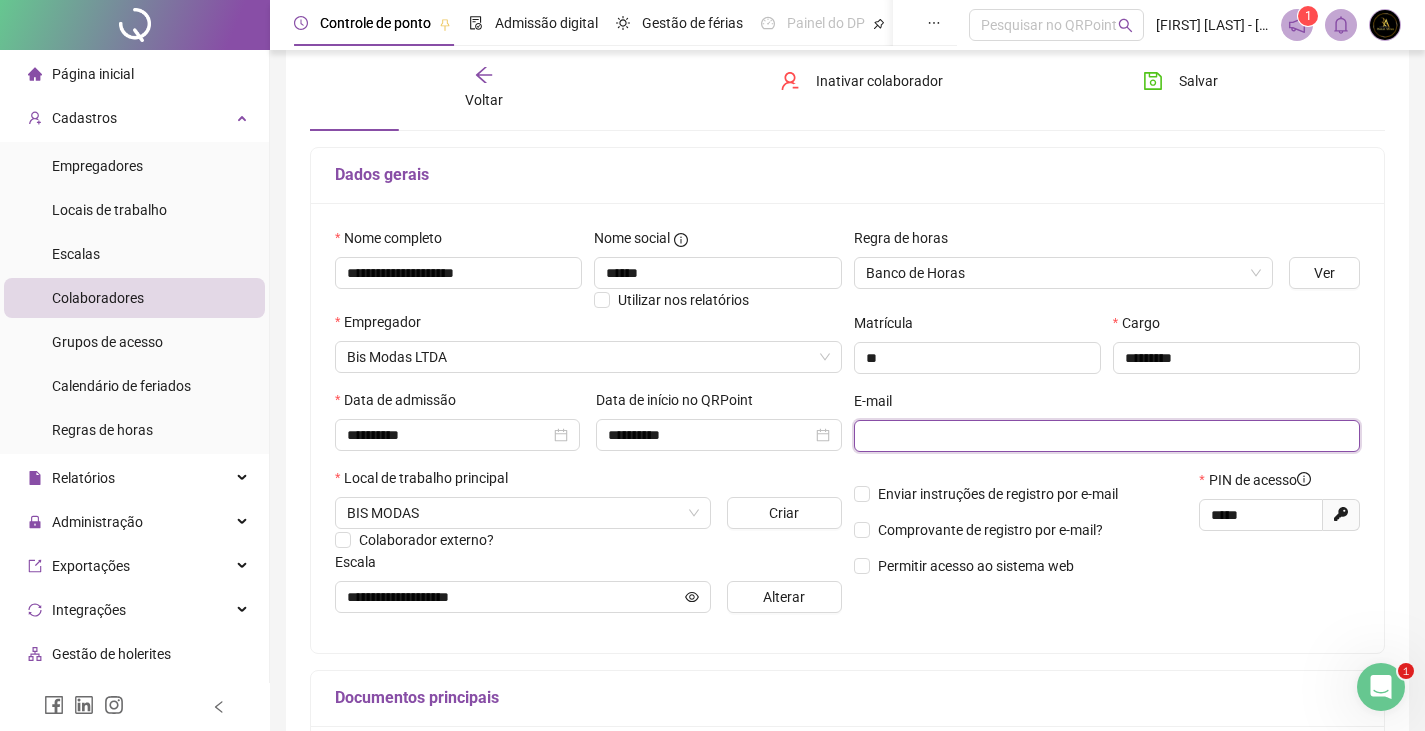 click at bounding box center (1105, 436) 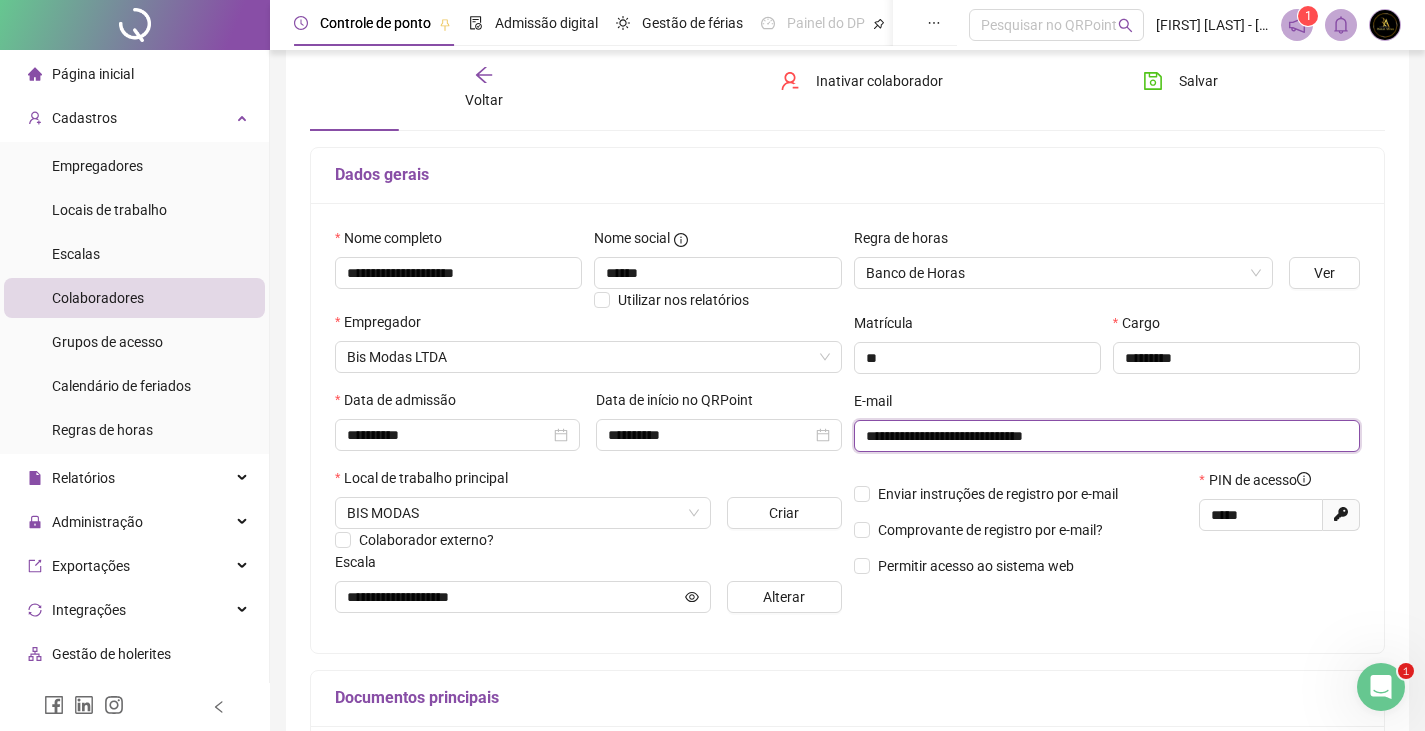 type on "**********" 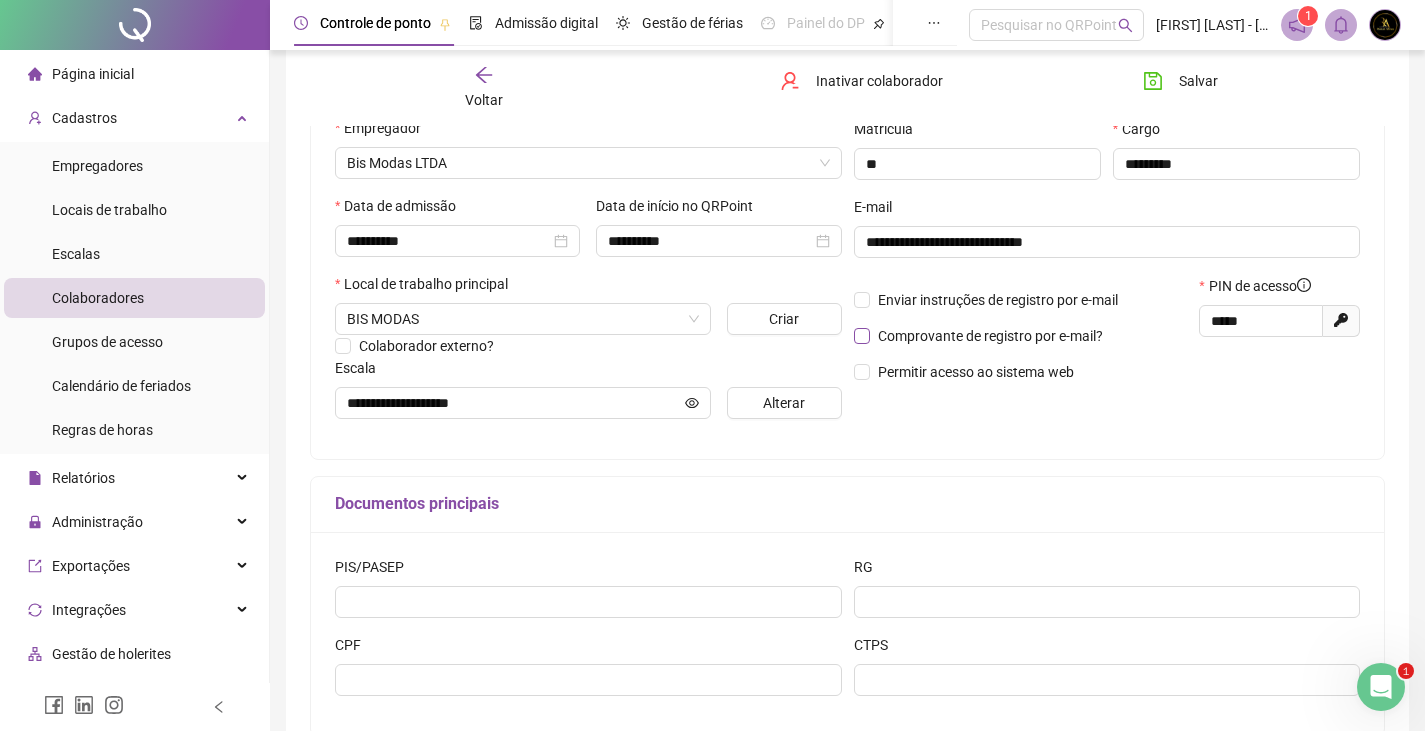 scroll, scrollTop: 300, scrollLeft: 0, axis: vertical 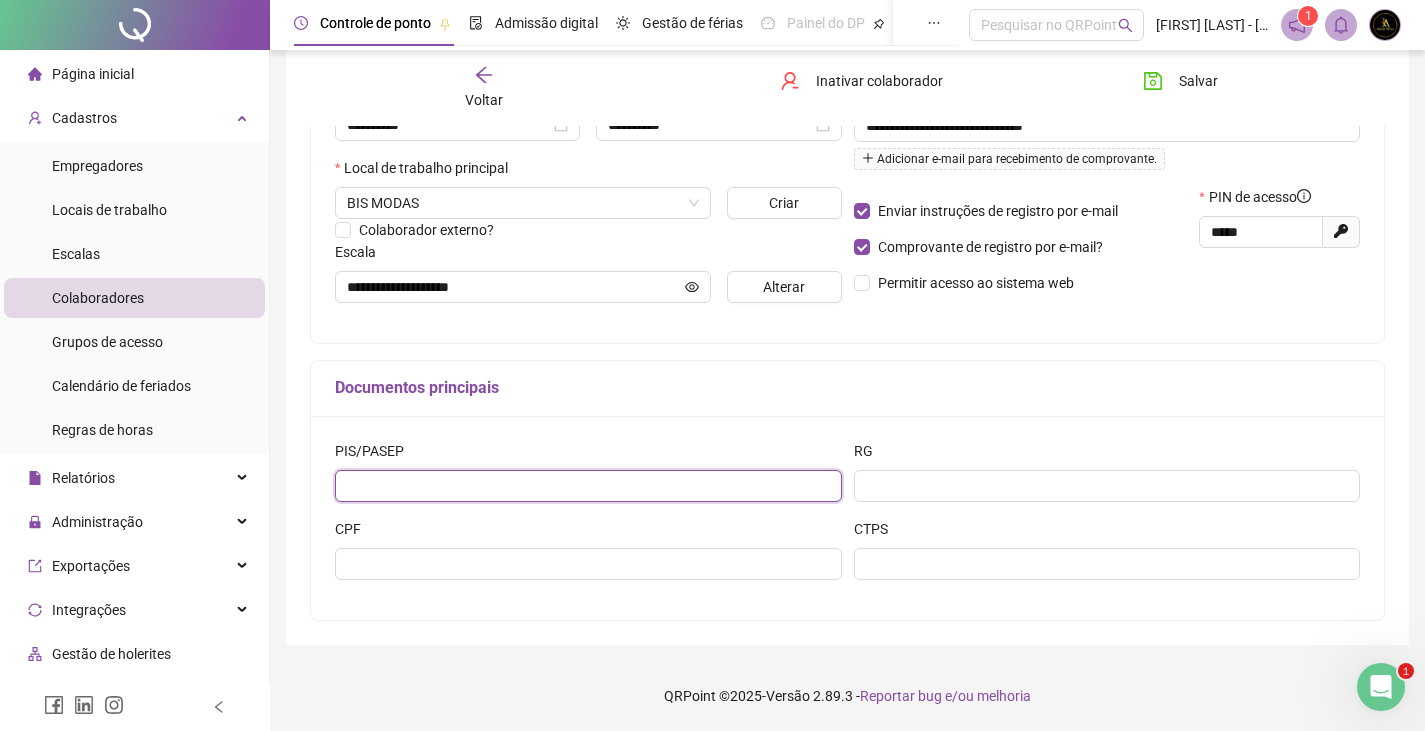 click at bounding box center [588, 486] 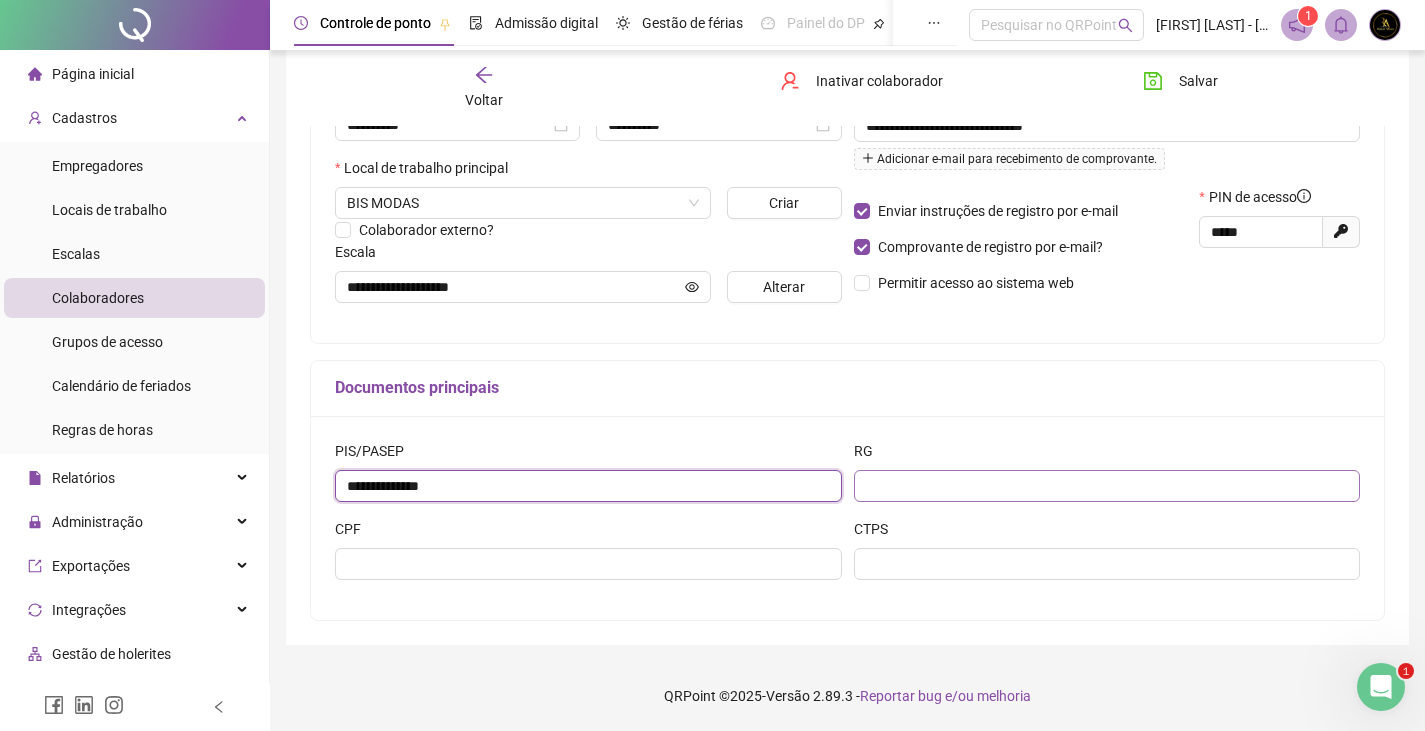 type on "**********" 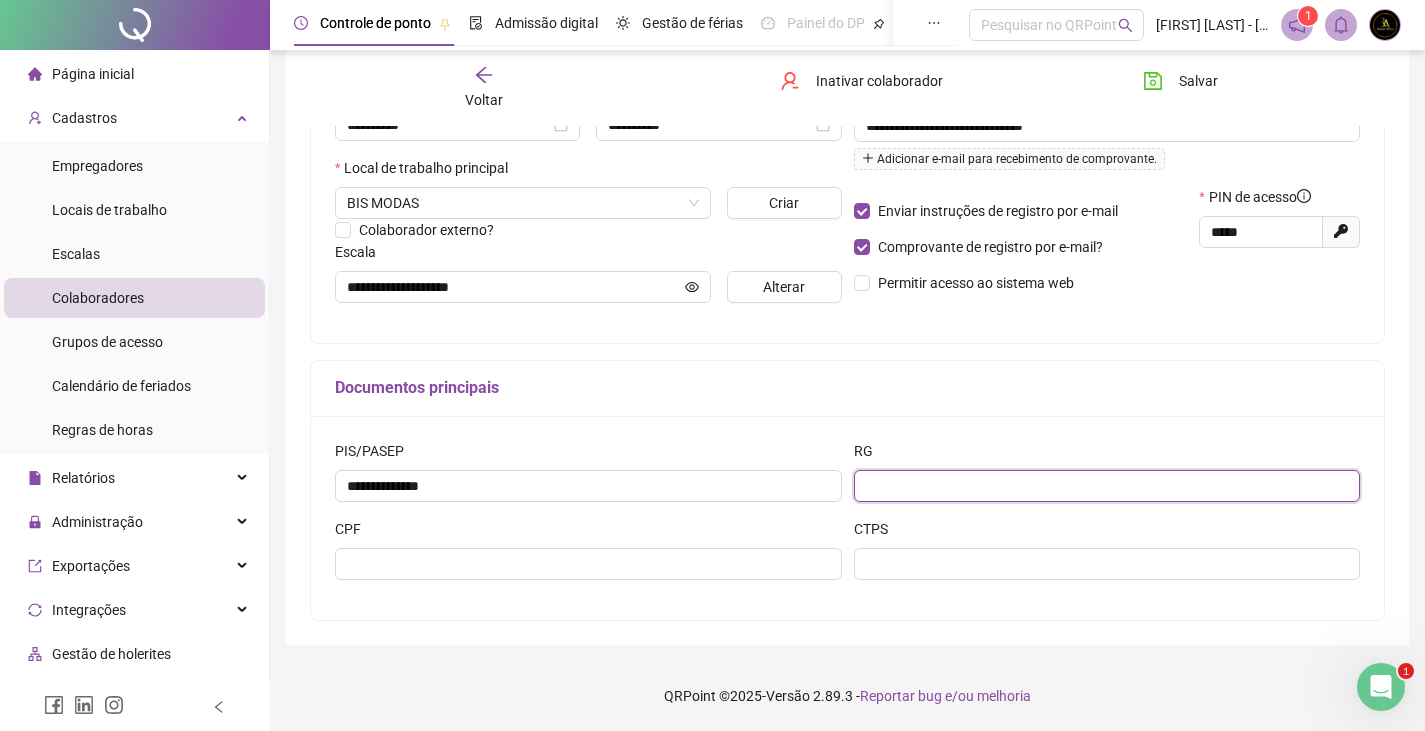click at bounding box center (1107, 486) 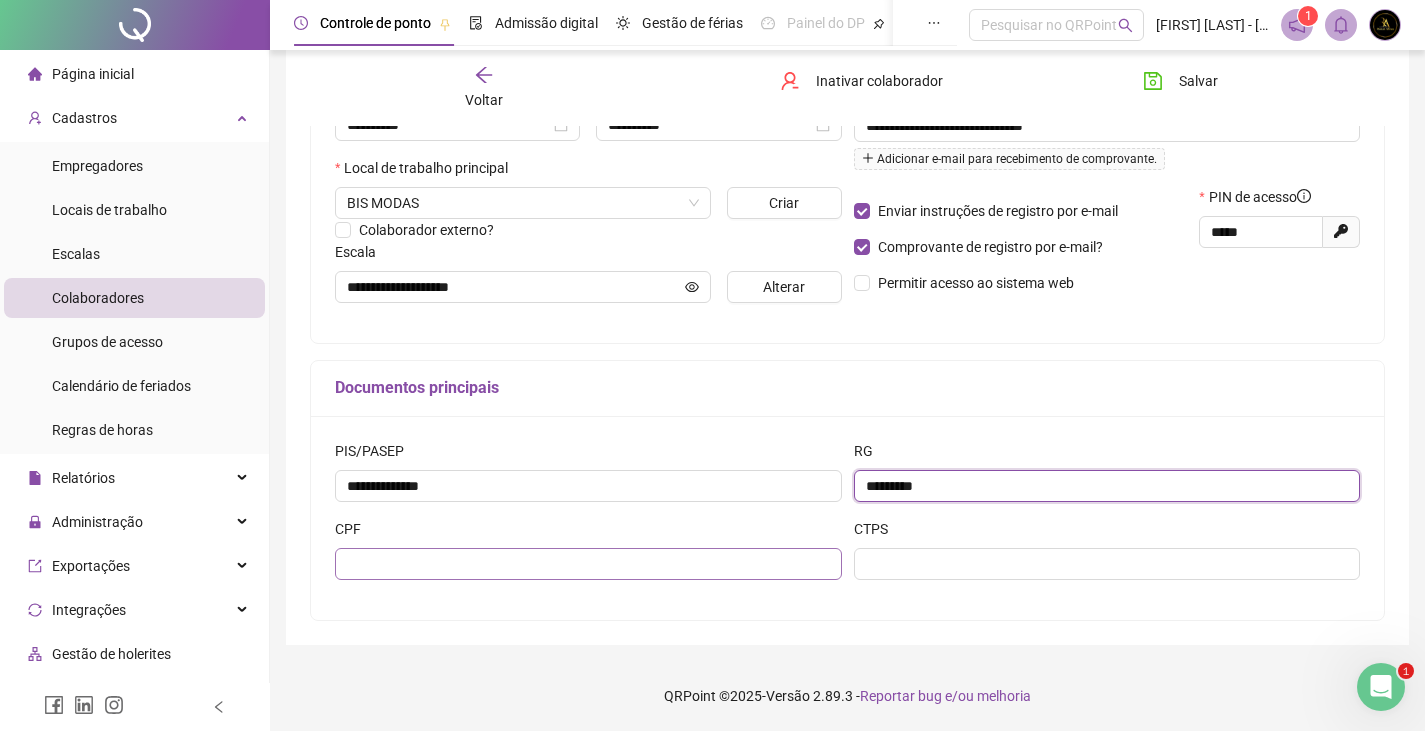 type on "*********" 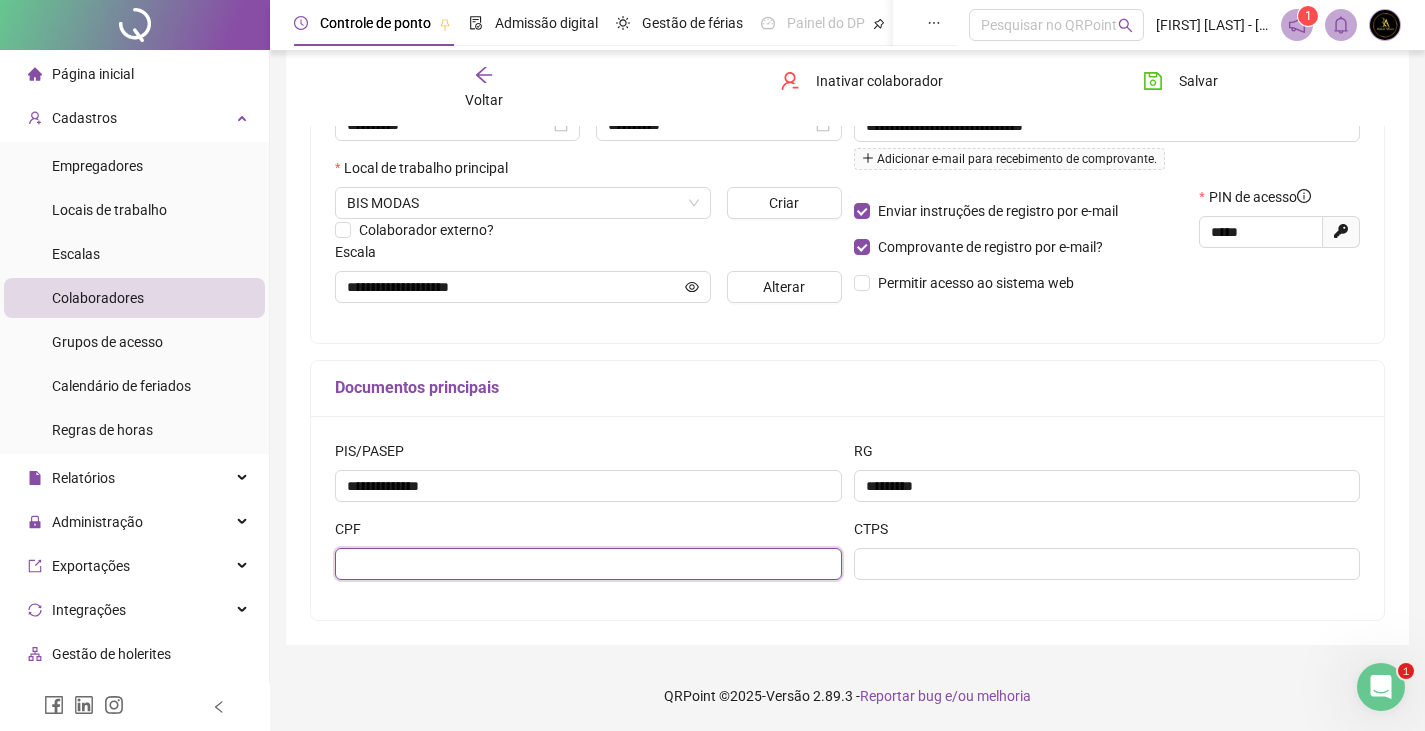 click at bounding box center [588, 564] 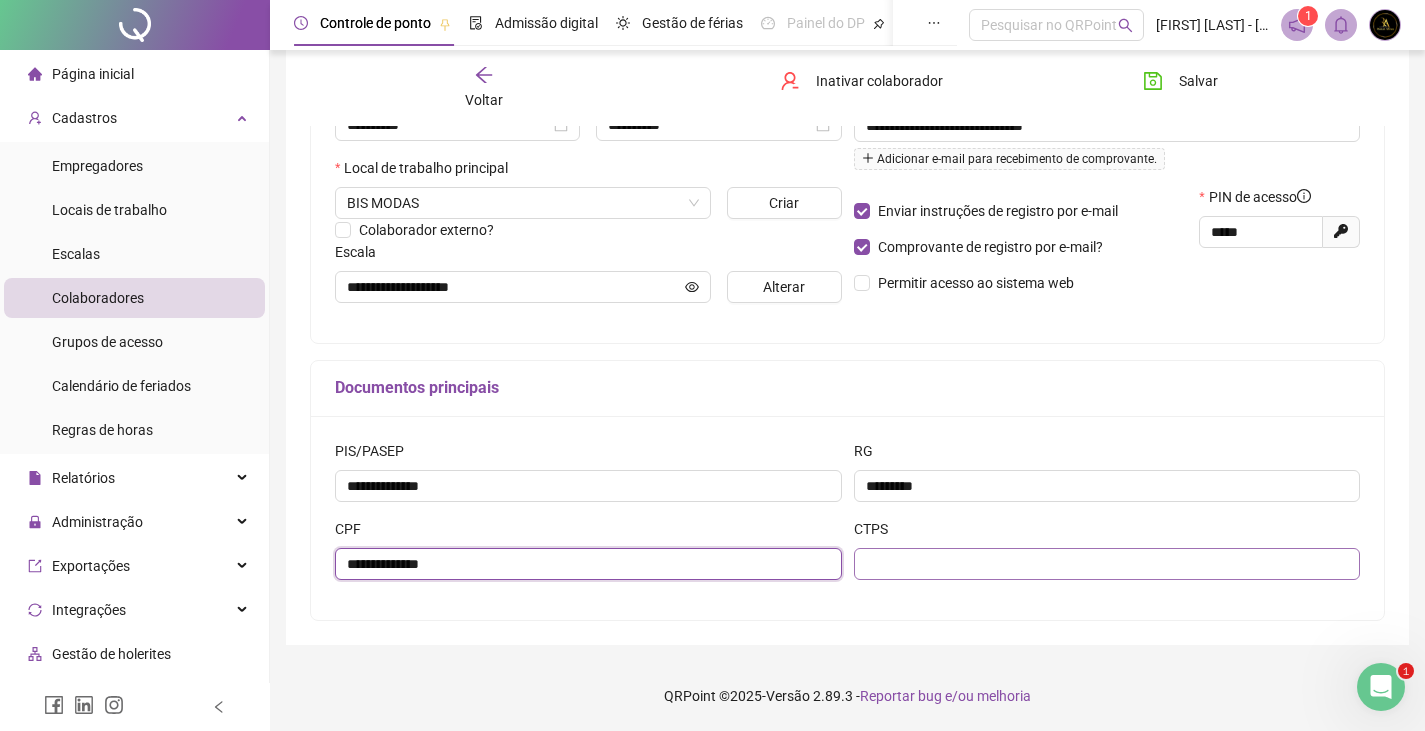type on "**********" 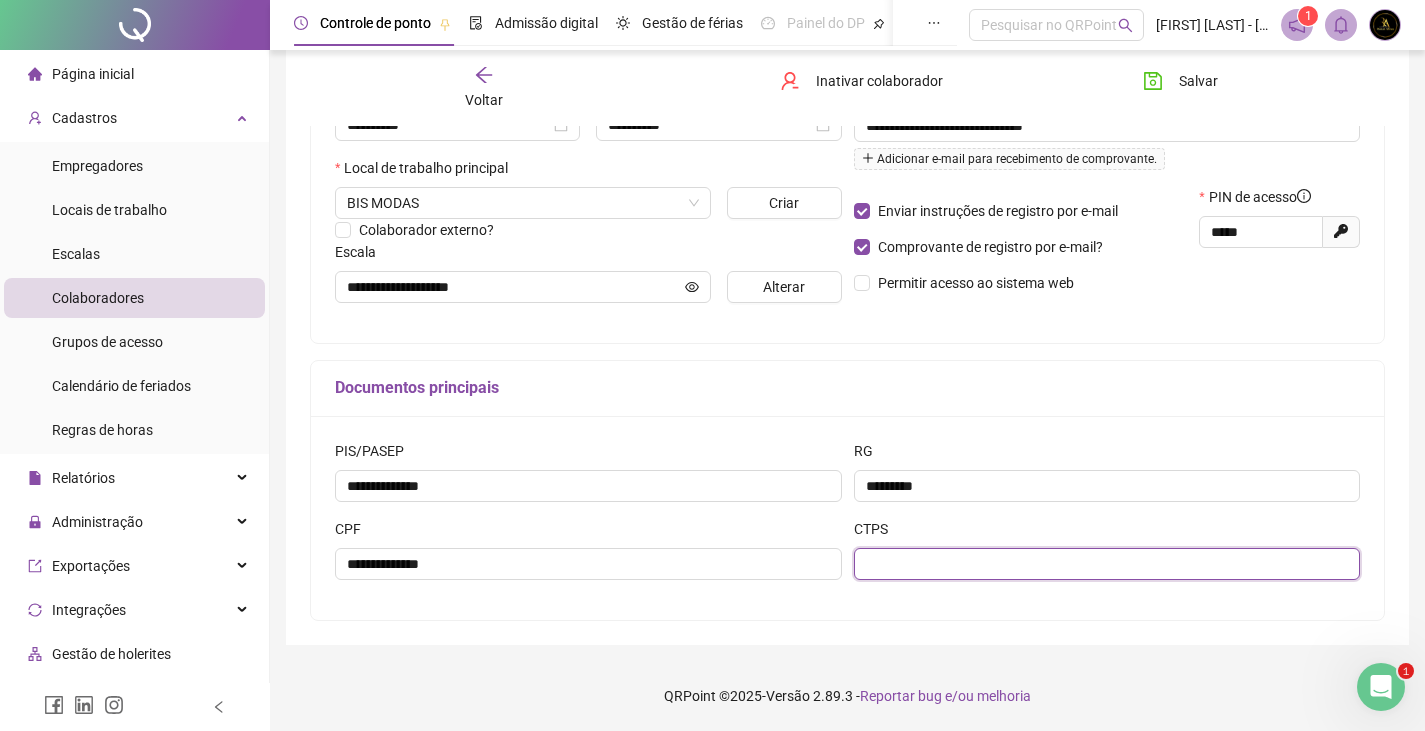 click at bounding box center (1107, 564) 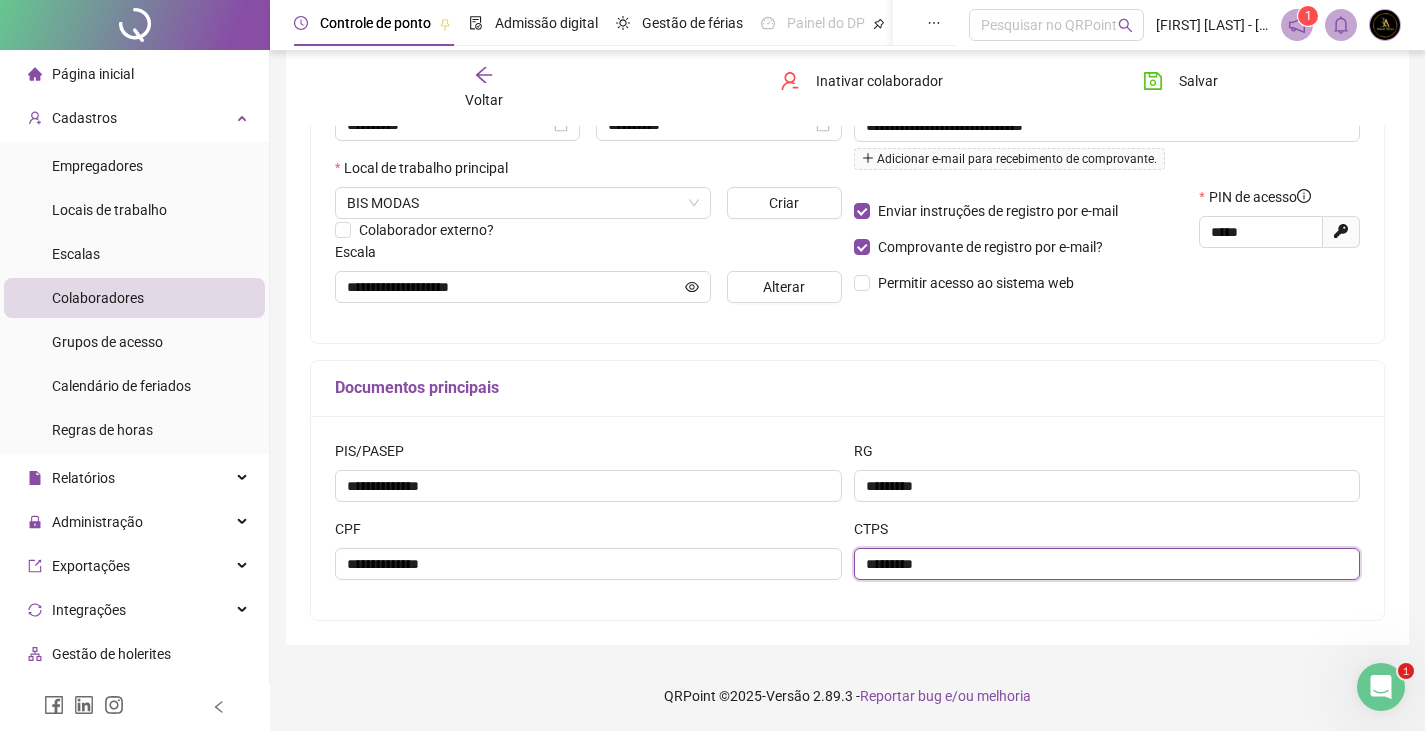 click on "*********" at bounding box center [1107, 564] 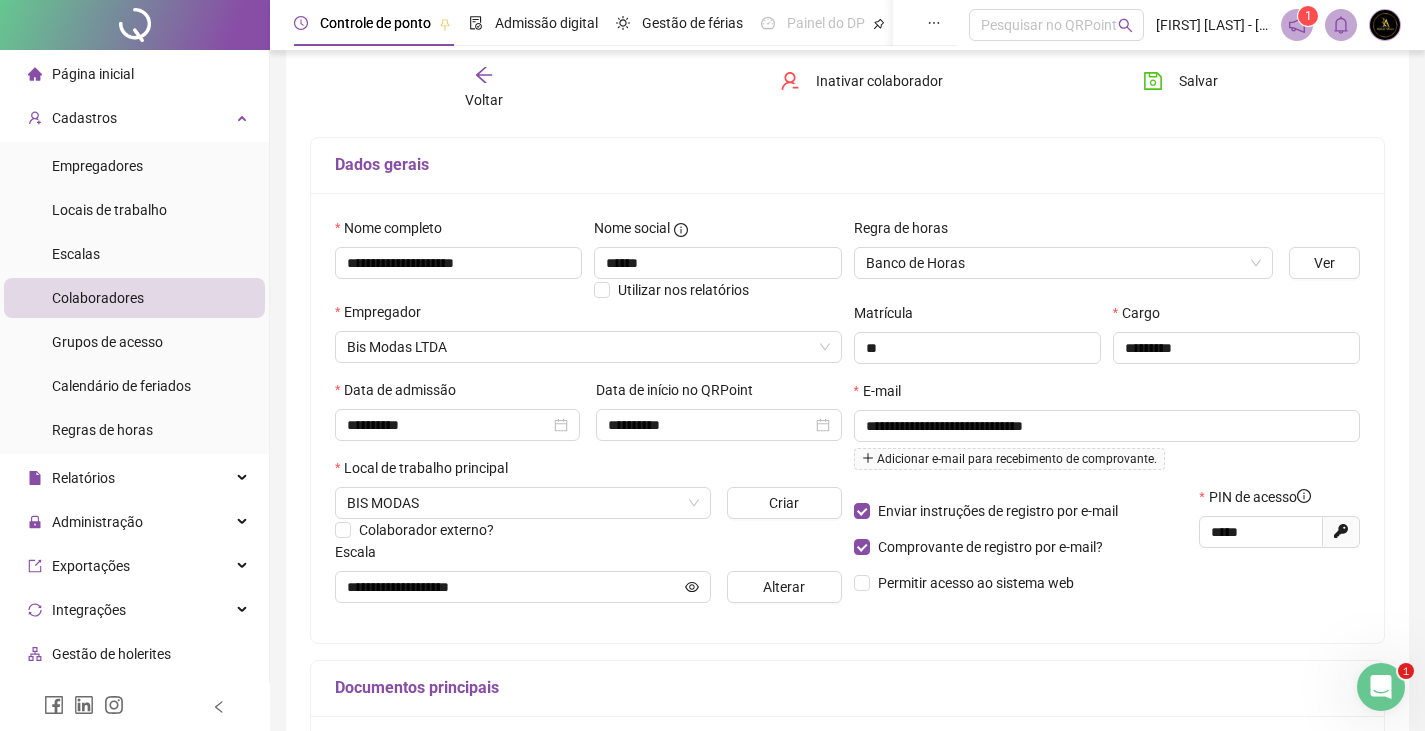 scroll, scrollTop: 0, scrollLeft: 0, axis: both 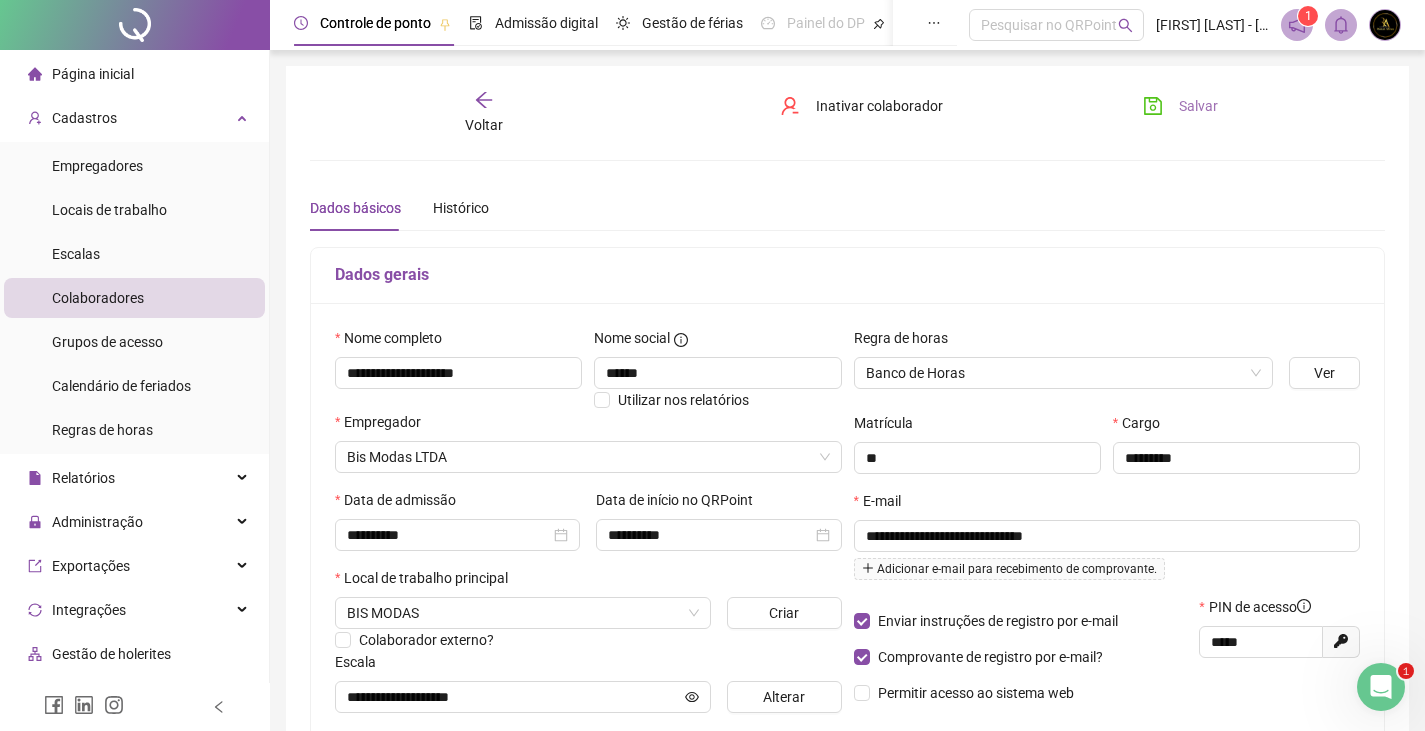 type on "*********" 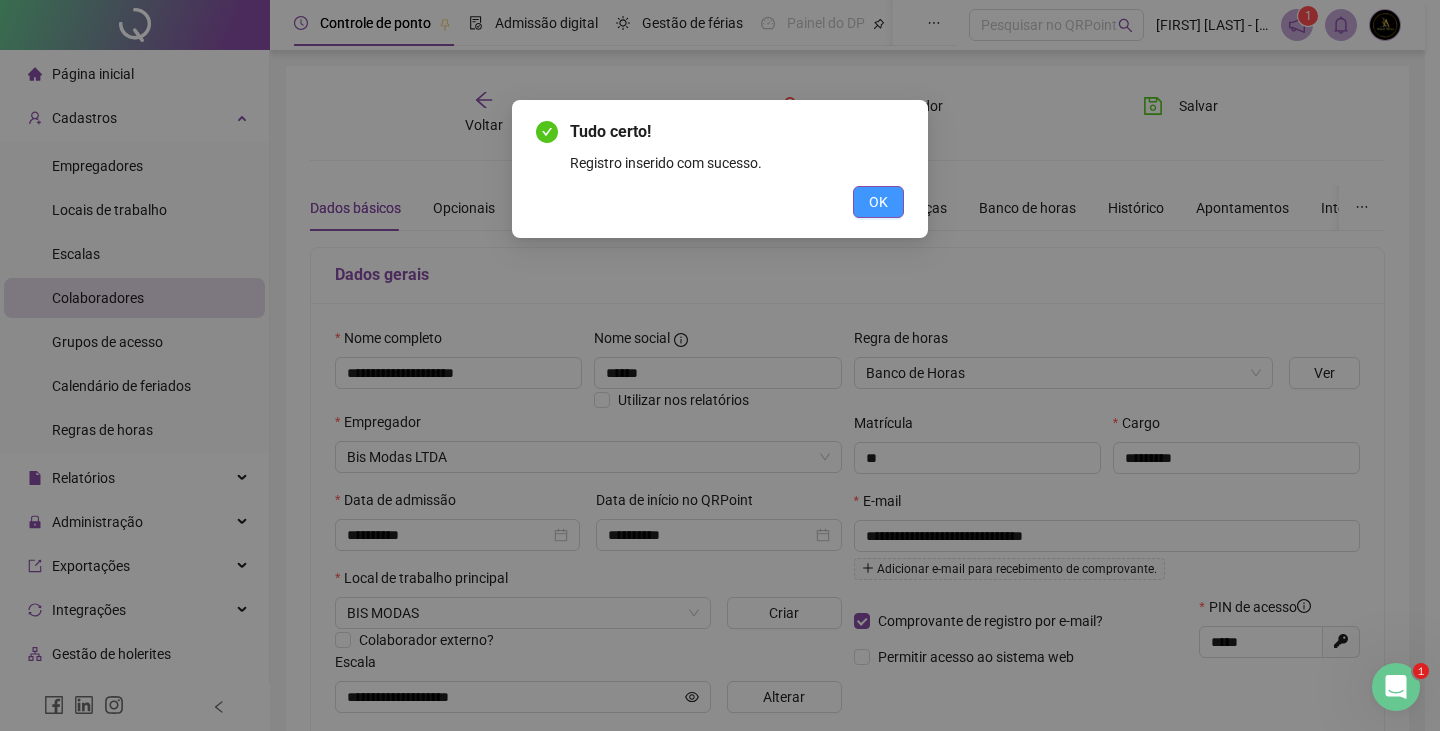 click on "OK" at bounding box center [878, 202] 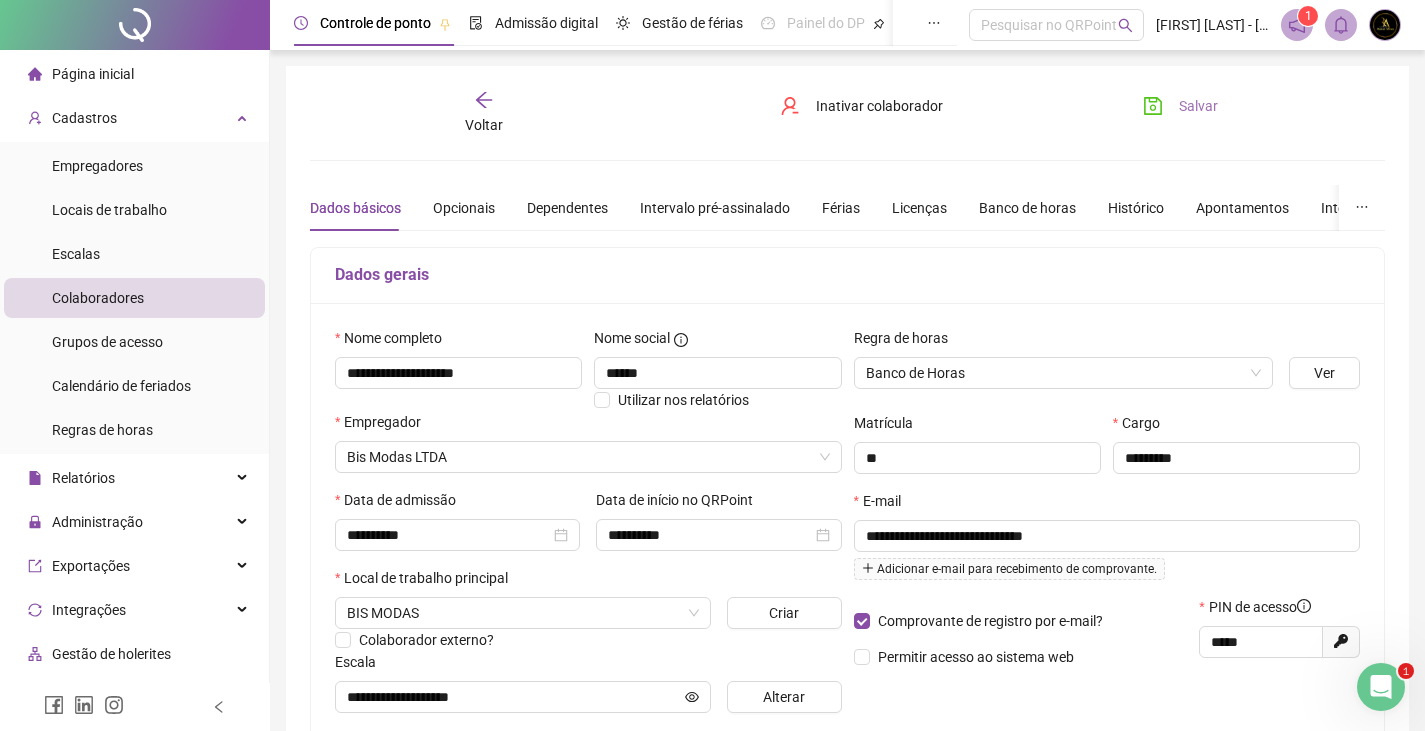 click on "Salvar" at bounding box center [1180, 106] 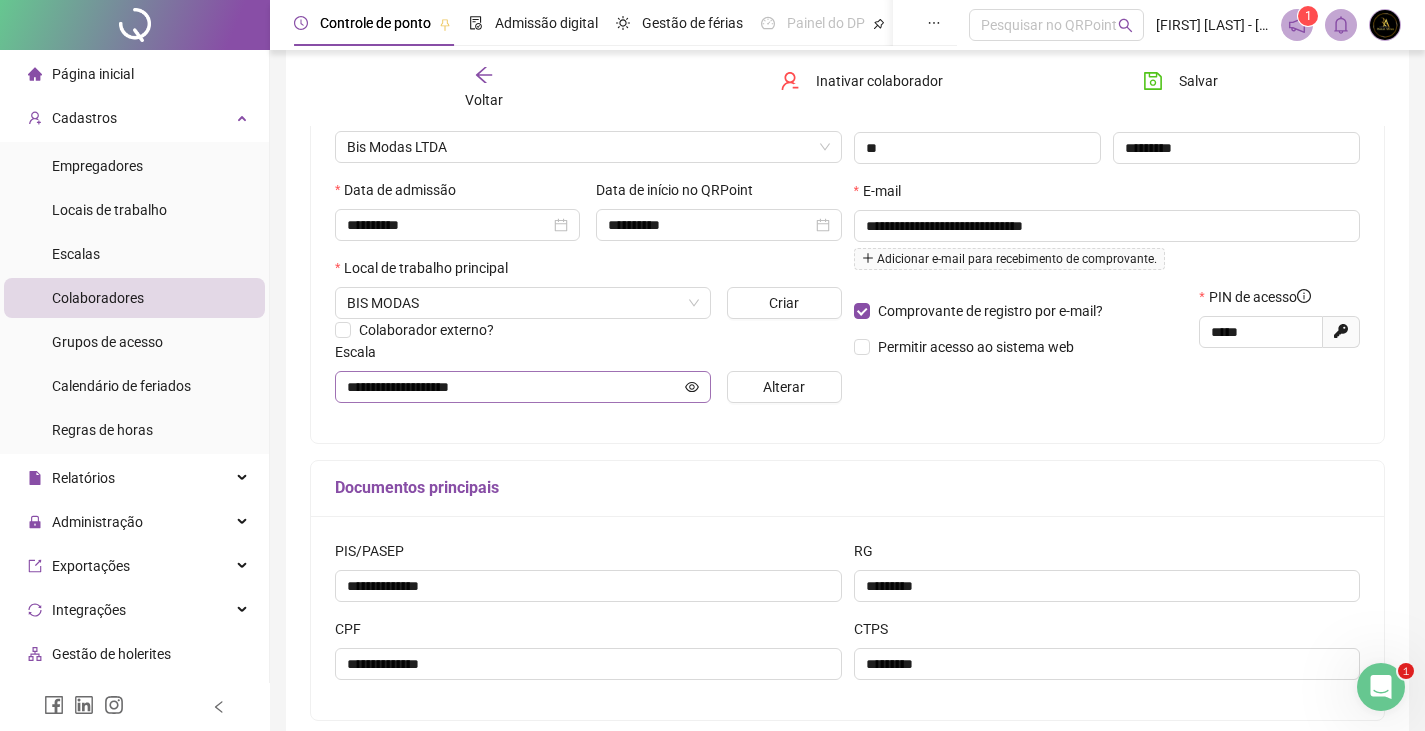 scroll, scrollTop: 410, scrollLeft: 0, axis: vertical 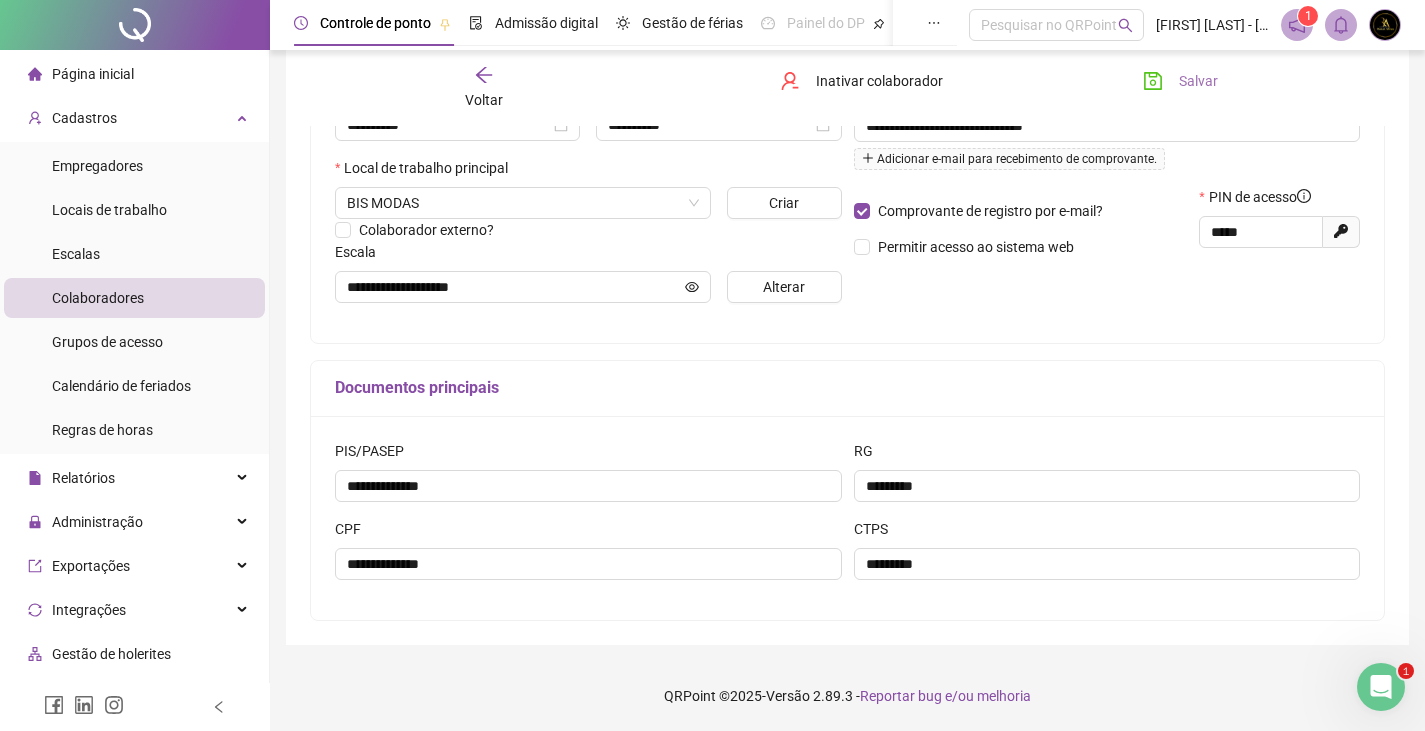 click on "Salvar" at bounding box center (1198, 81) 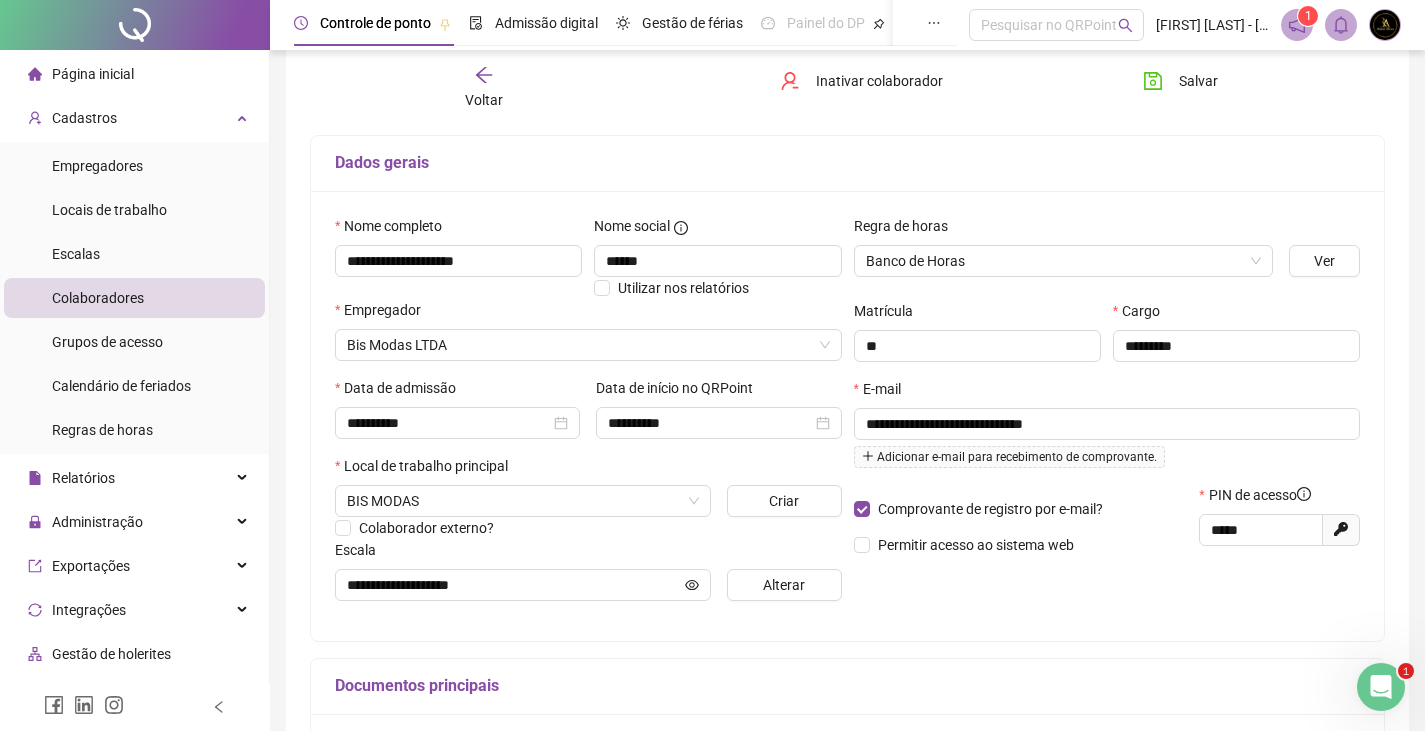 scroll, scrollTop: 110, scrollLeft: 0, axis: vertical 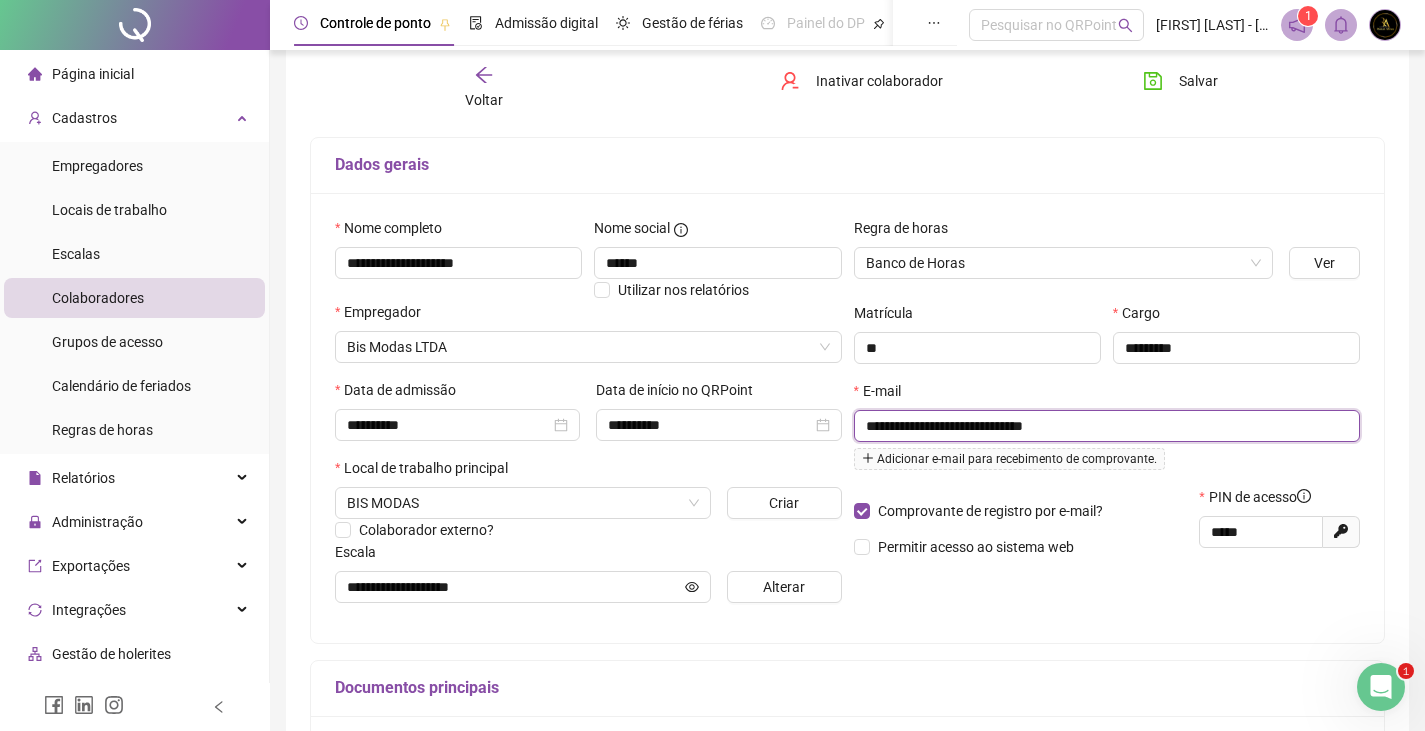click on "**********" at bounding box center (1105, 426) 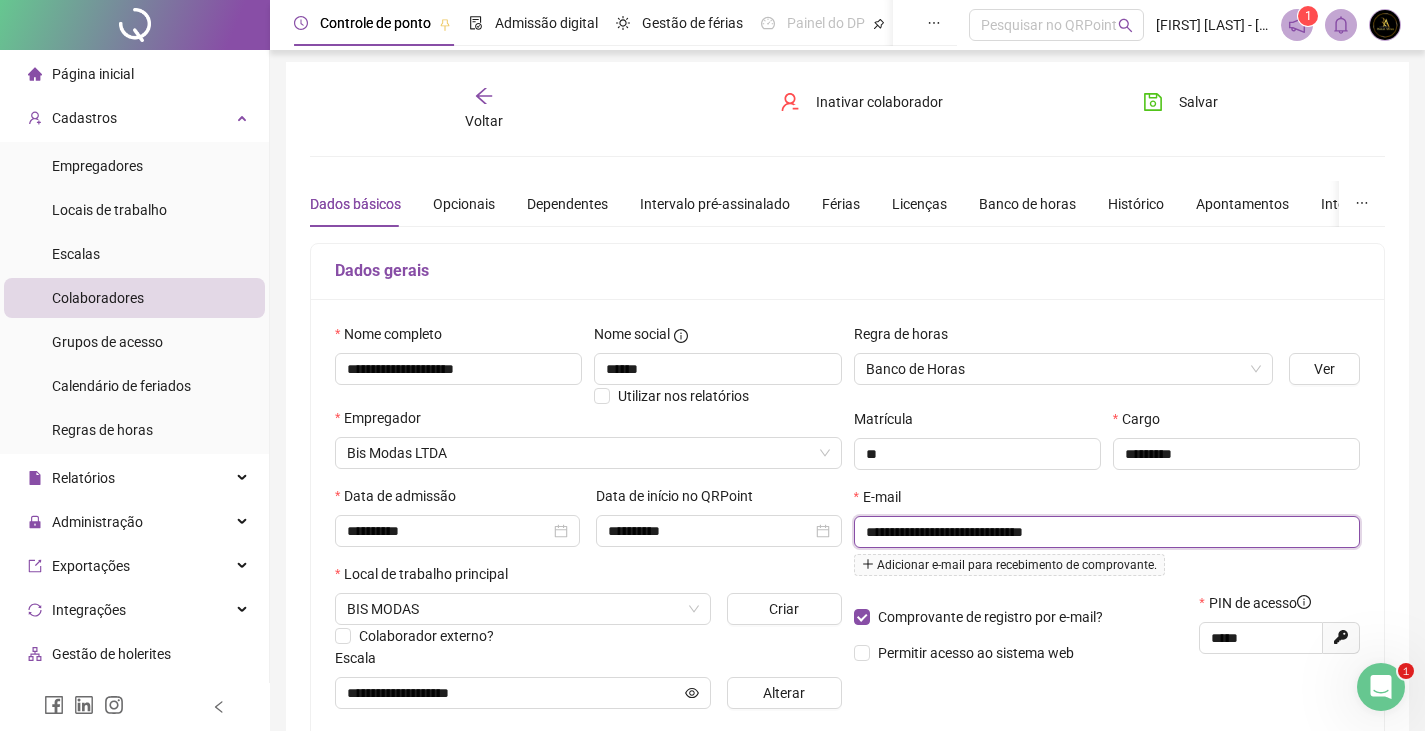 scroll, scrollTop: 0, scrollLeft: 0, axis: both 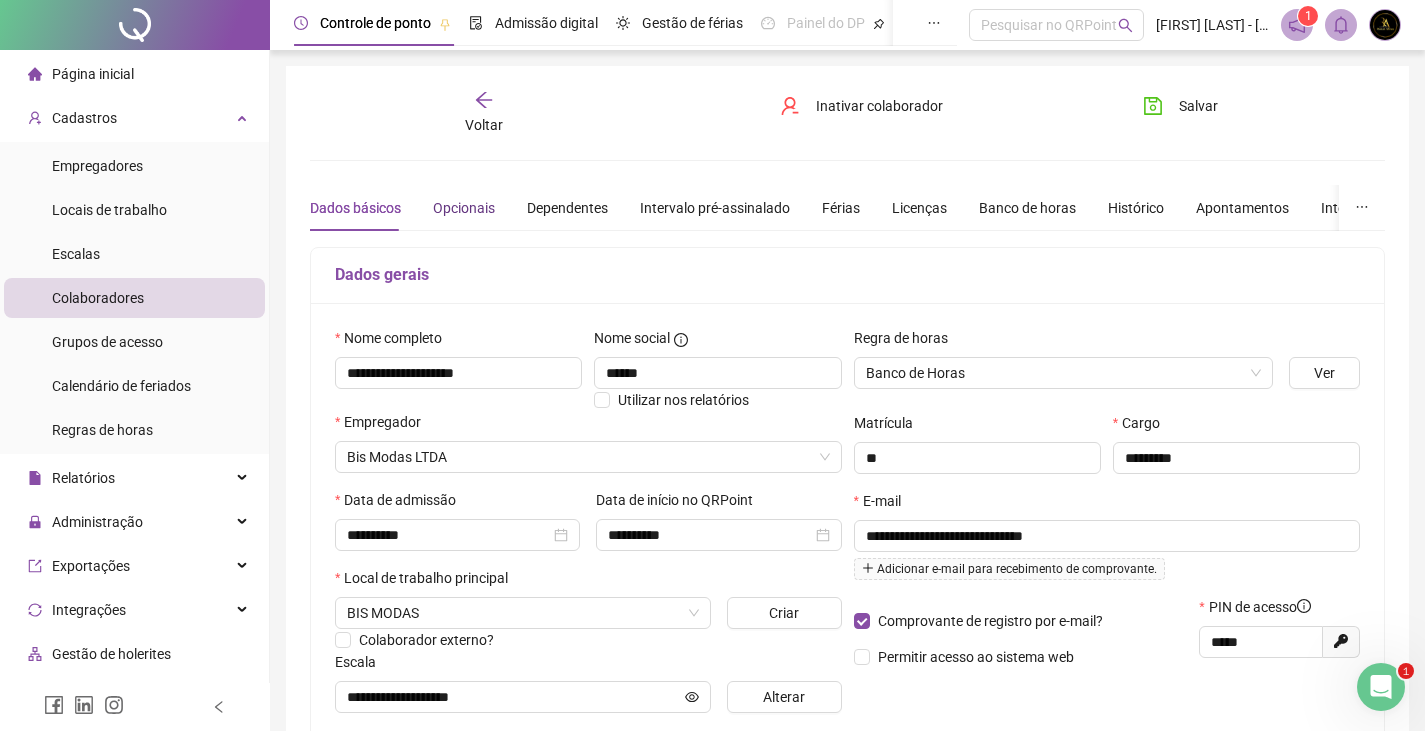 click on "Opcionais" at bounding box center (464, 208) 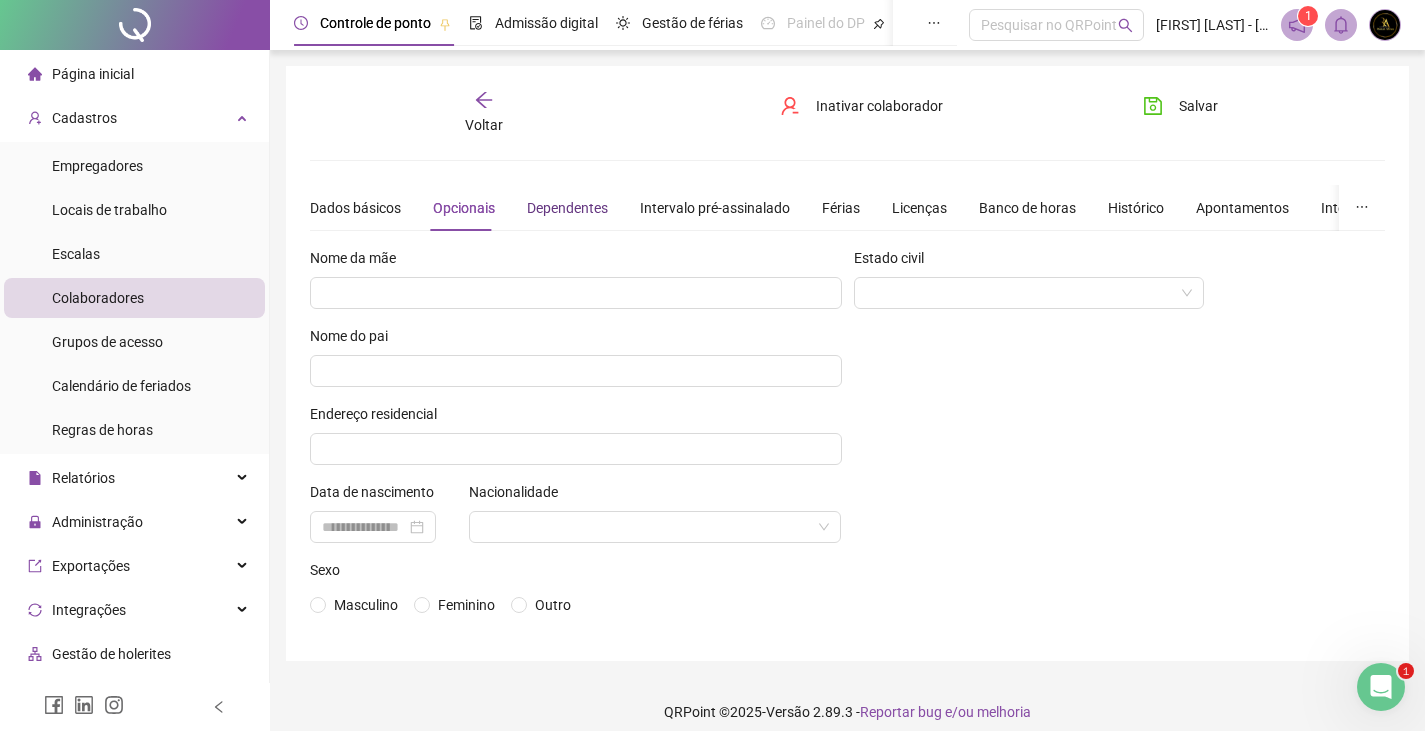 click on "Dependentes" at bounding box center [567, 208] 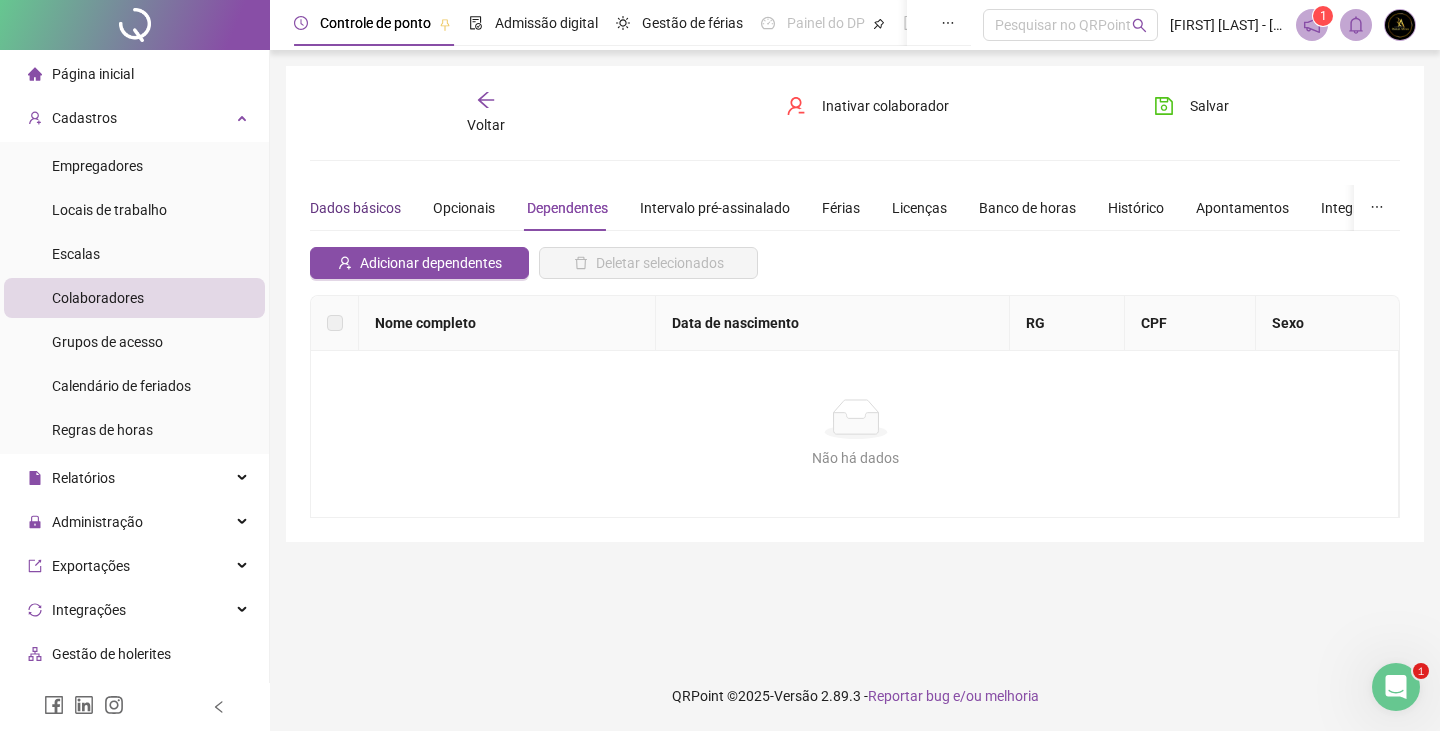 click on "Dados básicos" at bounding box center [355, 208] 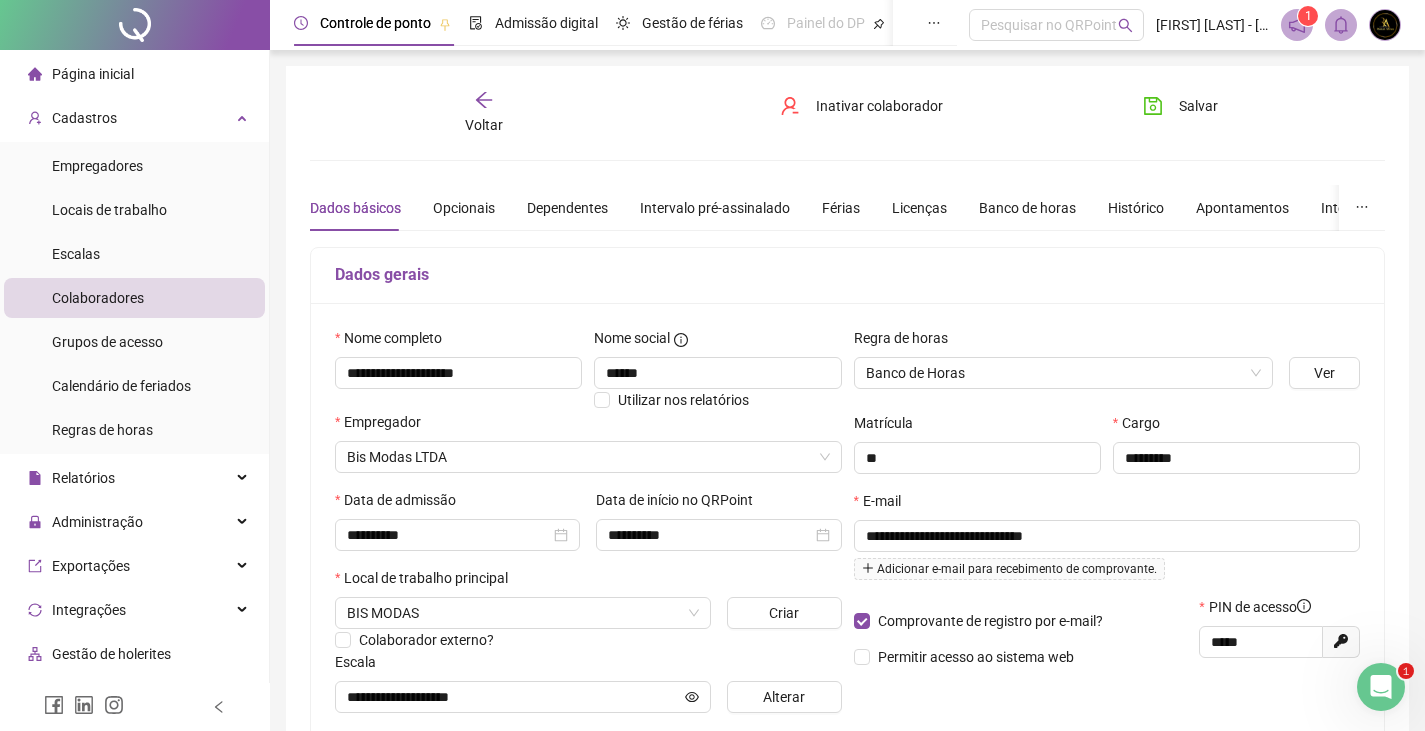 click on "Voltar Inativar colaborador Salvar Dados básicos Opcionais Dependentes Intervalo pré-assinalado Férias Licenças Banco de horas Histórico Apontamentos Integrações Preferências Este colaborador é apenas para ser utilizado como teste e será excluído após a contratação.
Venha aprender a como registrar um ponto! Dados gerais Nome completo [FIRST] [LAST] Nome social [FIRST] Utilizar nos relatórios Empregador Bis Modas LTDA  Data de admissão [DATE] Data de início no QRPoint [DATE] Local de trabalho principal BIS MODAS Criar Colaborador externo? Escala [FIRST] Alterar Regra de horas Banco de Horas
Ver Matrícula [FIRST] Cargo [FIRST] E-mail [EMAIL]
Adicionar e-mail para recebimento de comprovante. Comprovante de registro por e-mail? Permitir acesso ao sistema web PIN de acesso [PIN] Gerar novo pin Documentos principais PIS/PASEP [FIRST] RG [FIRST] CPF [FIRST] CTPS [FIRST] Nome da mãe [FIRST] Nome do pai [FIRST] Endereço residencial UF Sexo" at bounding box center [847, 560] 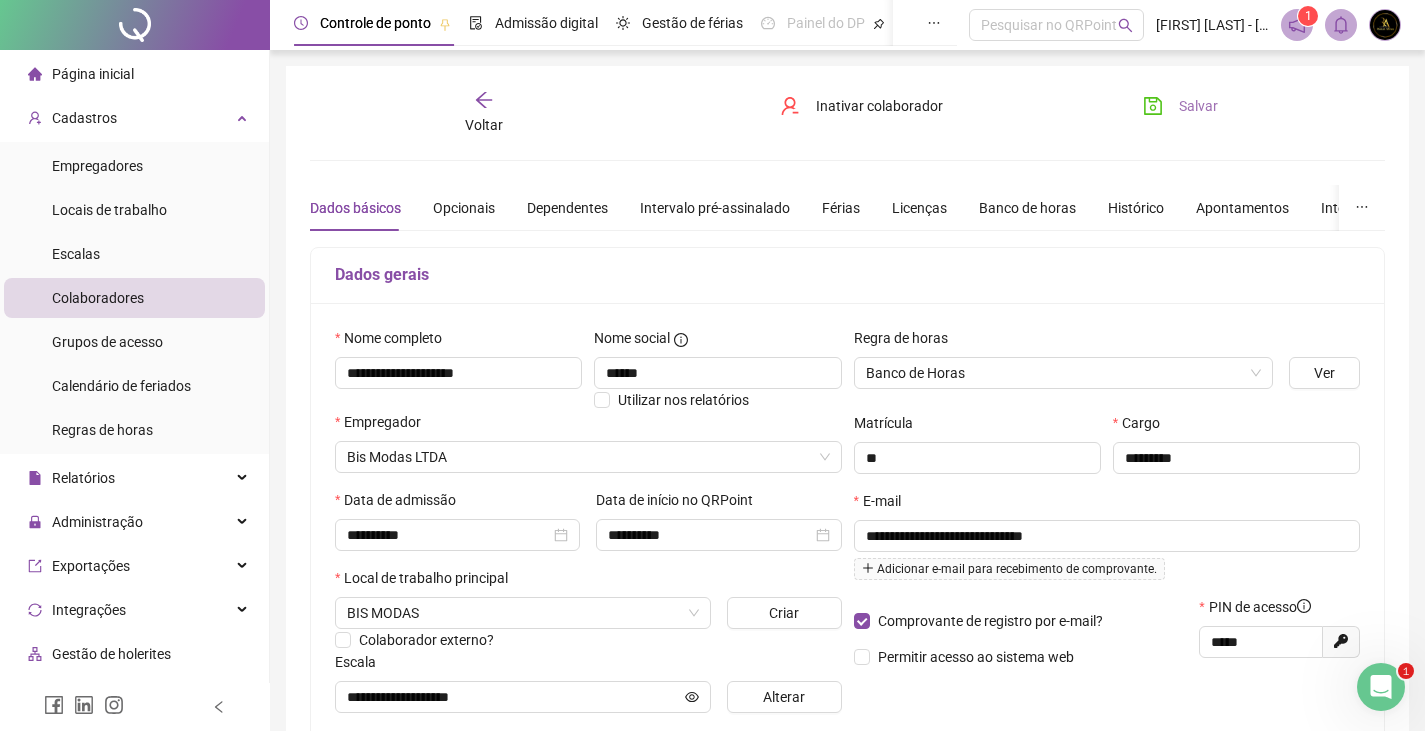 click on "Salvar" at bounding box center (1198, 106) 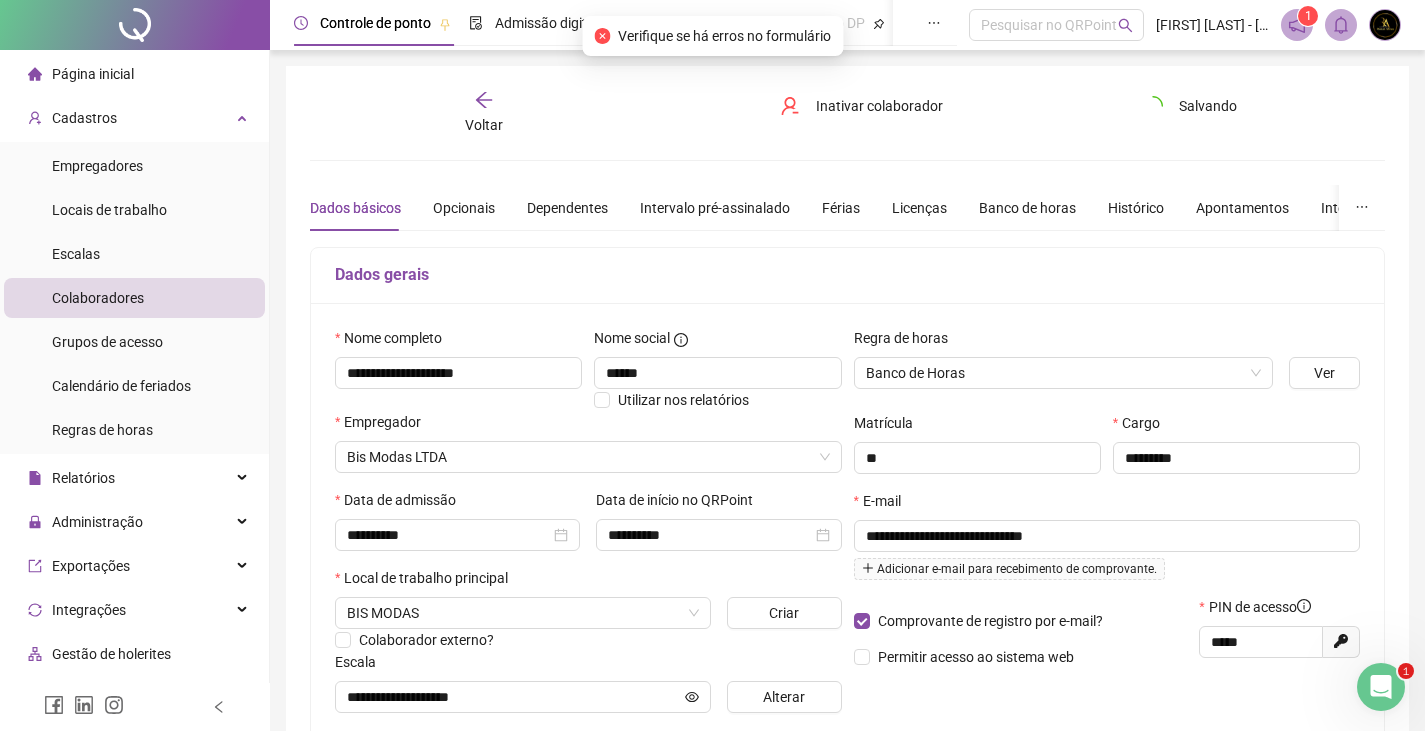 click on "Voltar" at bounding box center [484, 113] 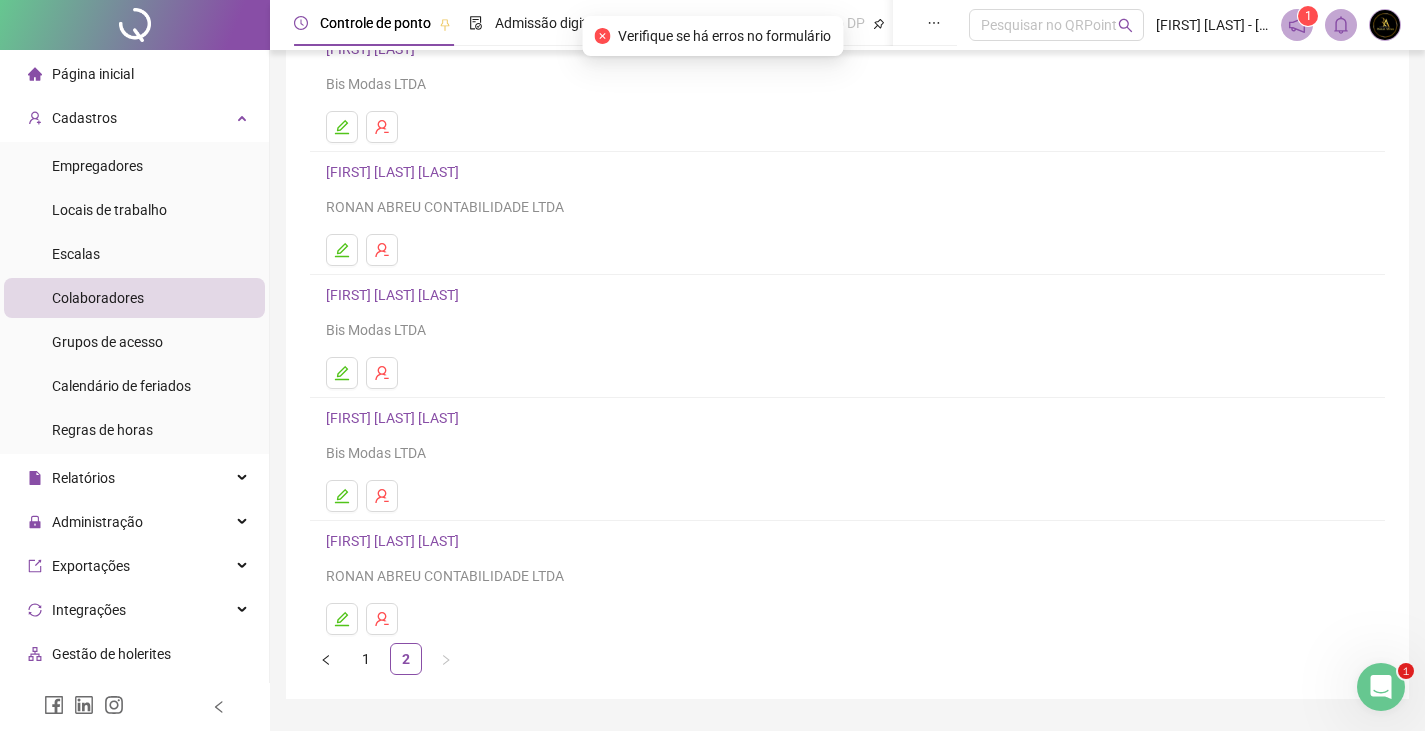 scroll, scrollTop: 200, scrollLeft: 0, axis: vertical 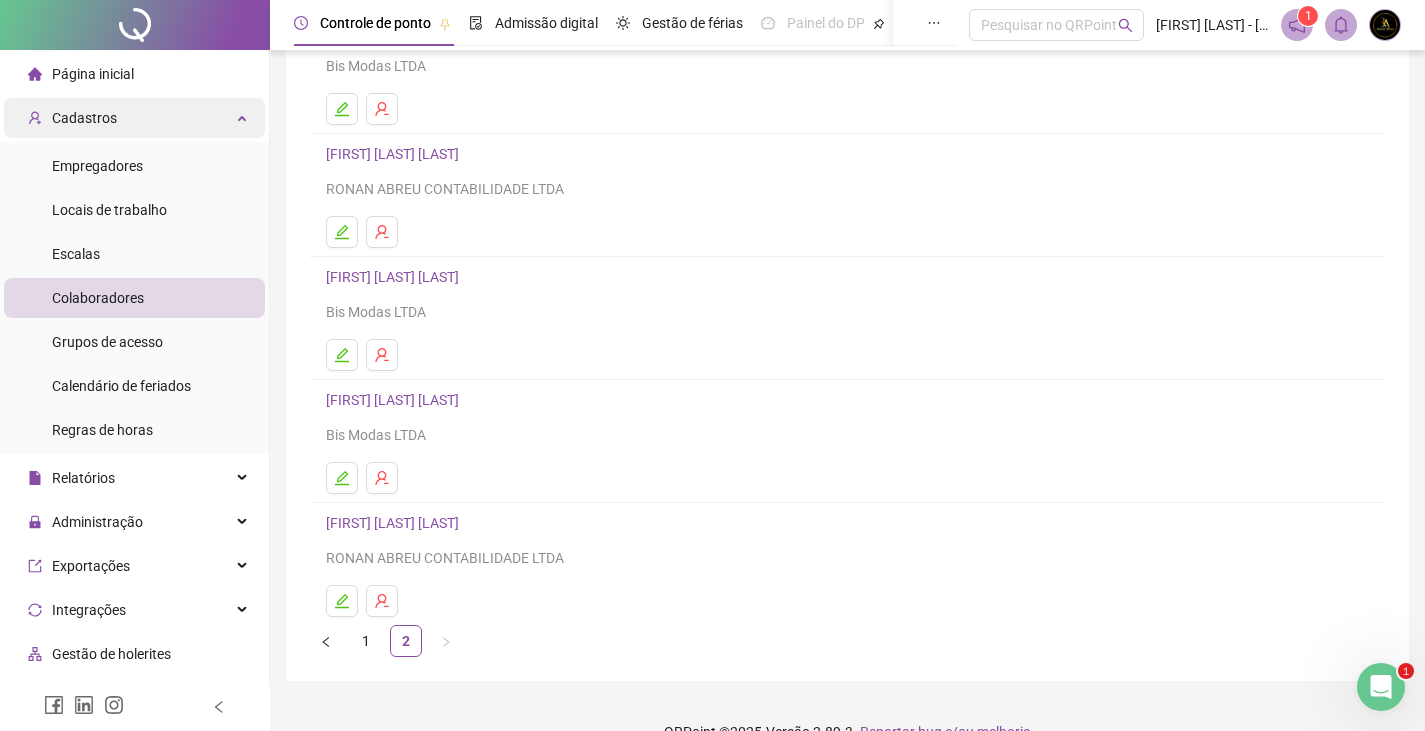 click at bounding box center (244, 116) 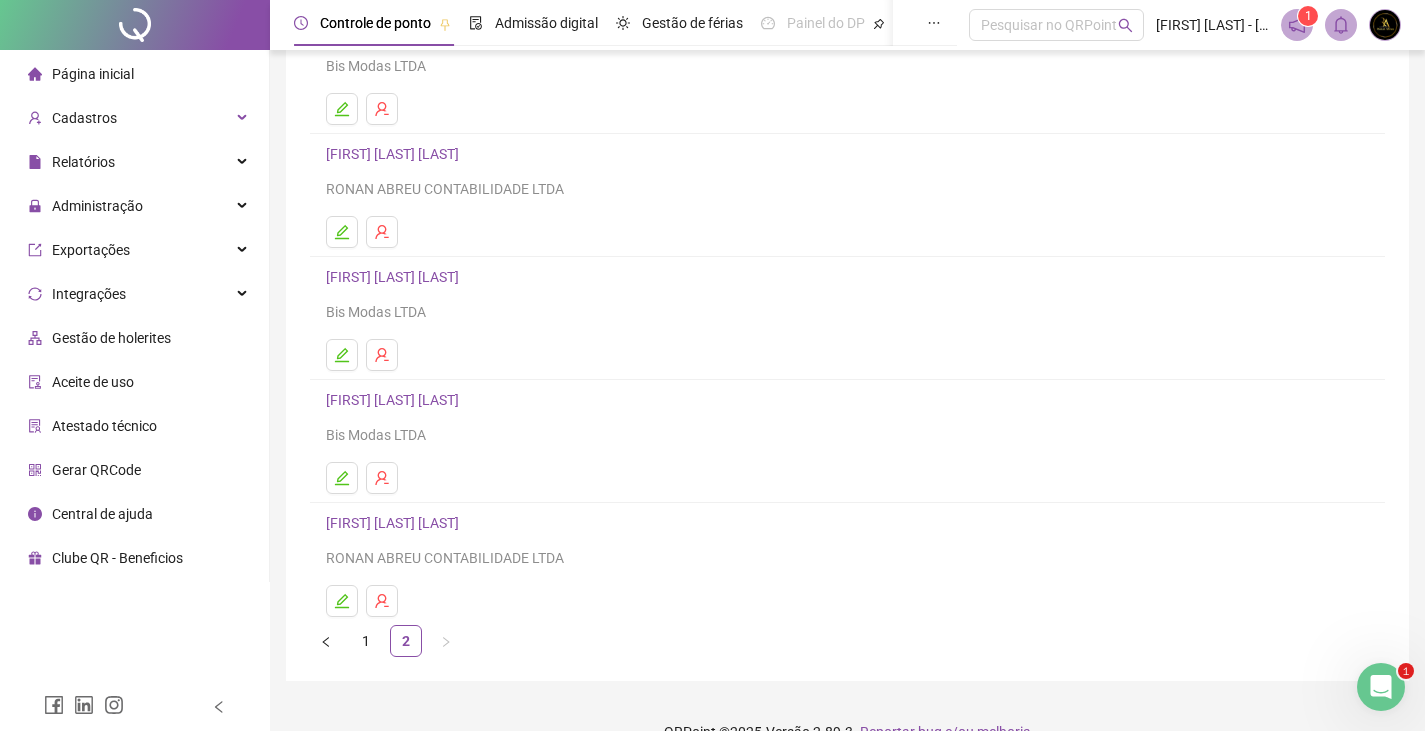 click on "Aceite de uso" at bounding box center [134, 382] 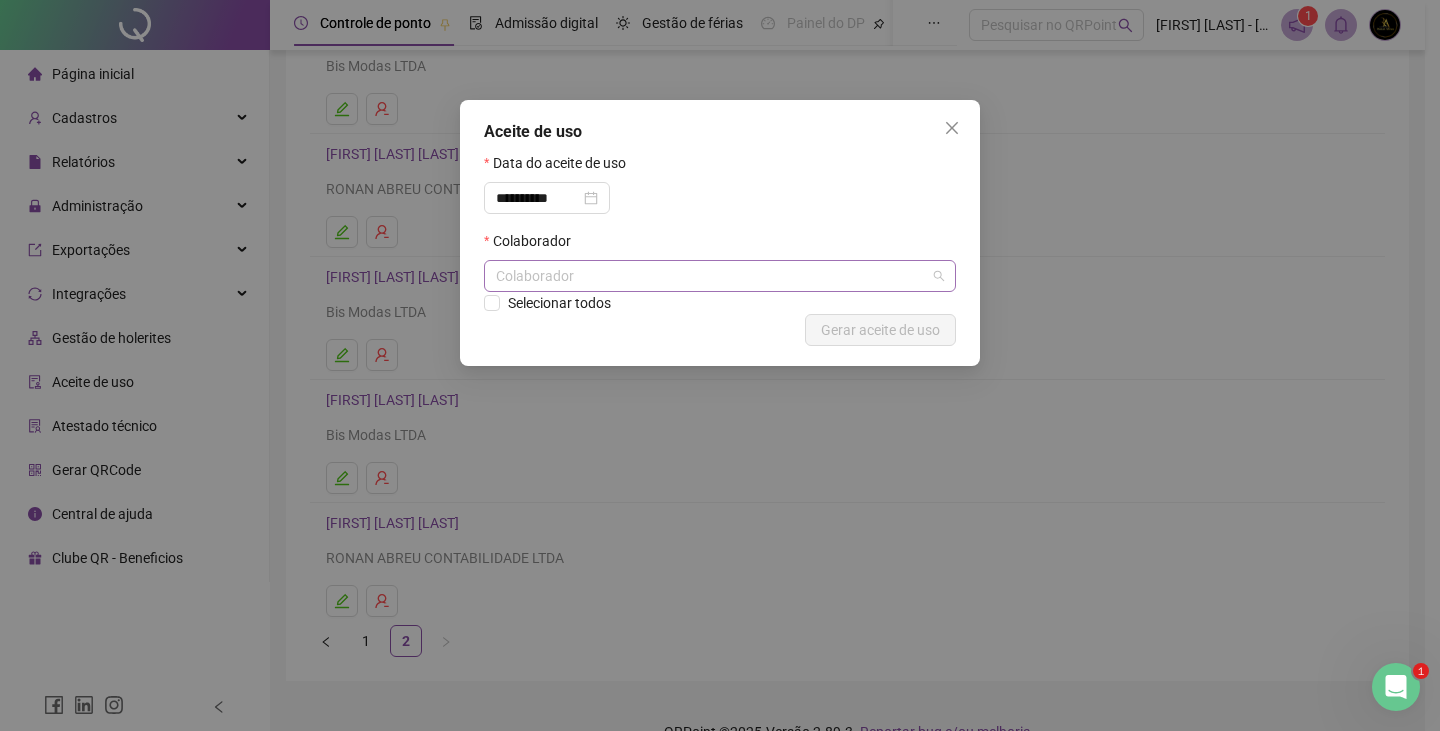 click on "Colaborador" at bounding box center [720, 276] 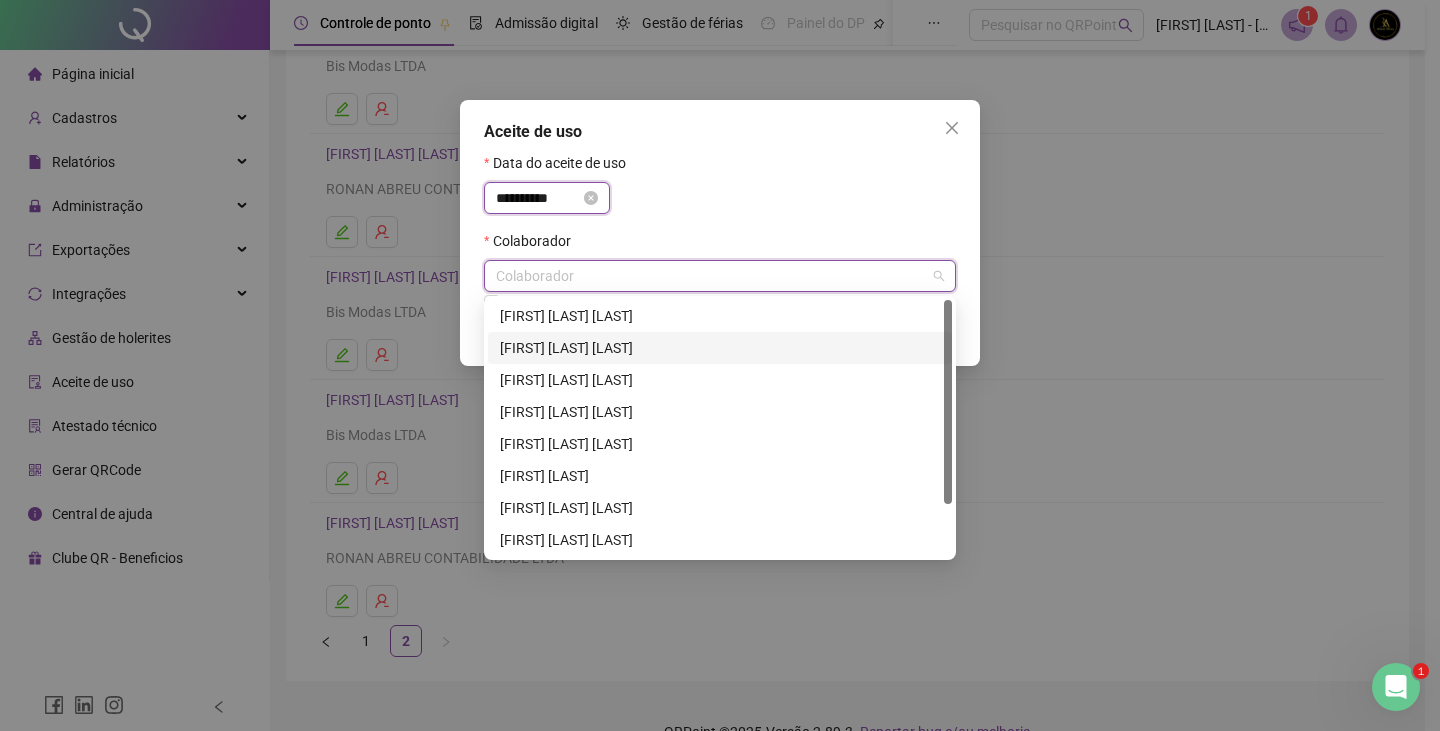 click on "**********" at bounding box center (538, 198) 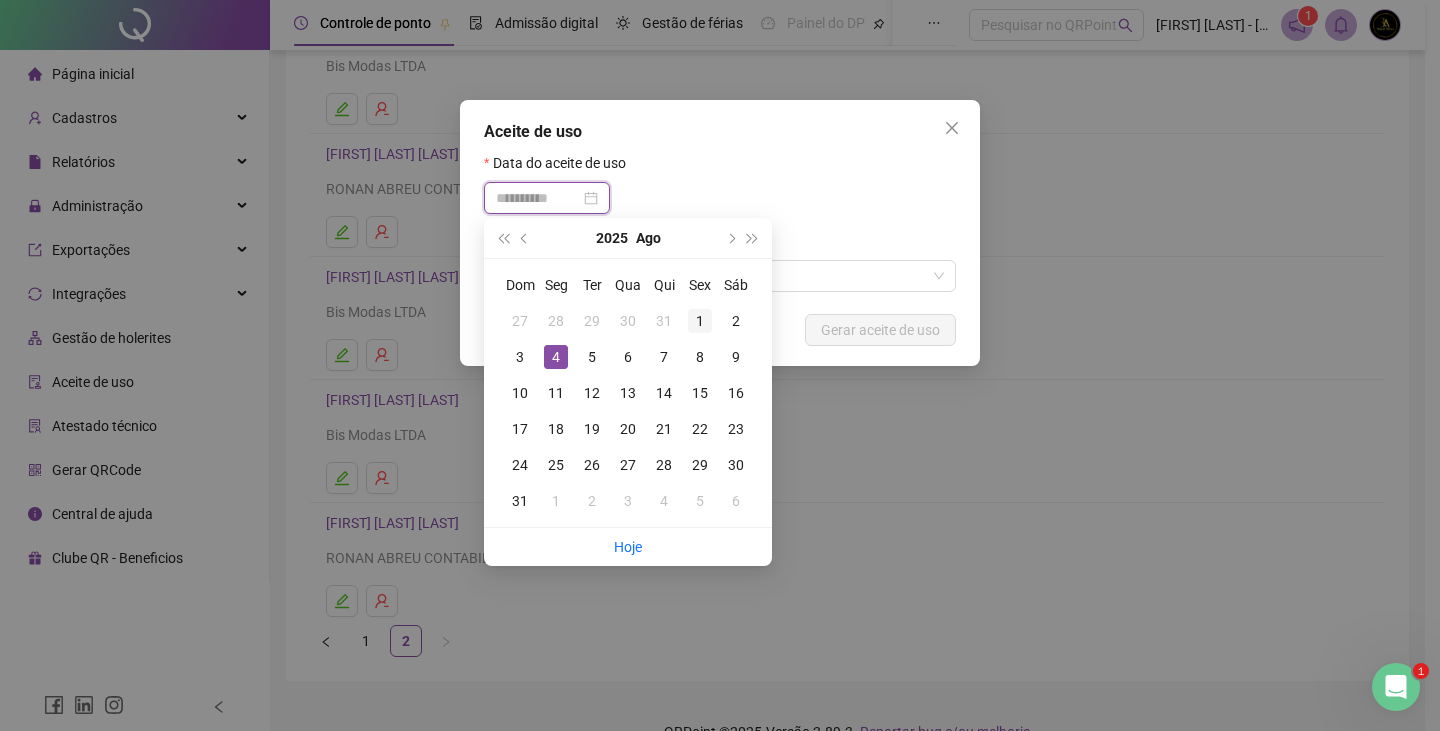 type on "**********" 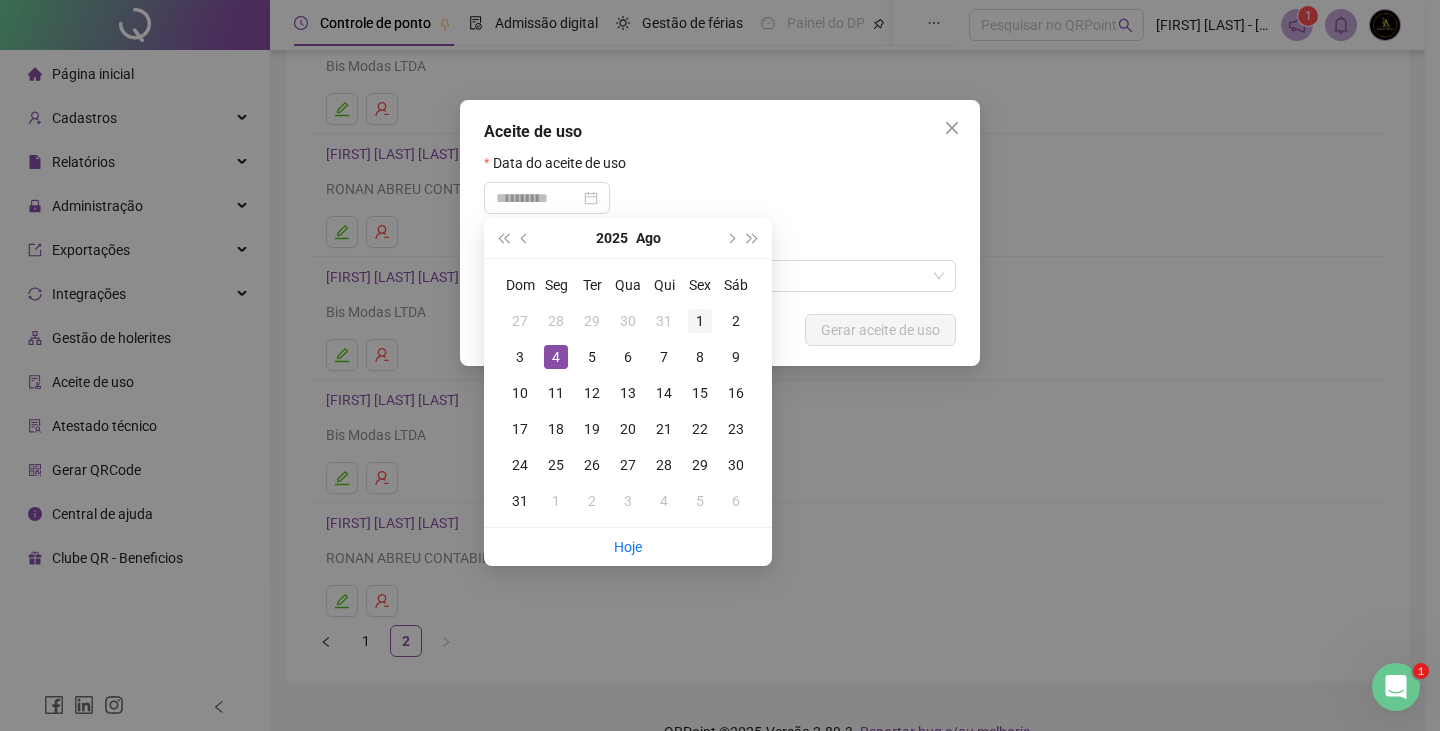 click on "1" at bounding box center (700, 321) 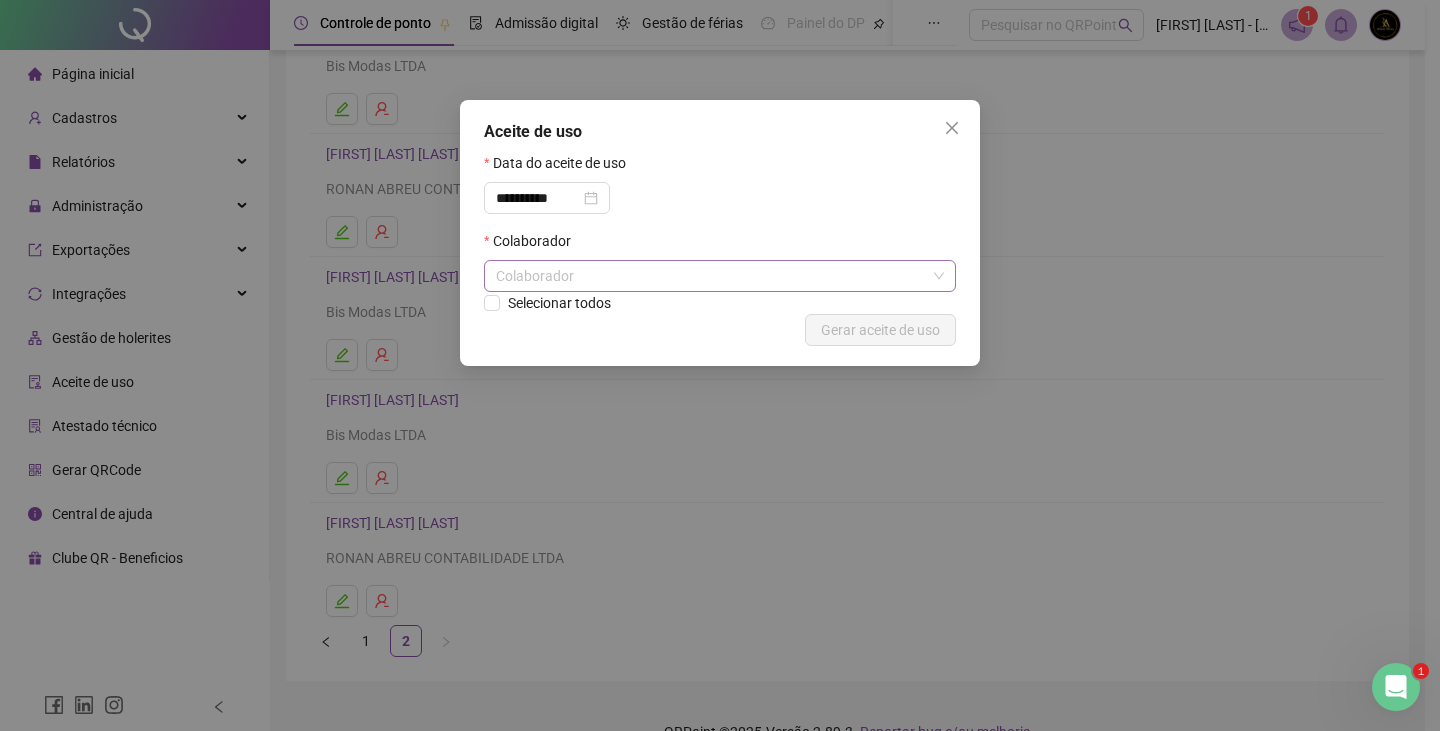 click on "Colaborador" at bounding box center (720, 276) 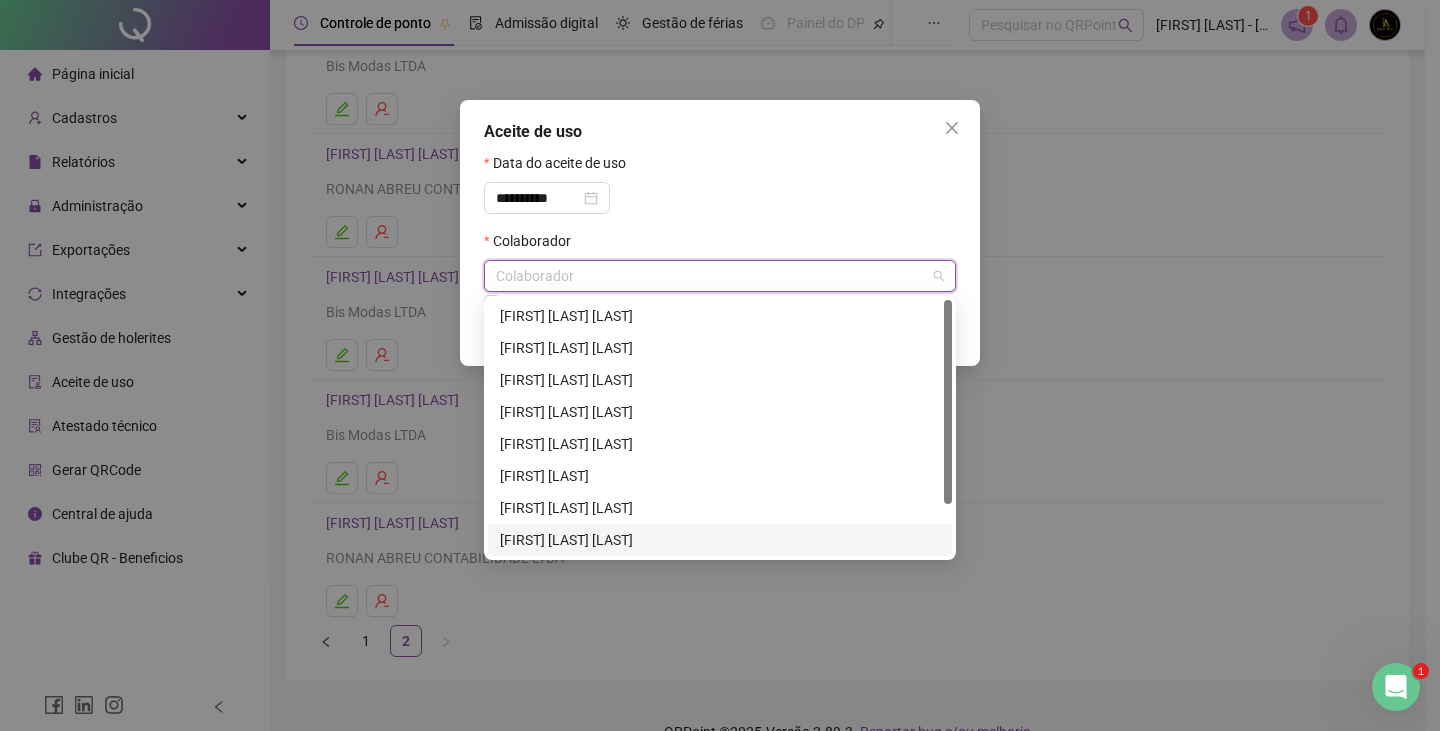 click on "[FIRST] [LAST] [LAST]" at bounding box center (720, 540) 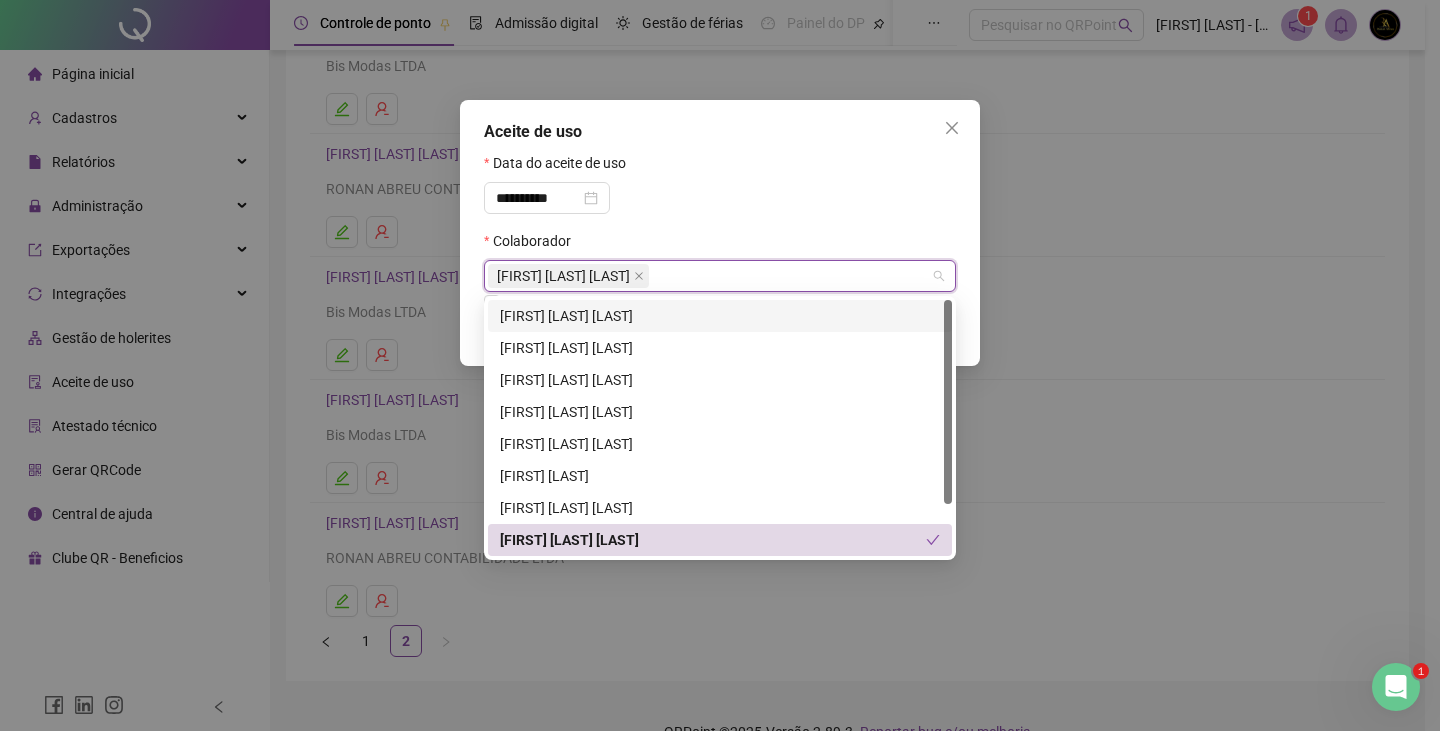 click on "Colaborador" at bounding box center (720, 245) 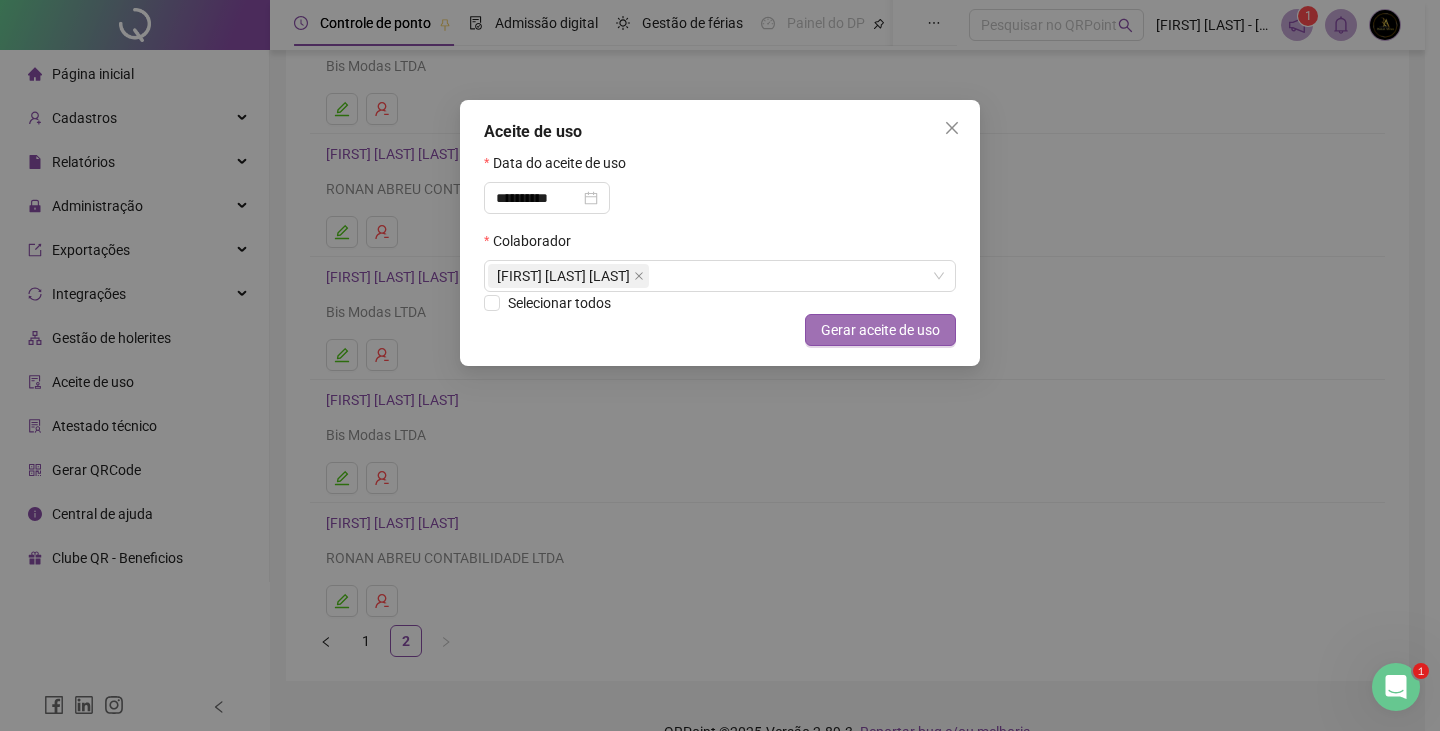 click on "Gerar aceite de uso" at bounding box center (880, 330) 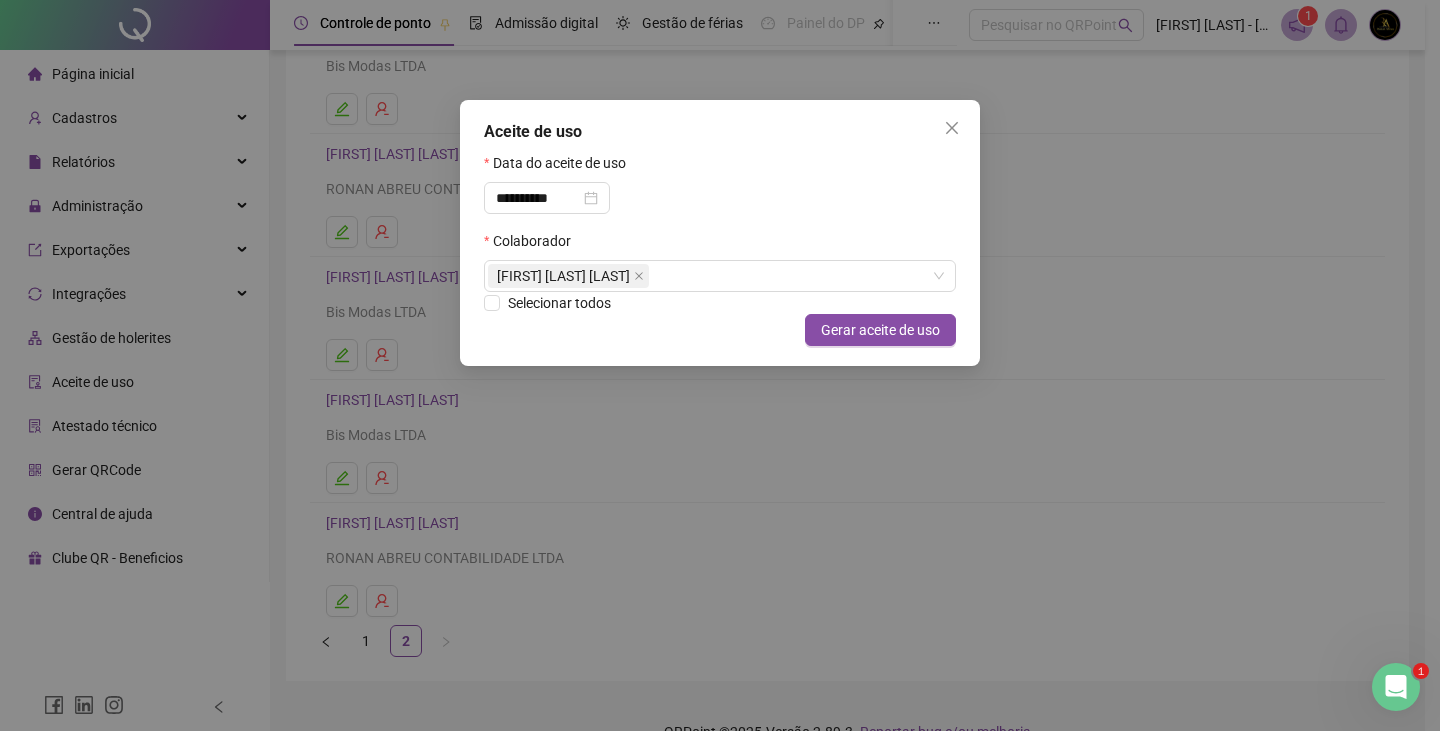 drag, startPoint x: 949, startPoint y: 130, endPoint x: 822, endPoint y: 133, distance: 127.03543 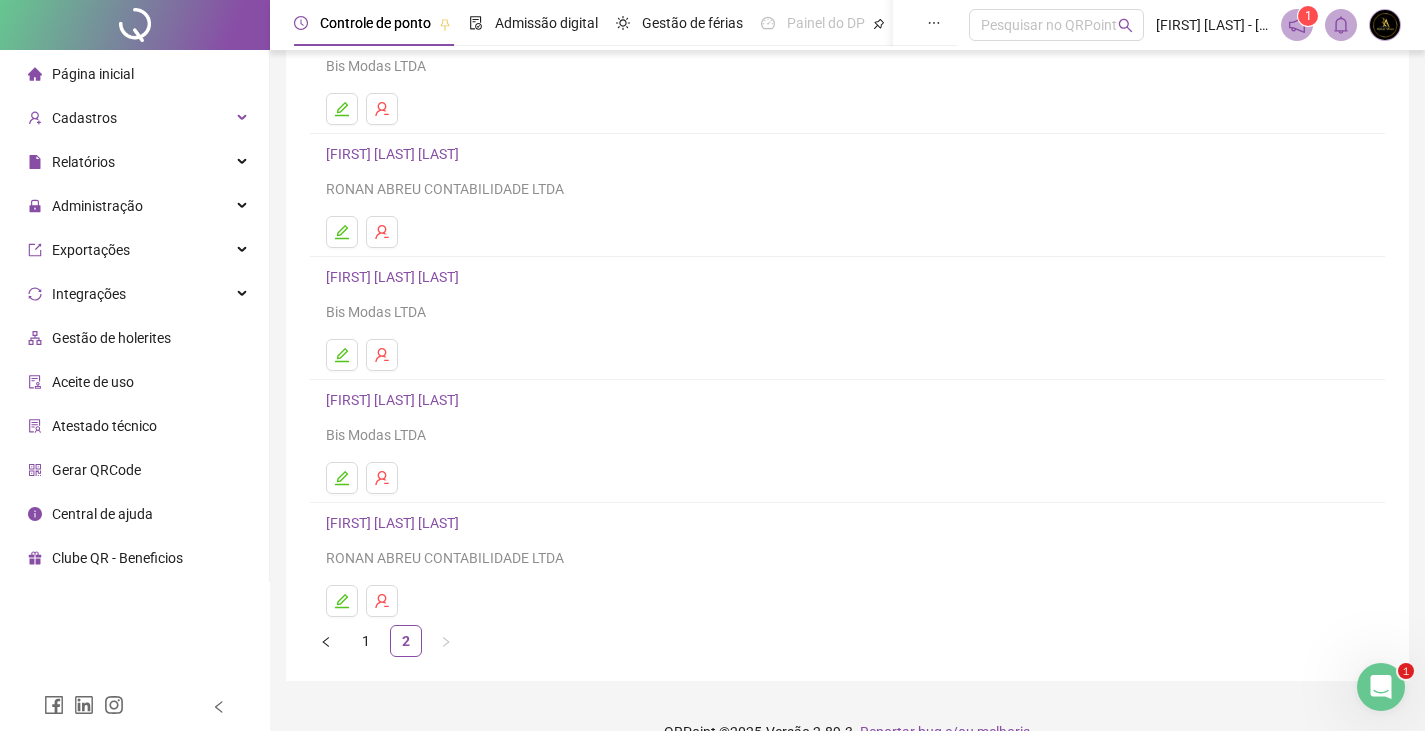 click on "Gerar QRCode" at bounding box center [134, 470] 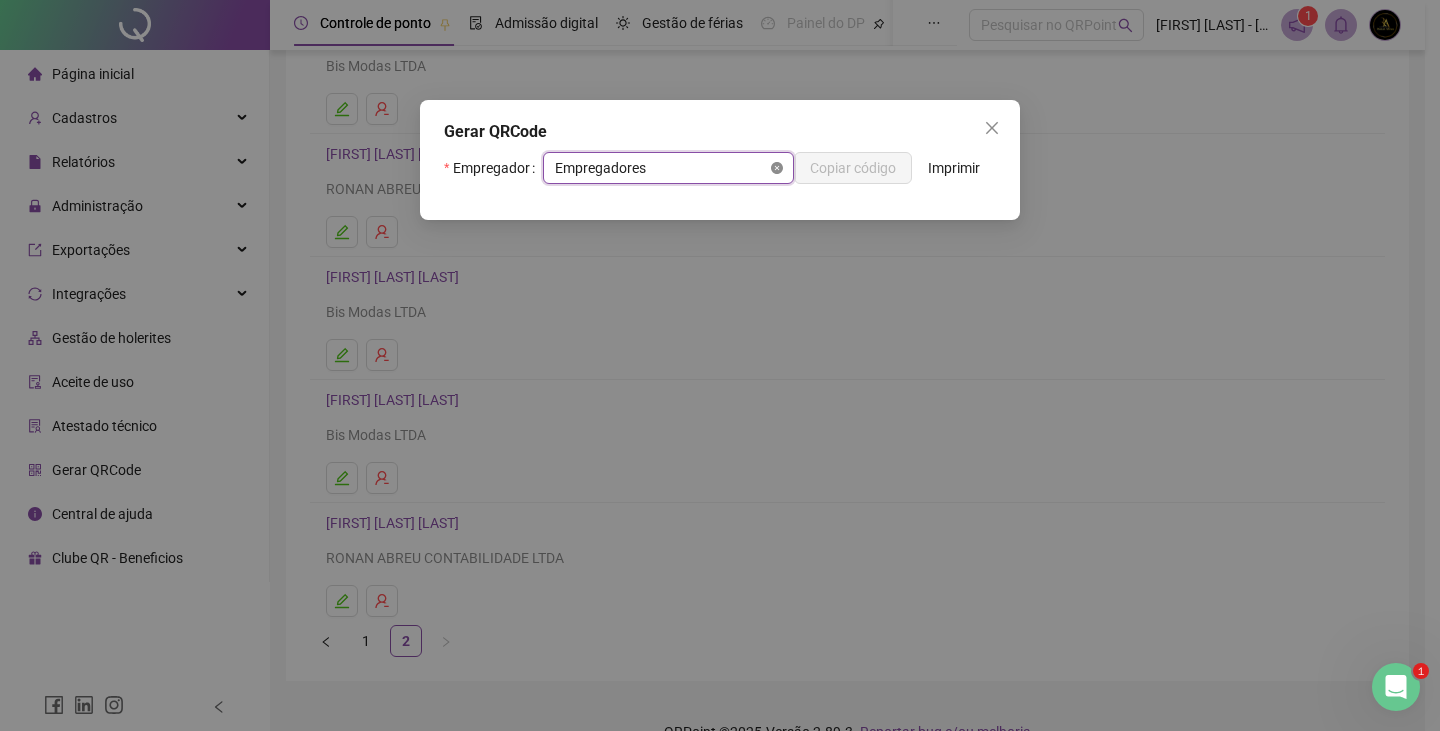 click 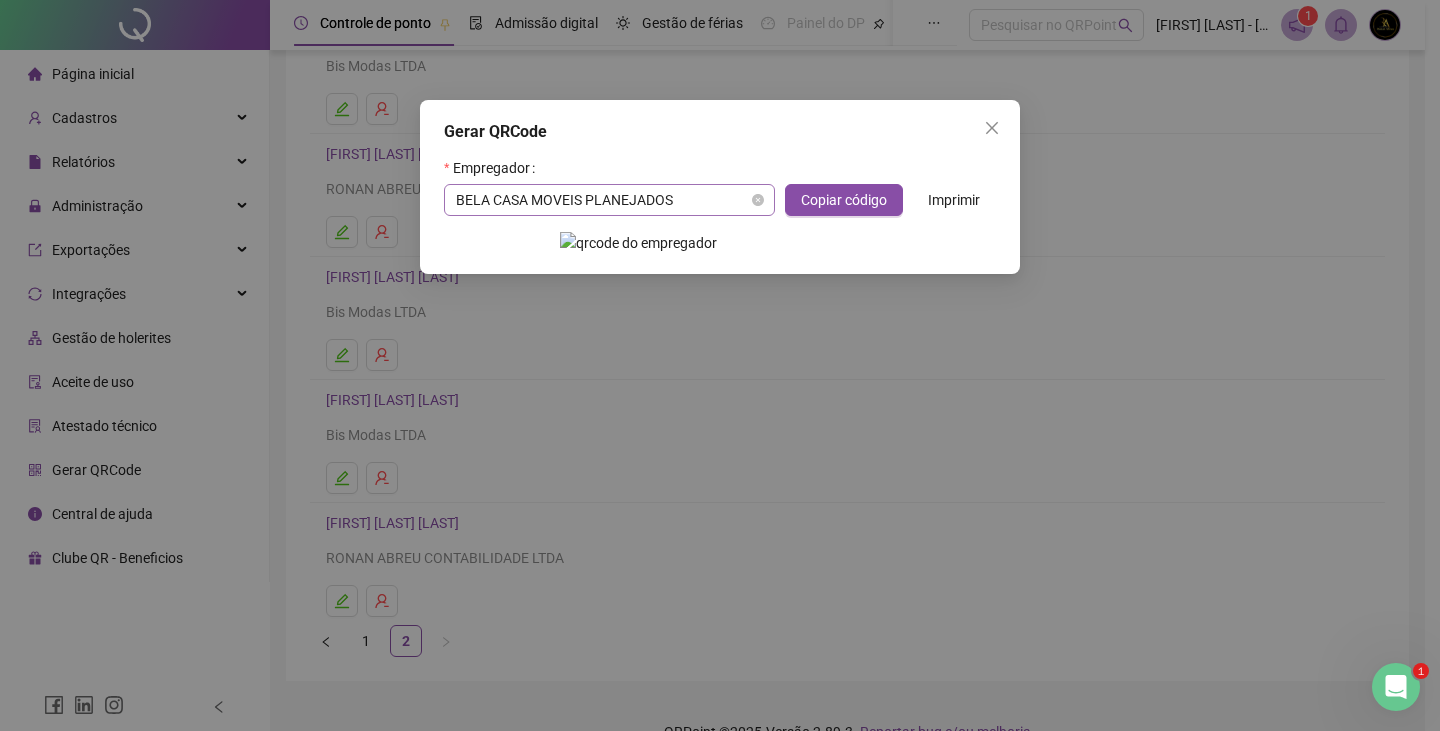 click on "BELA CASA MOVEIS PLANEJADOS" at bounding box center [609, 200] 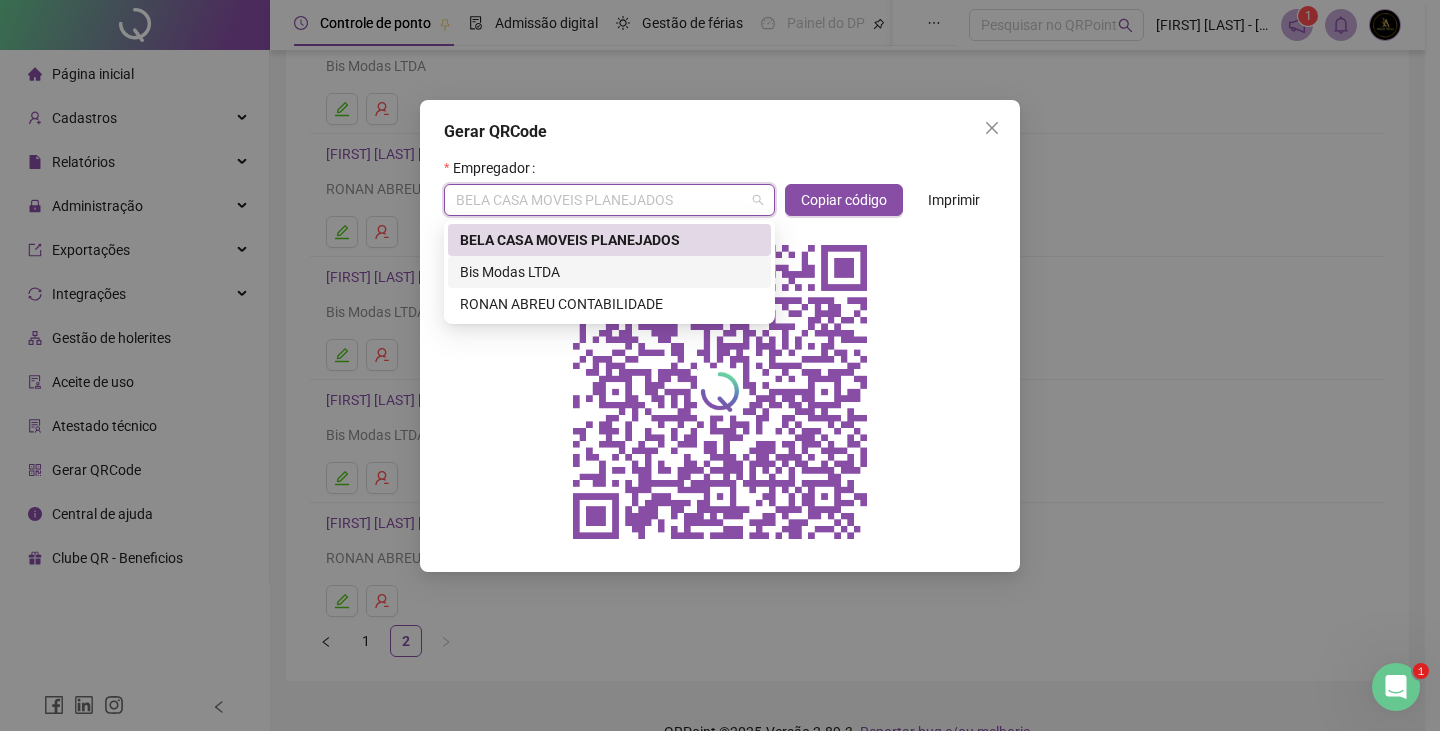 click on "Bis Modas LTDA" at bounding box center [609, 272] 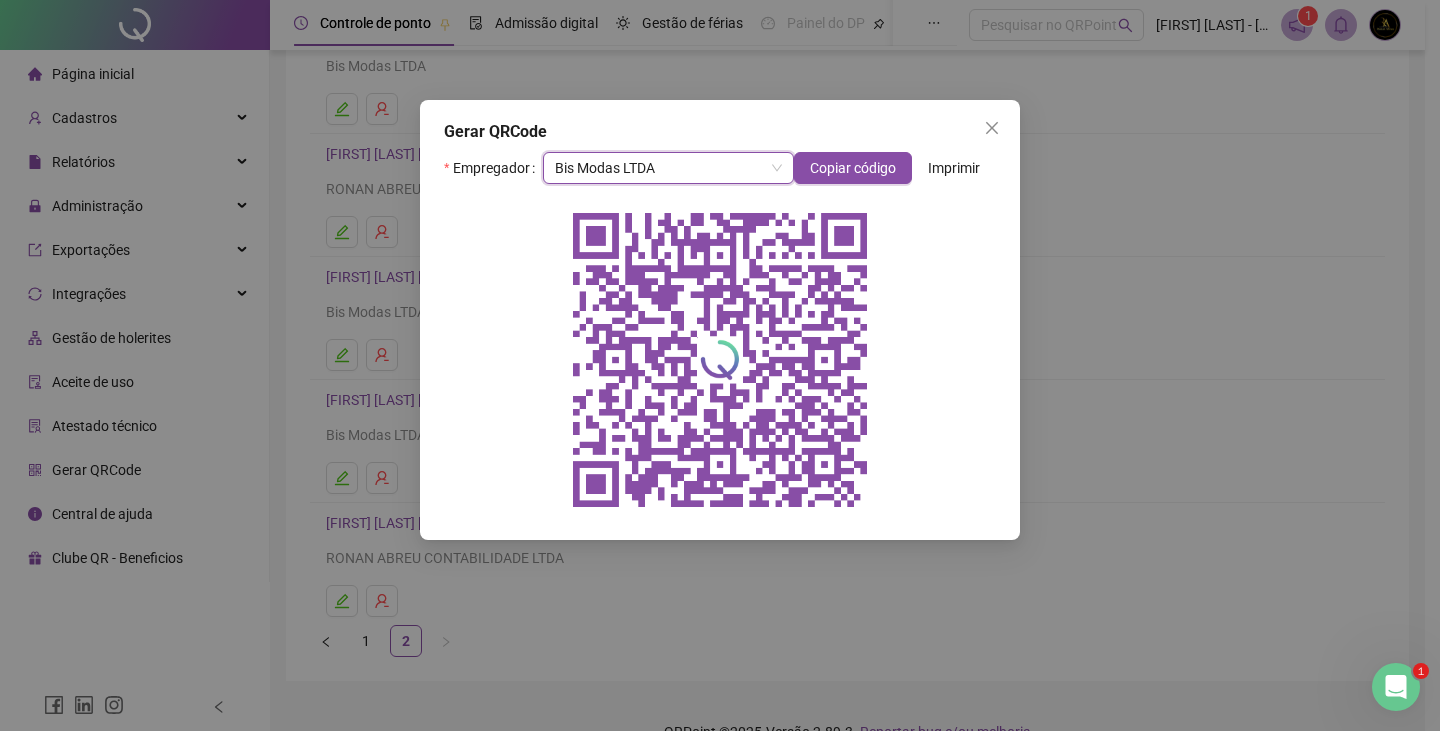 click on "Imprimir" at bounding box center (954, 168) 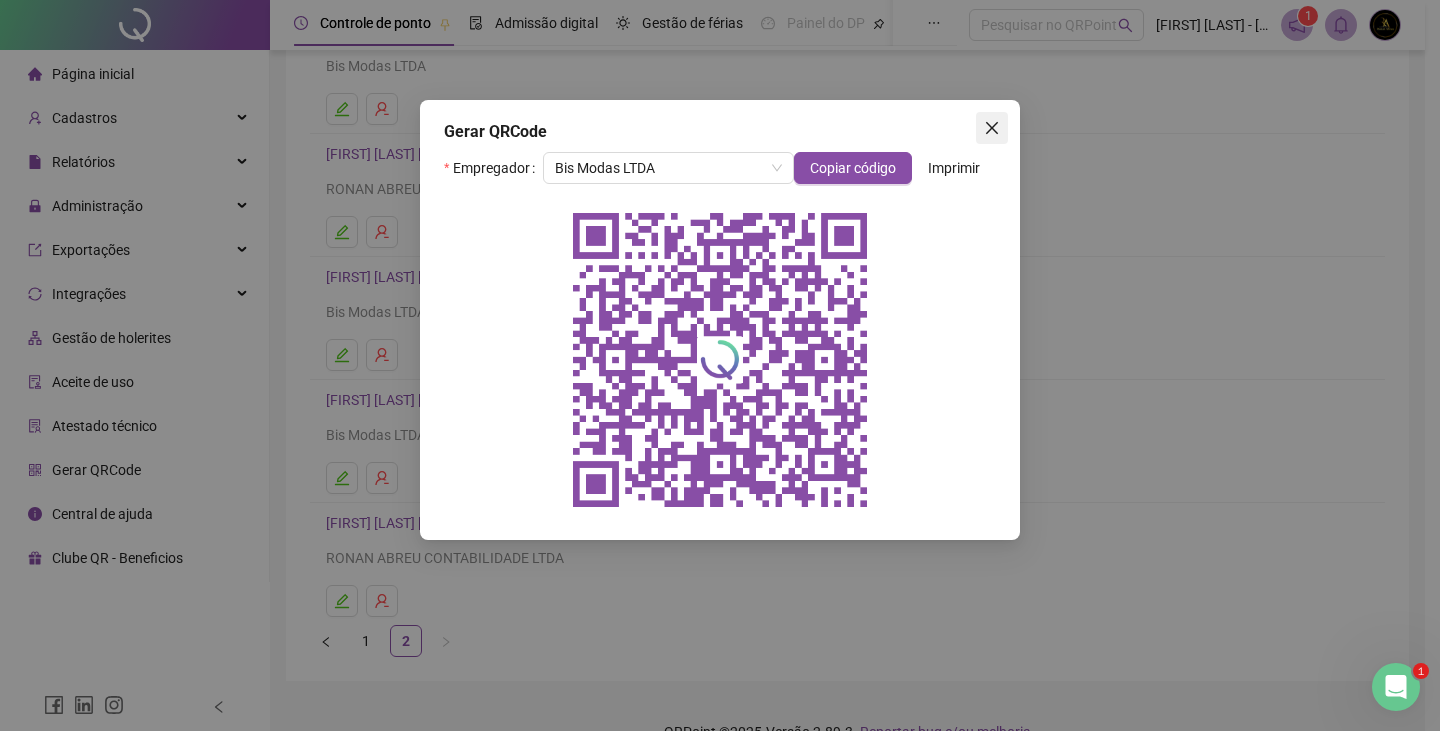 click 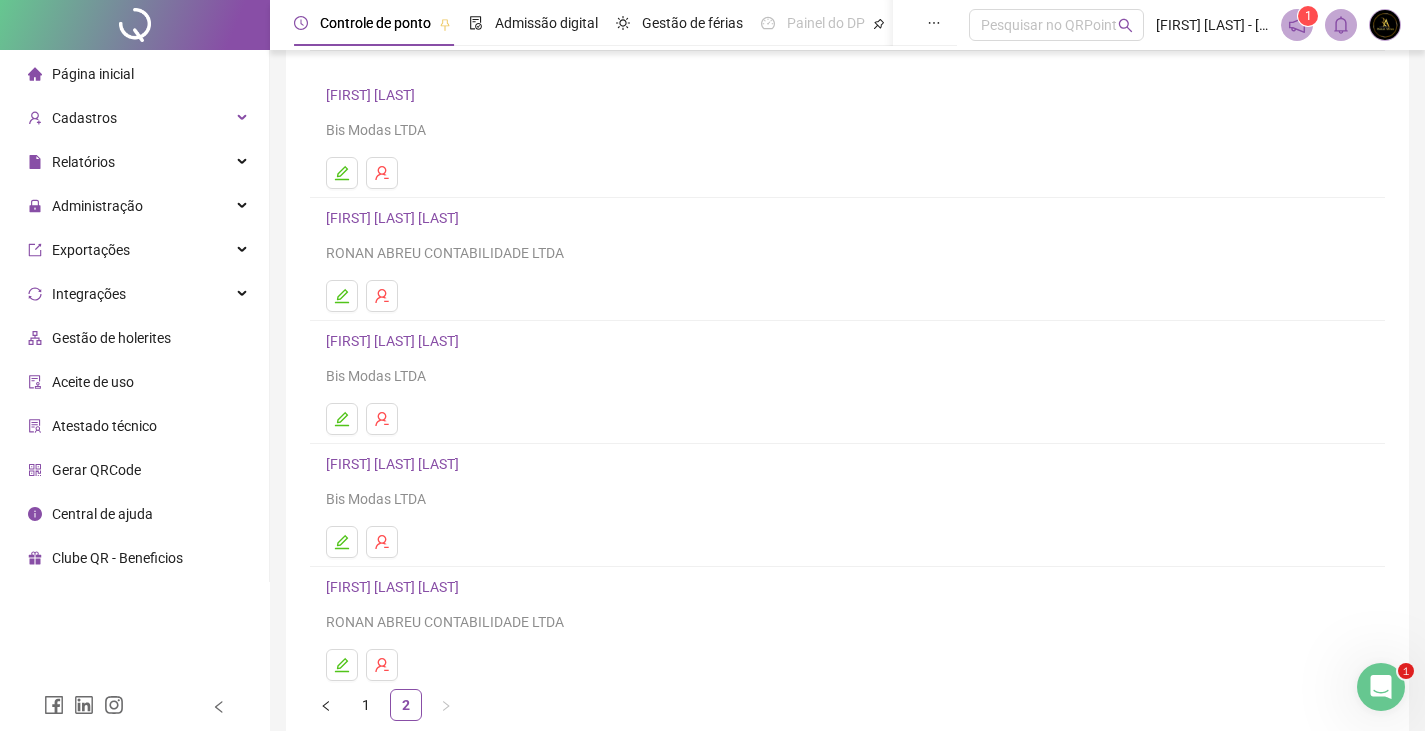 scroll, scrollTop: 100, scrollLeft: 0, axis: vertical 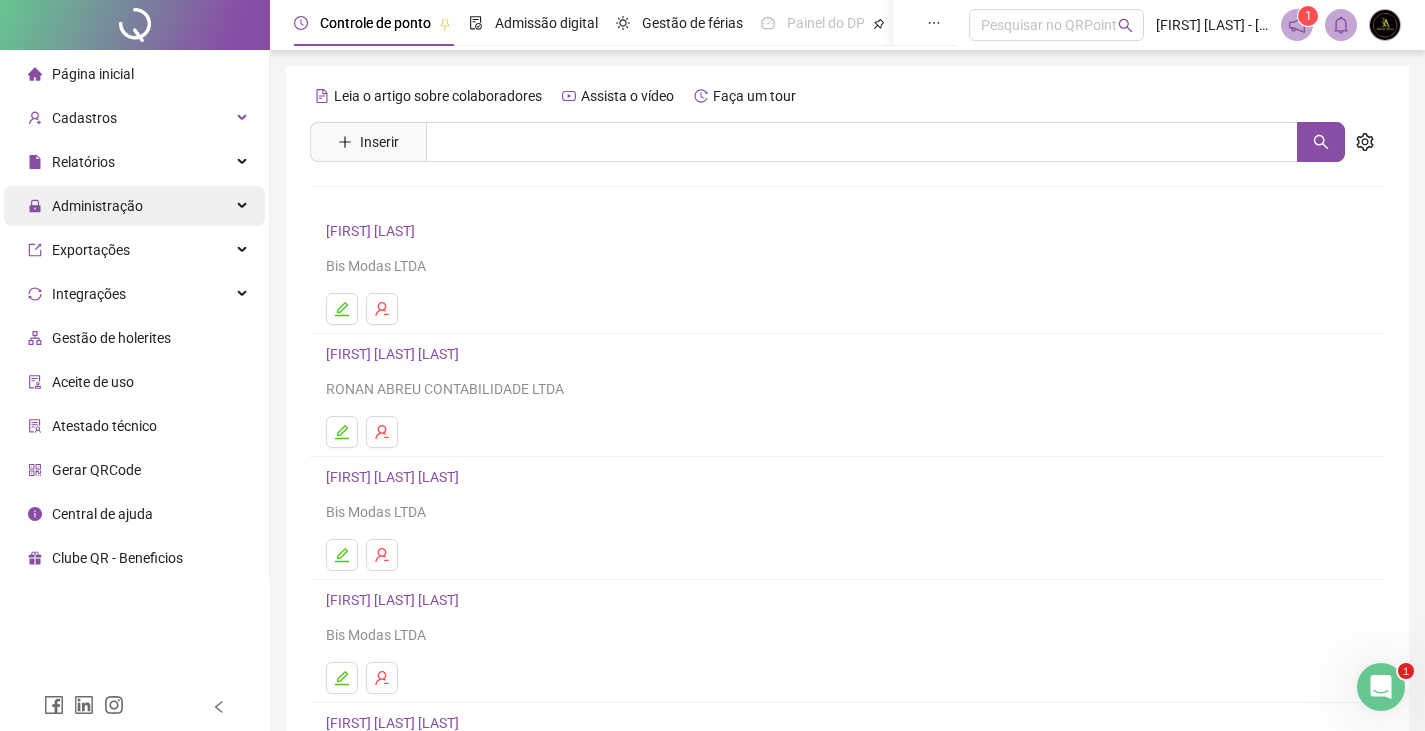 click on "Administração" at bounding box center [97, 206] 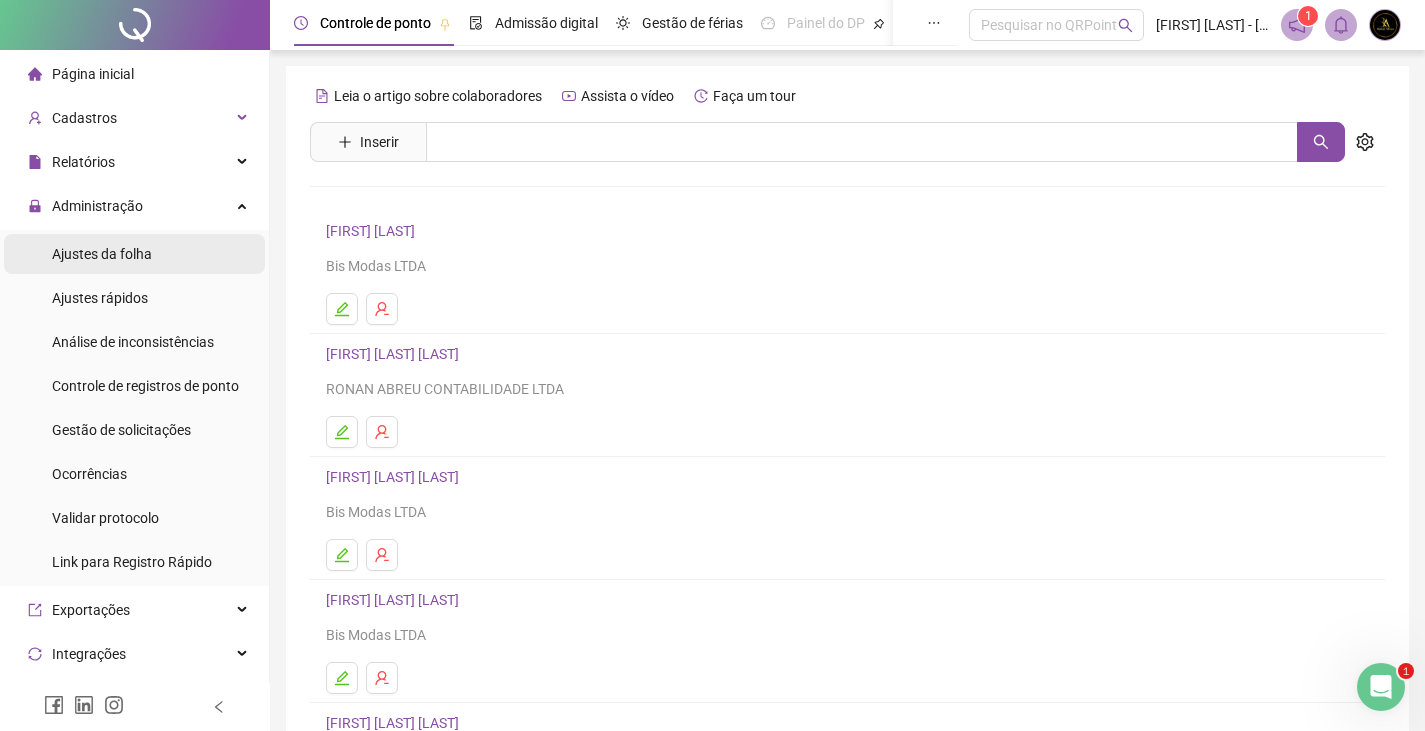 click on "Ajustes da folha" at bounding box center [102, 254] 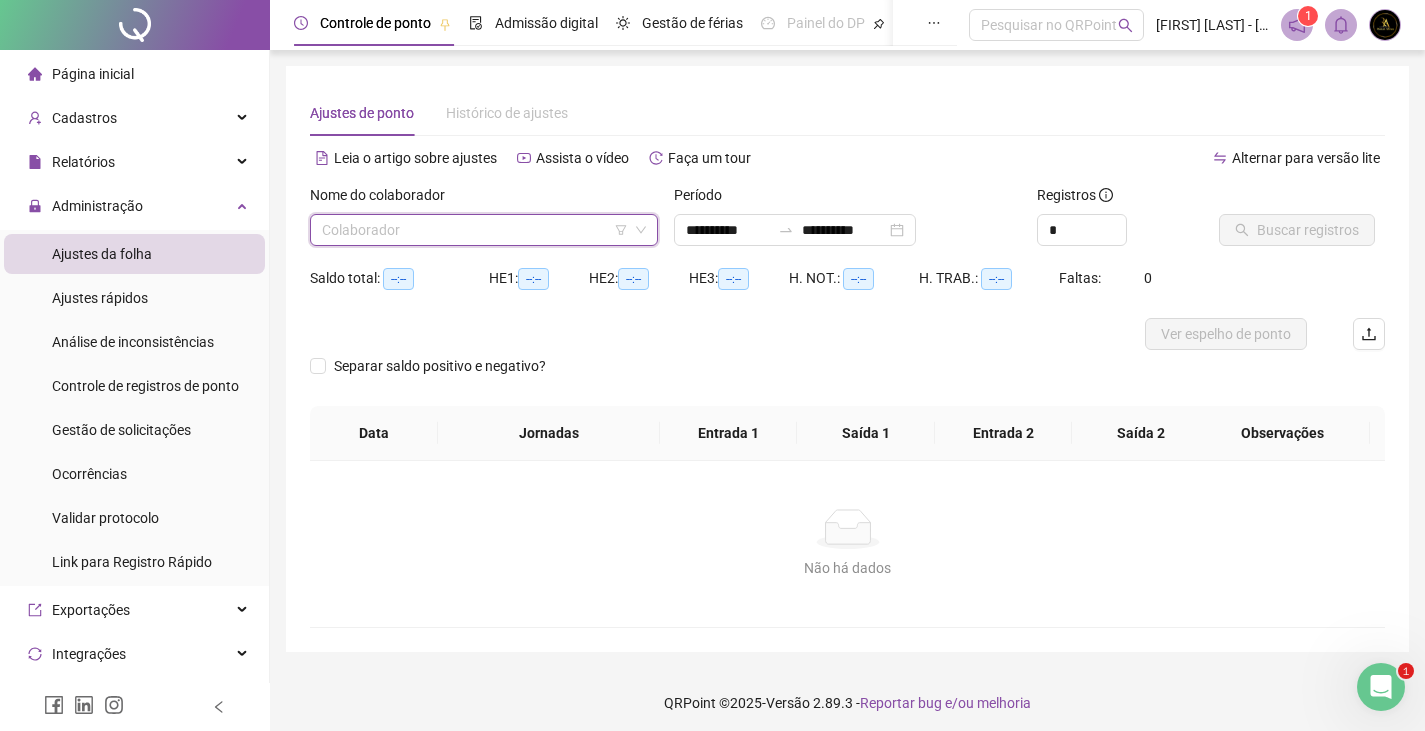 click at bounding box center (475, 230) 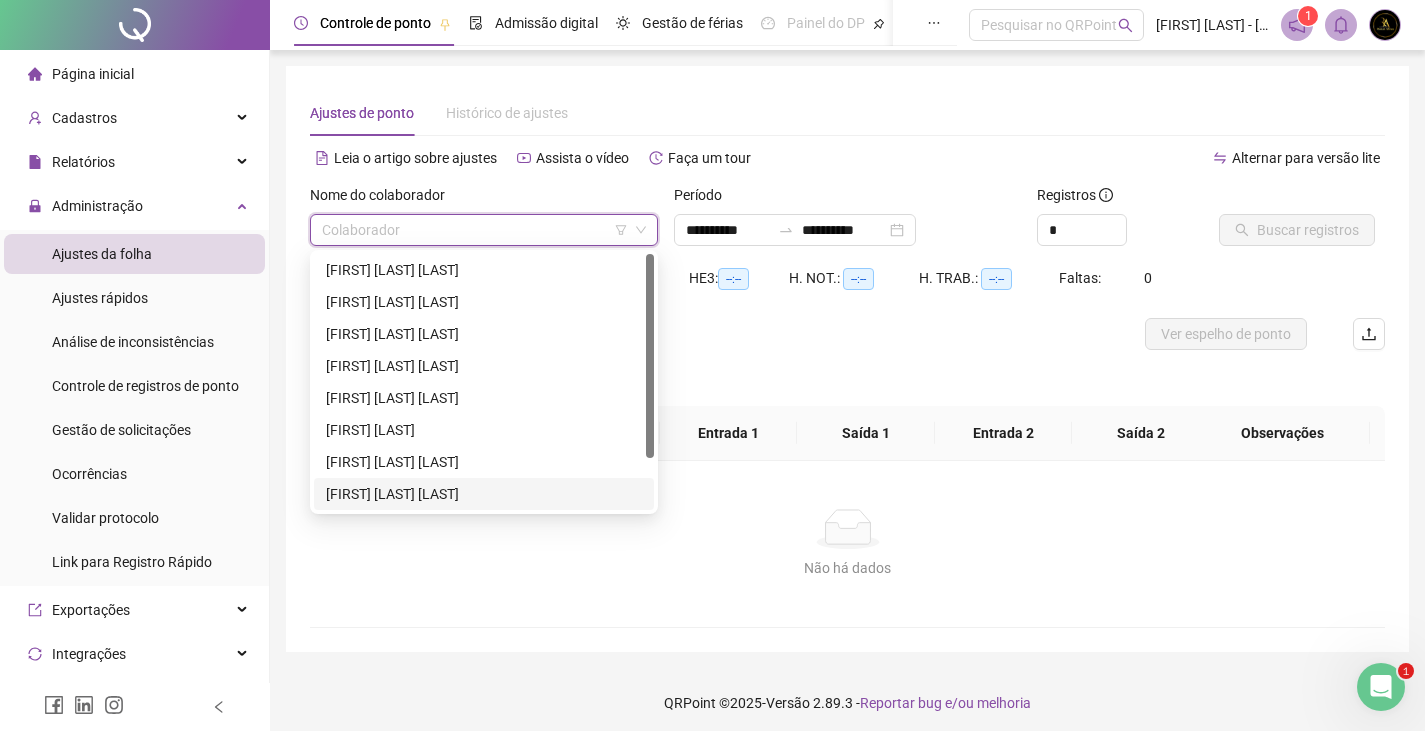 click on "[FIRST] [LAST] [LAST]" at bounding box center (484, 494) 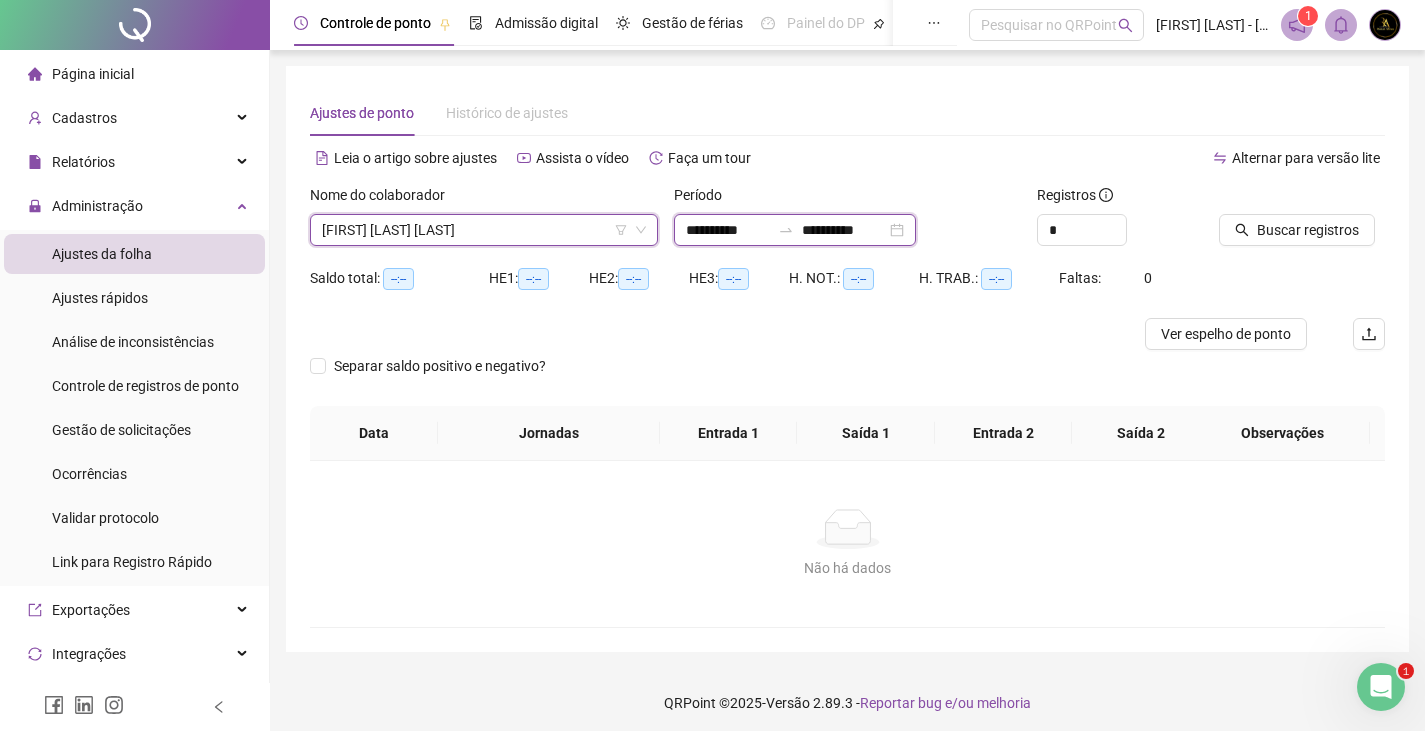click on "**********" at bounding box center (844, 230) 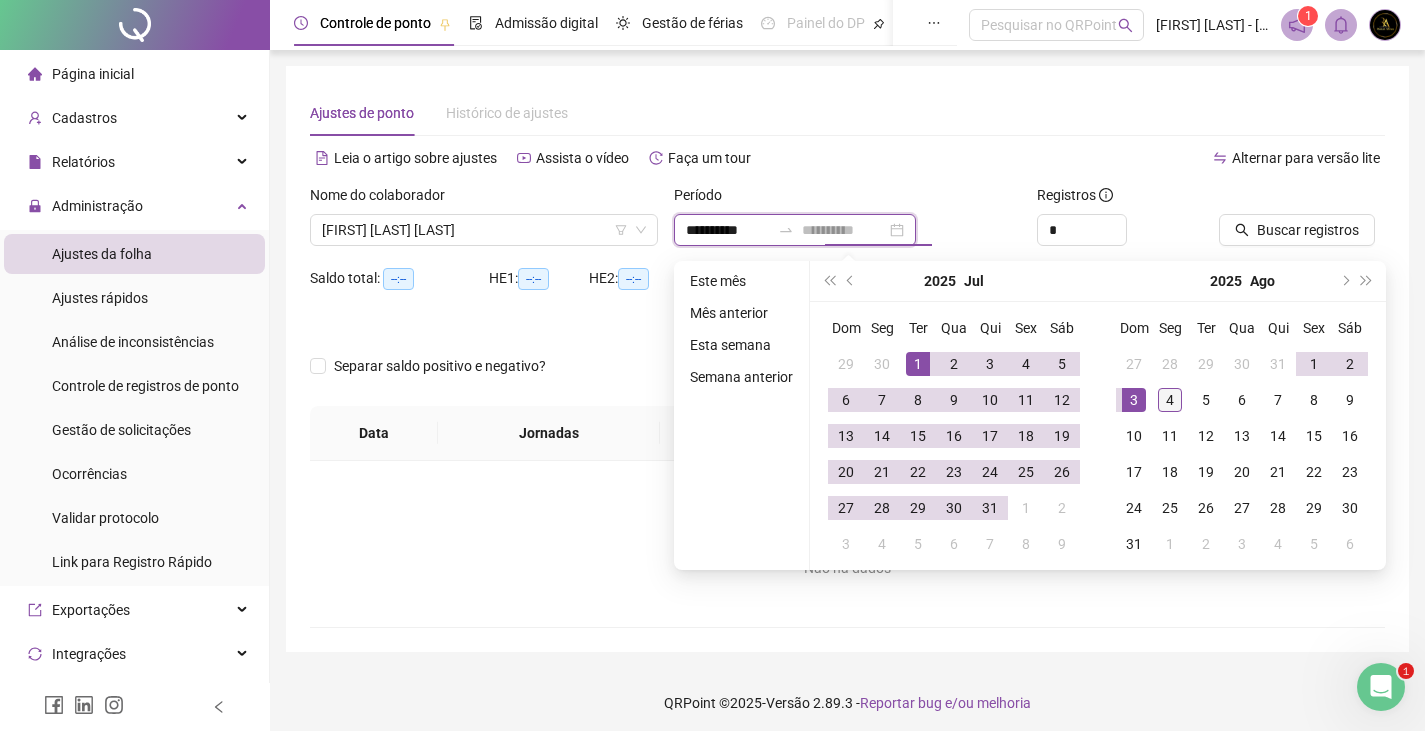 type on "**********" 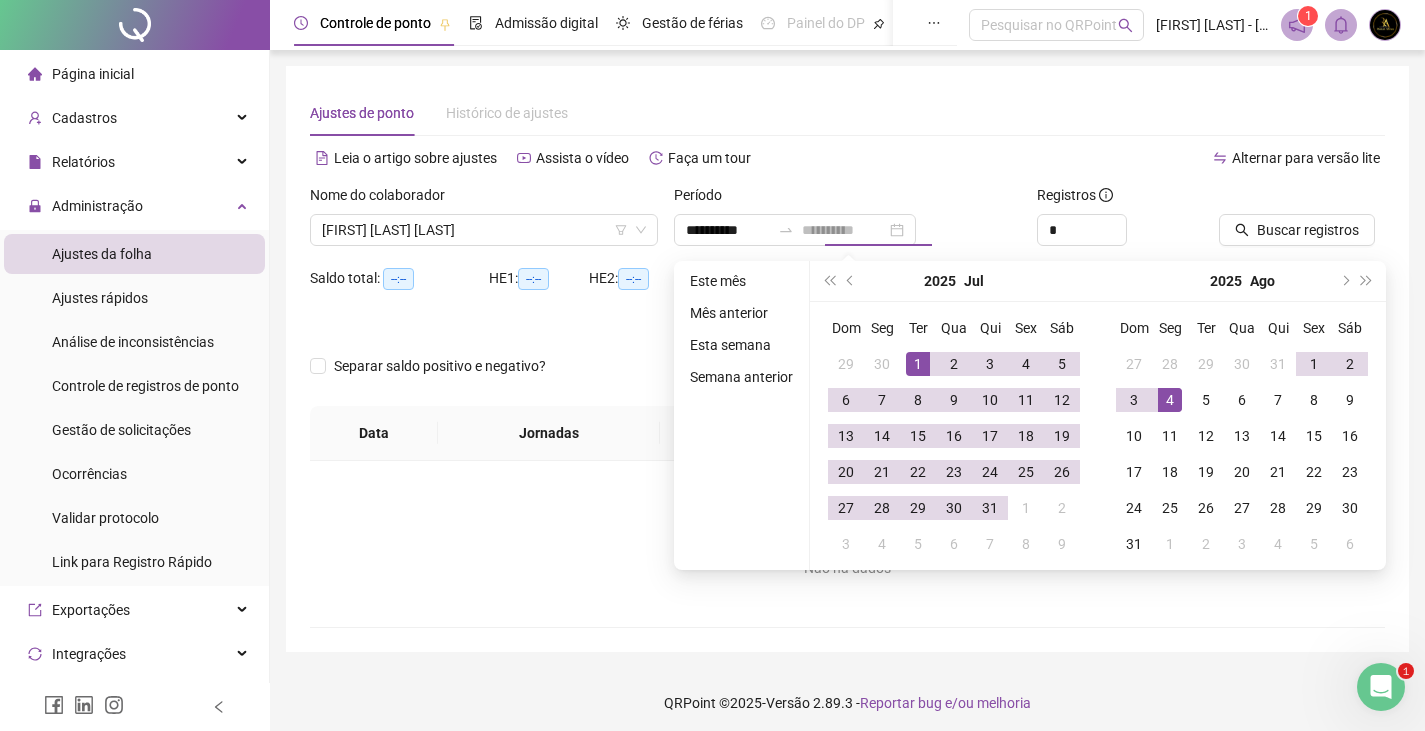 click on "4" at bounding box center [1170, 400] 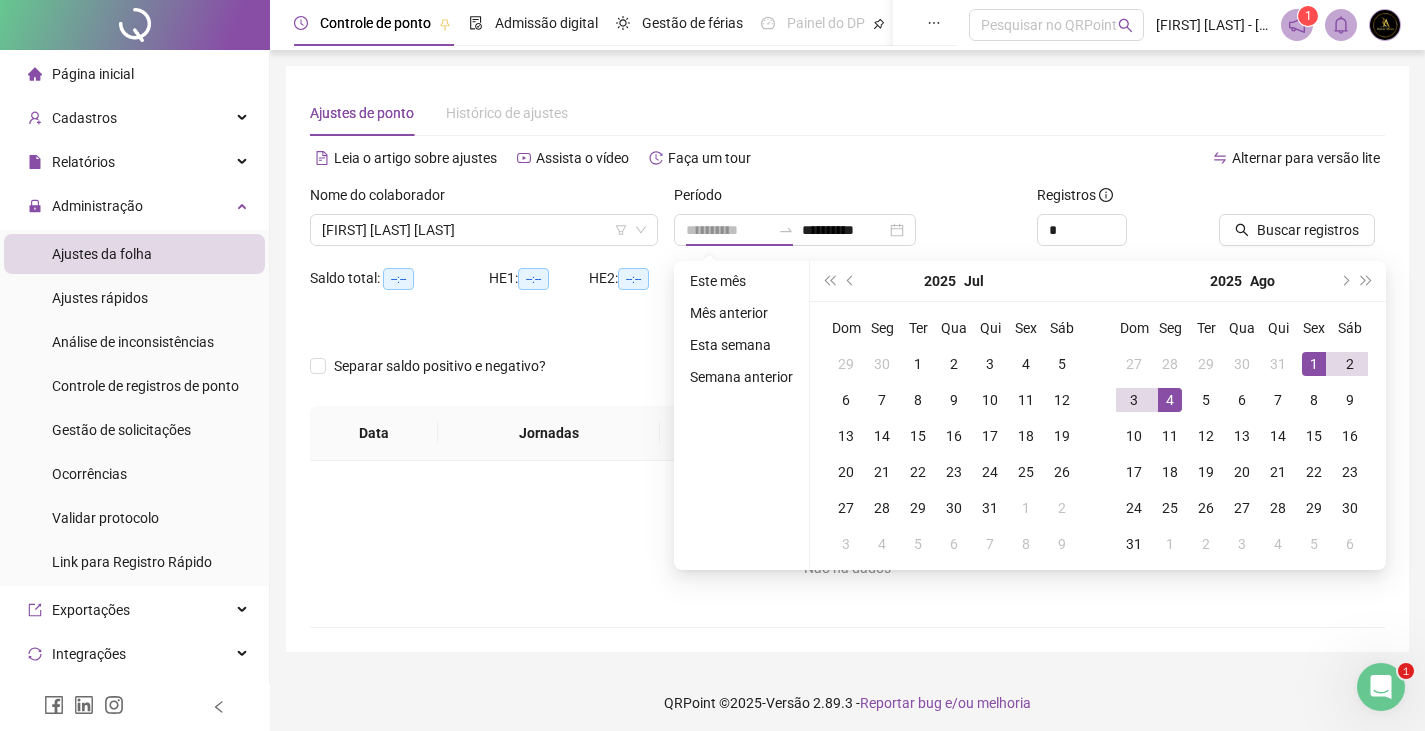 click on "1" at bounding box center [1314, 364] 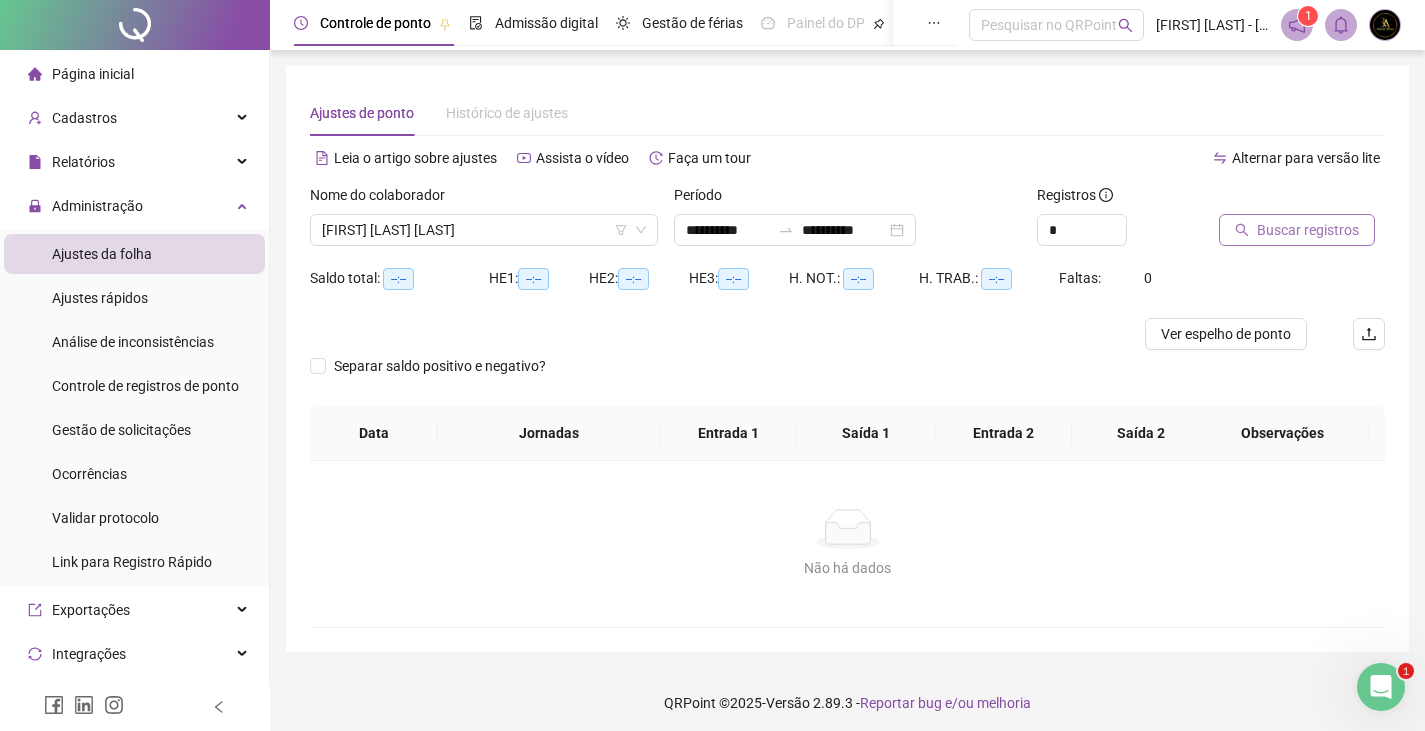 click on "Buscar registros" at bounding box center (1297, 230) 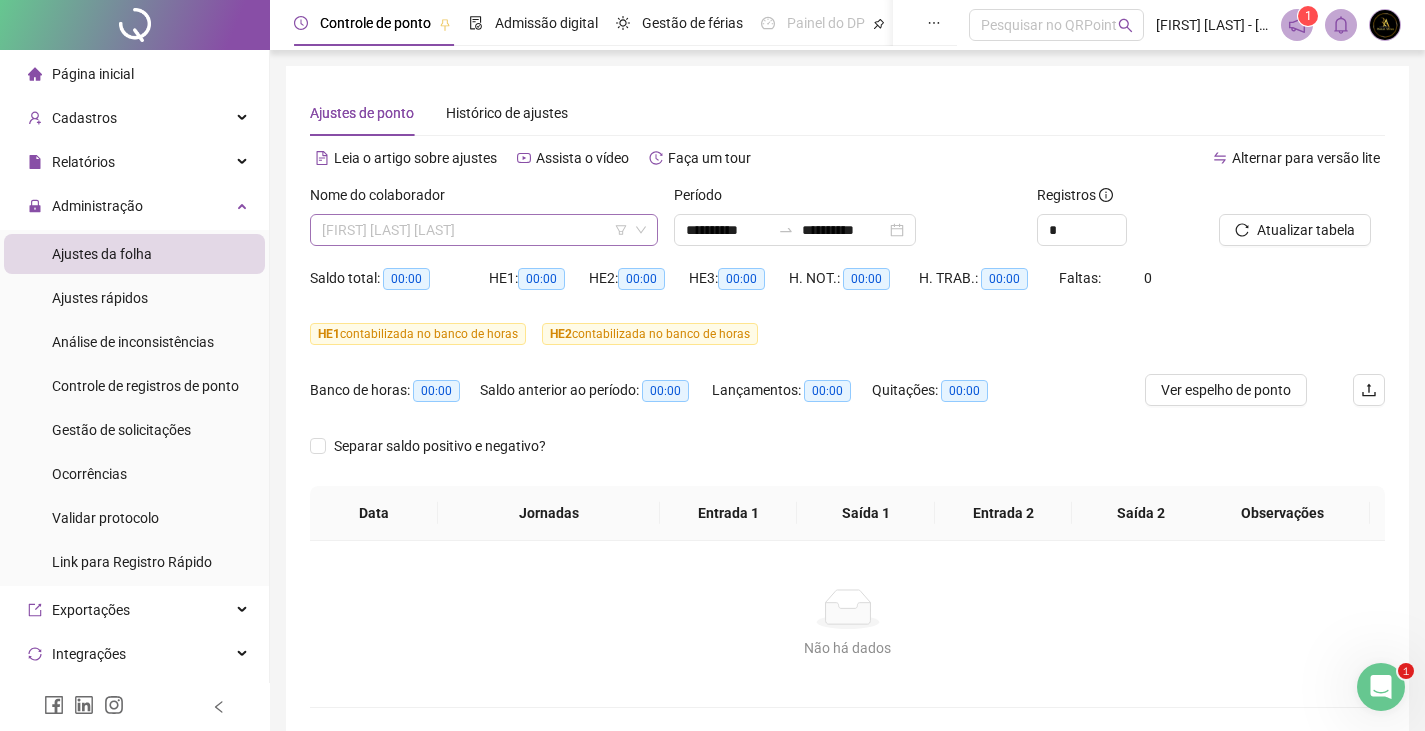click on "[FIRST] [LAST] [LAST]" at bounding box center (484, 230) 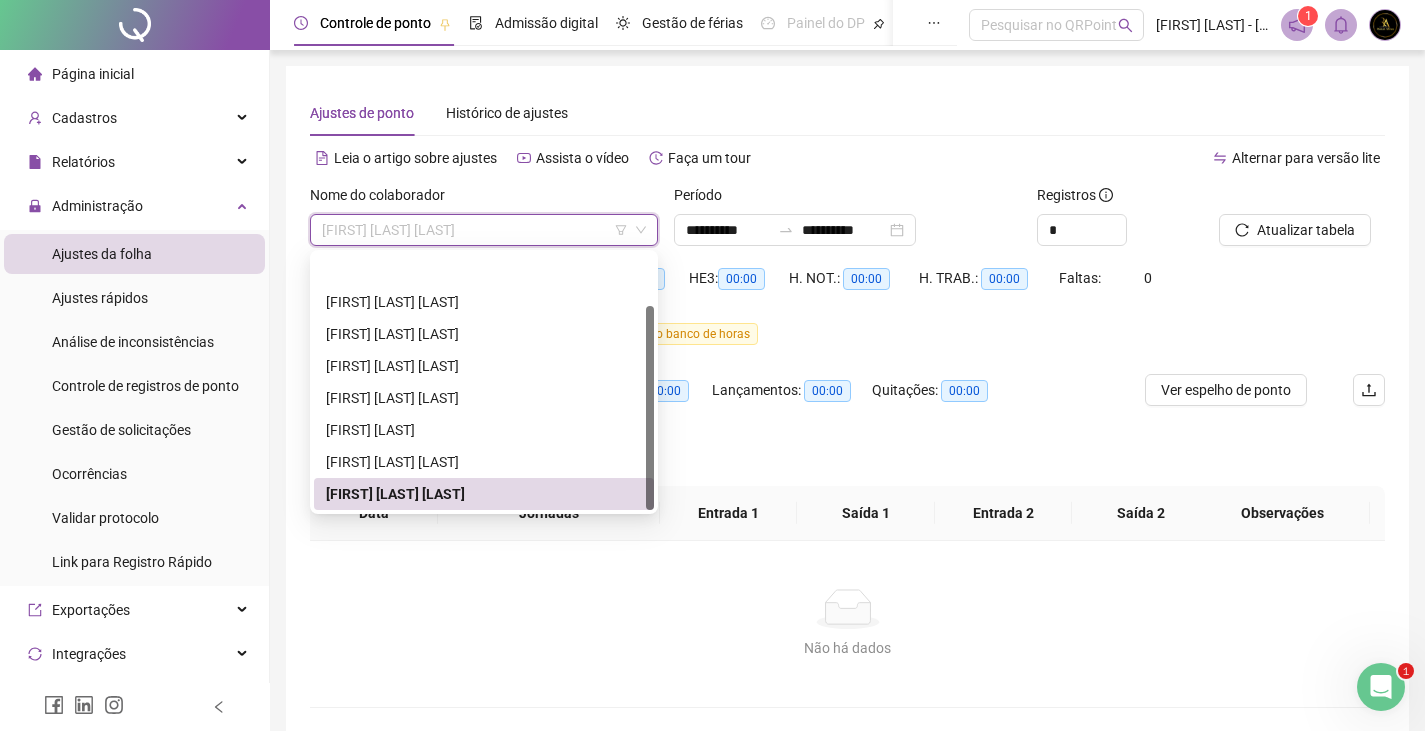 scroll, scrollTop: 64, scrollLeft: 0, axis: vertical 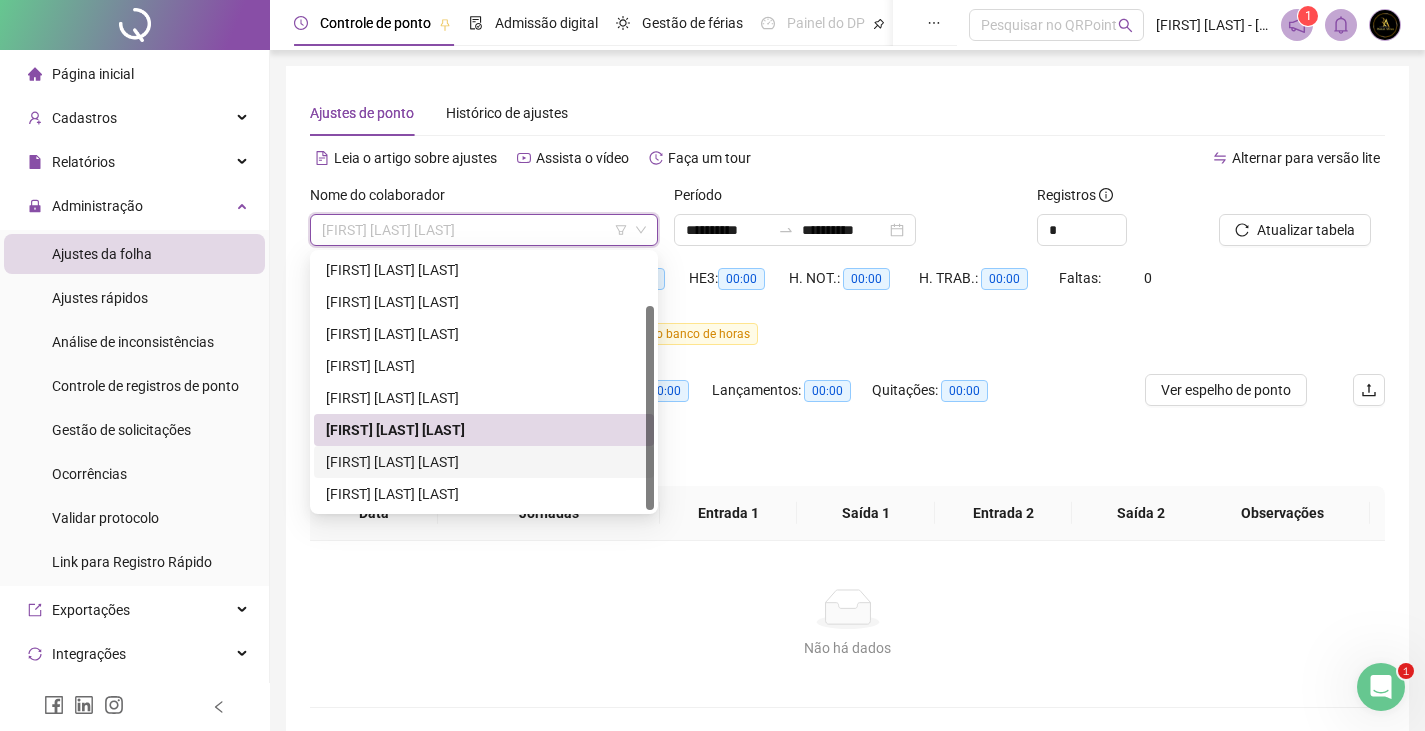 click on "[FIRST] [LAST] [LAST]" at bounding box center (484, 462) 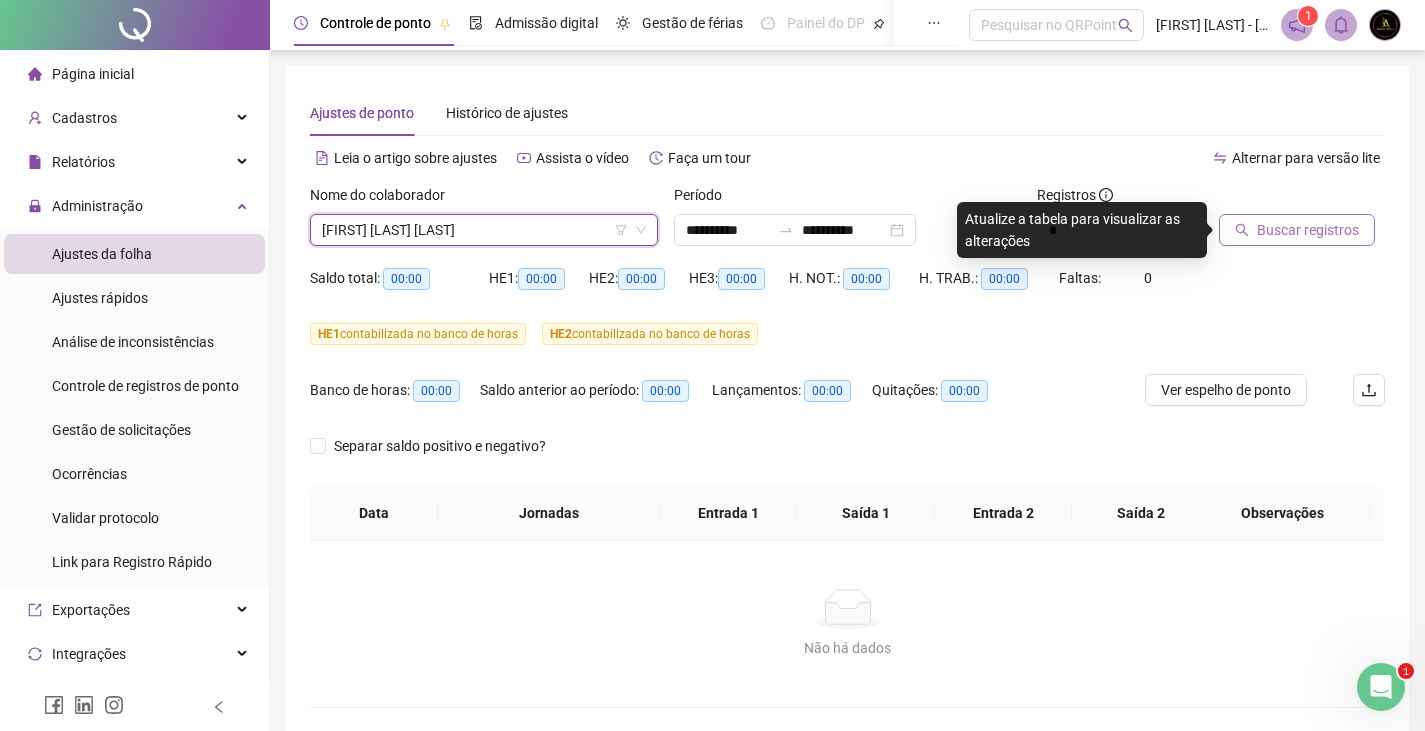 click on "Buscar registros" at bounding box center [1297, 230] 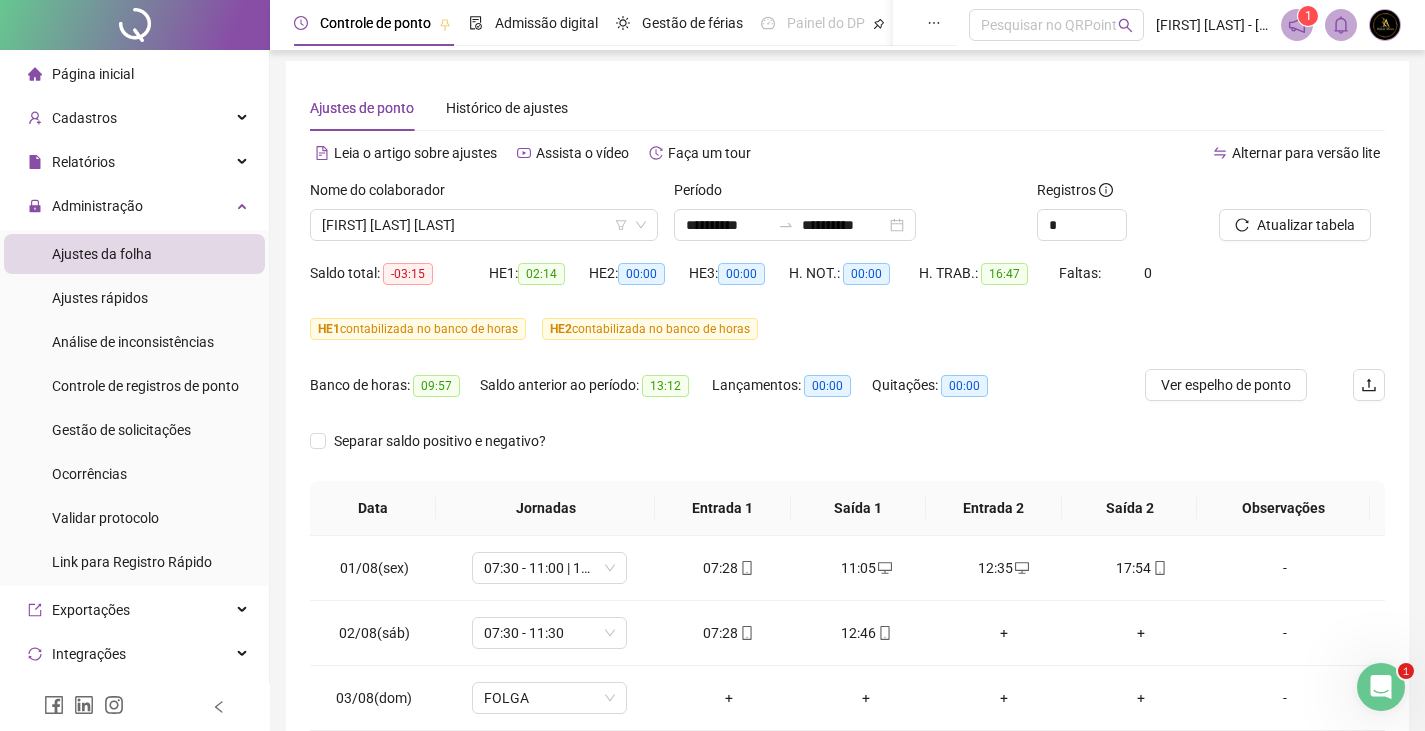 scroll, scrollTop: 0, scrollLeft: 0, axis: both 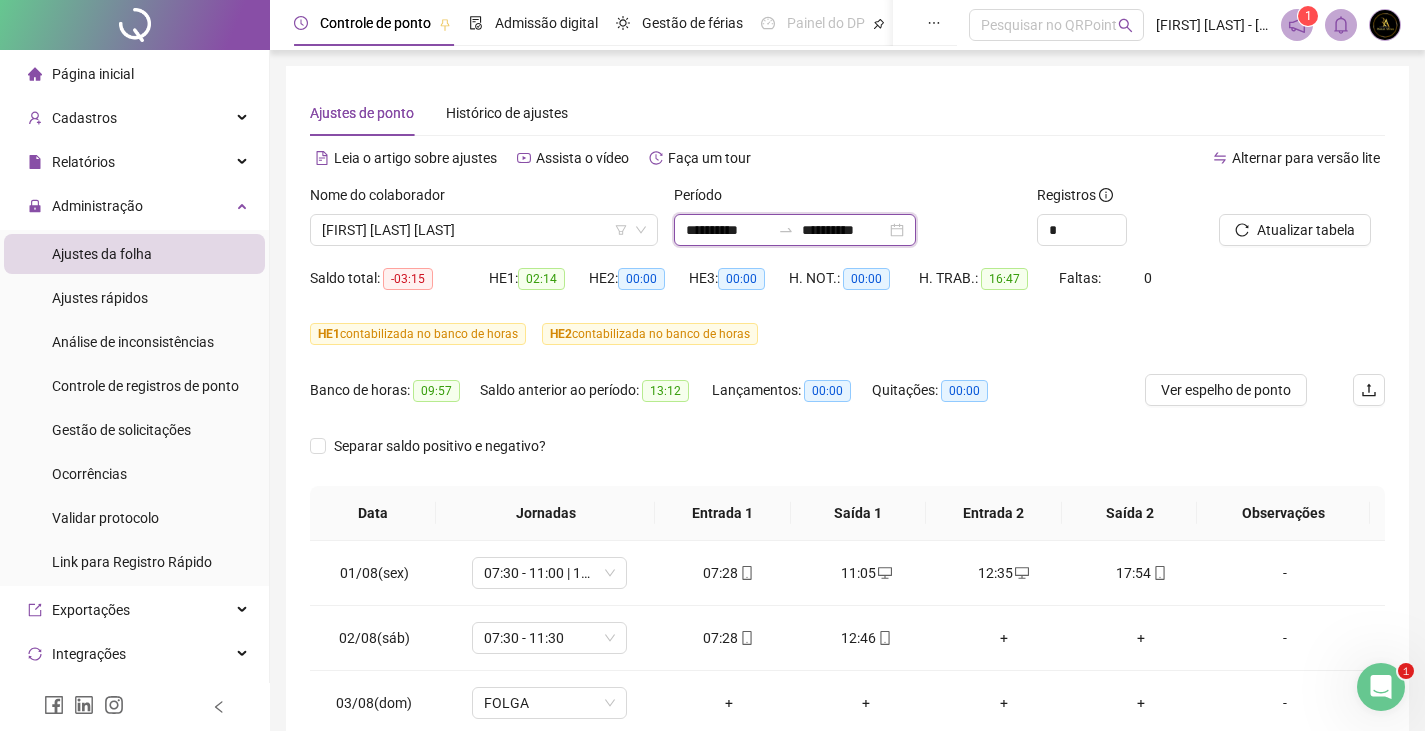 click on "**********" at bounding box center [728, 230] 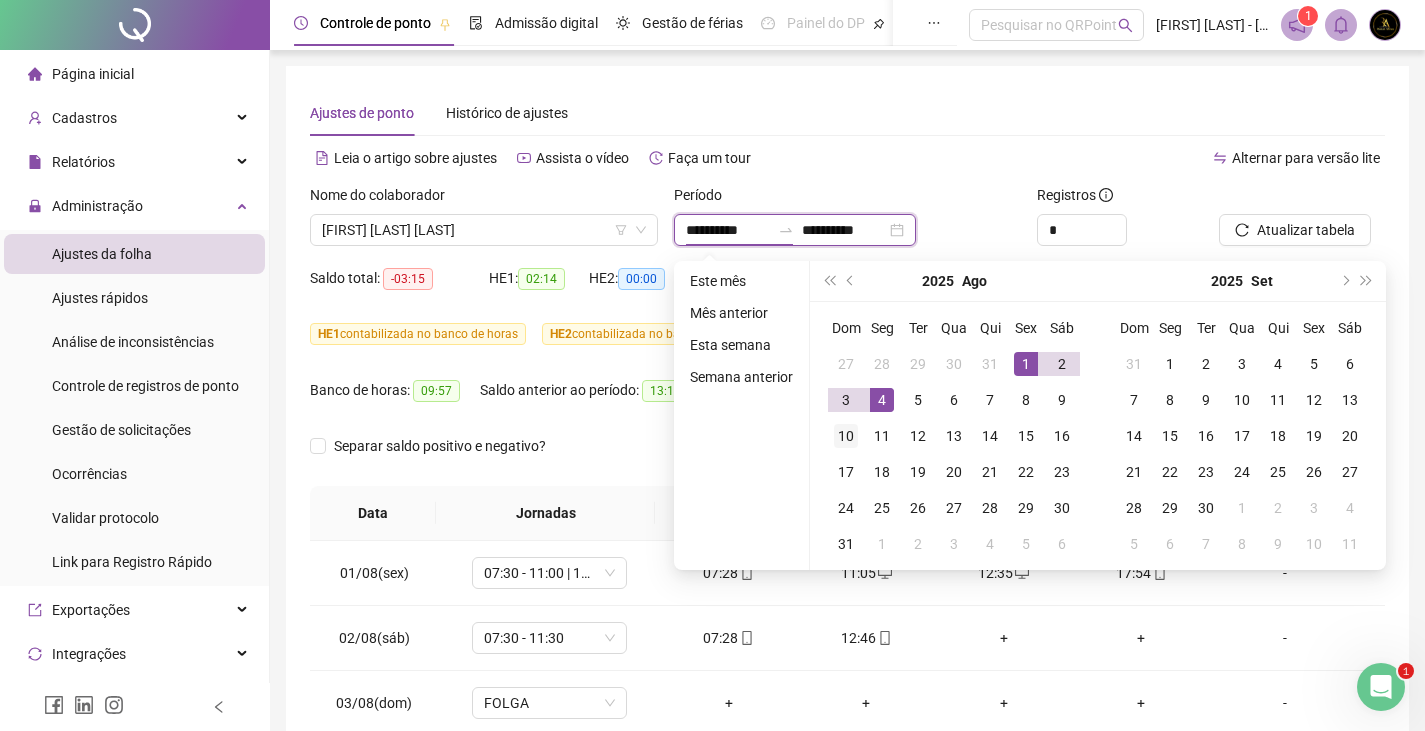 type on "**********" 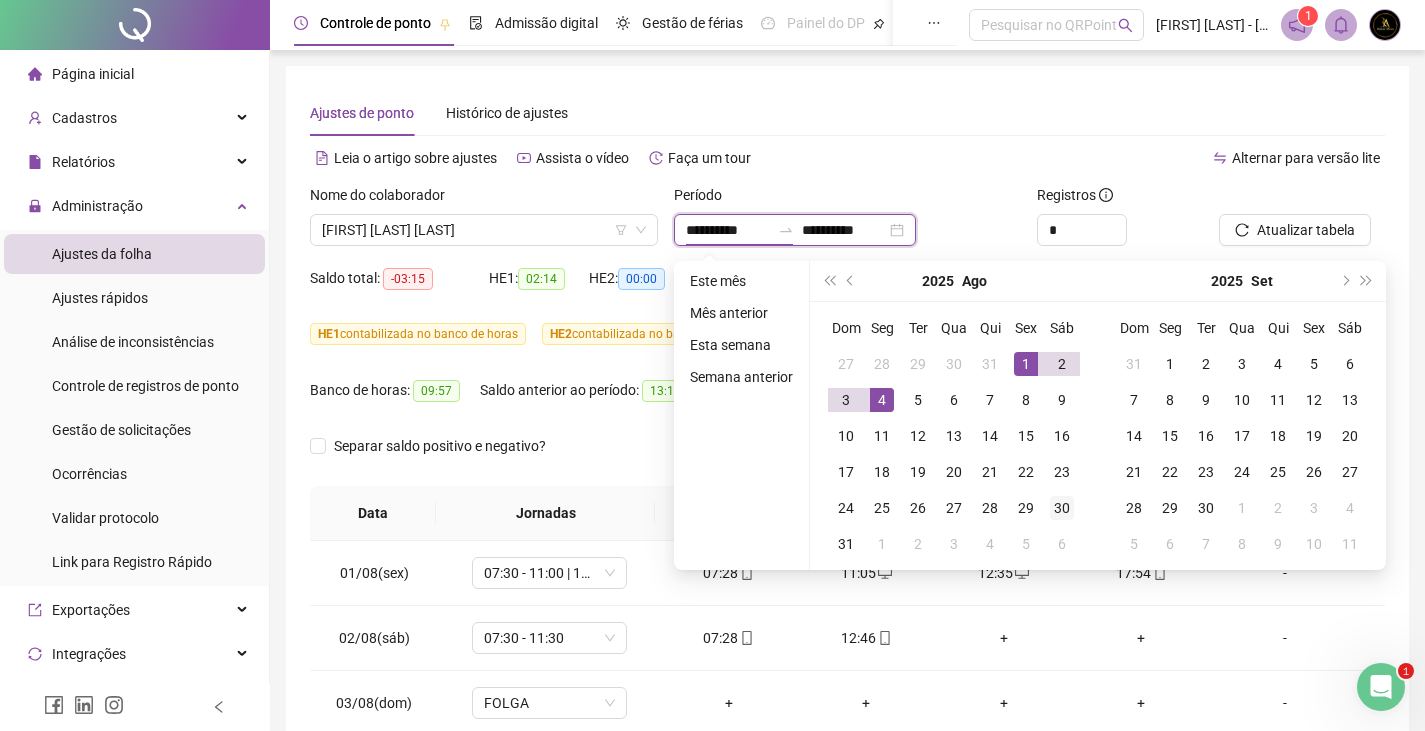 type on "**********" 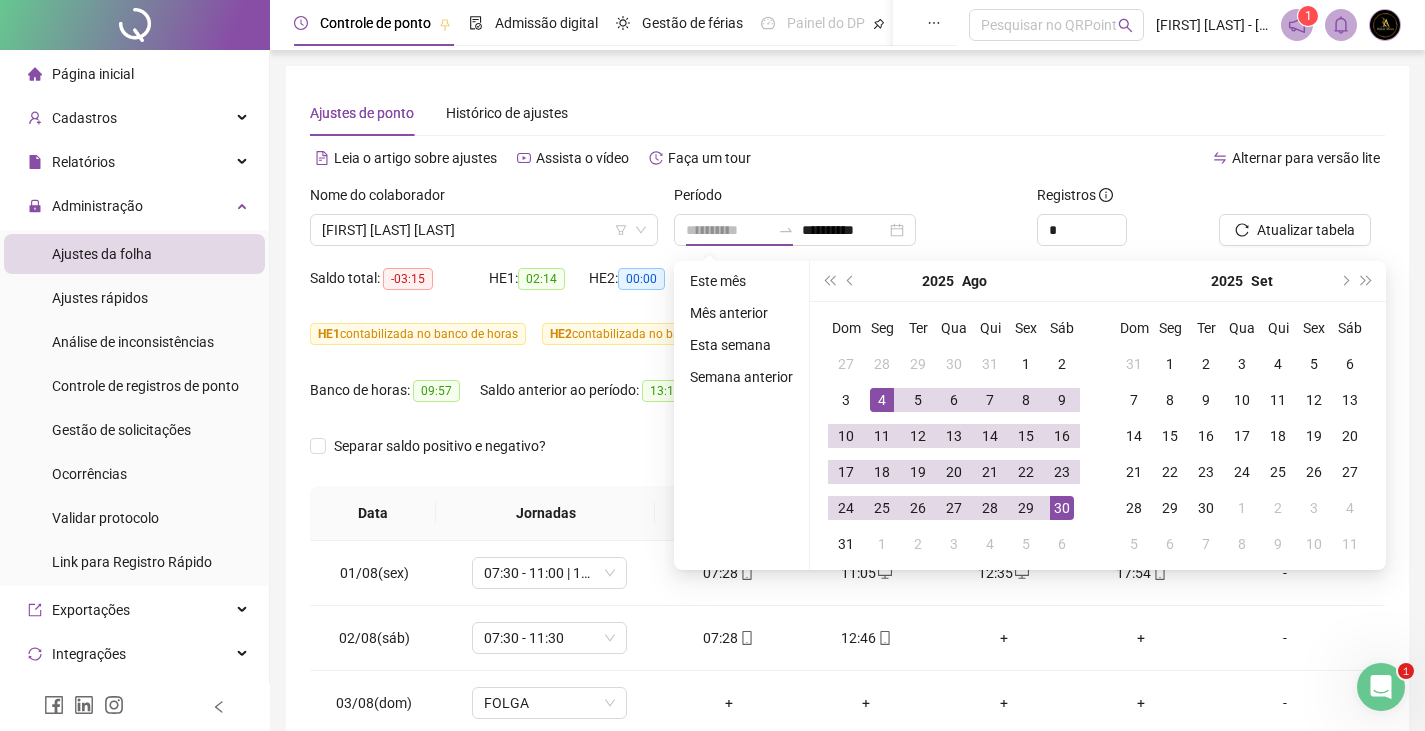 click on "30" at bounding box center (1062, 508) 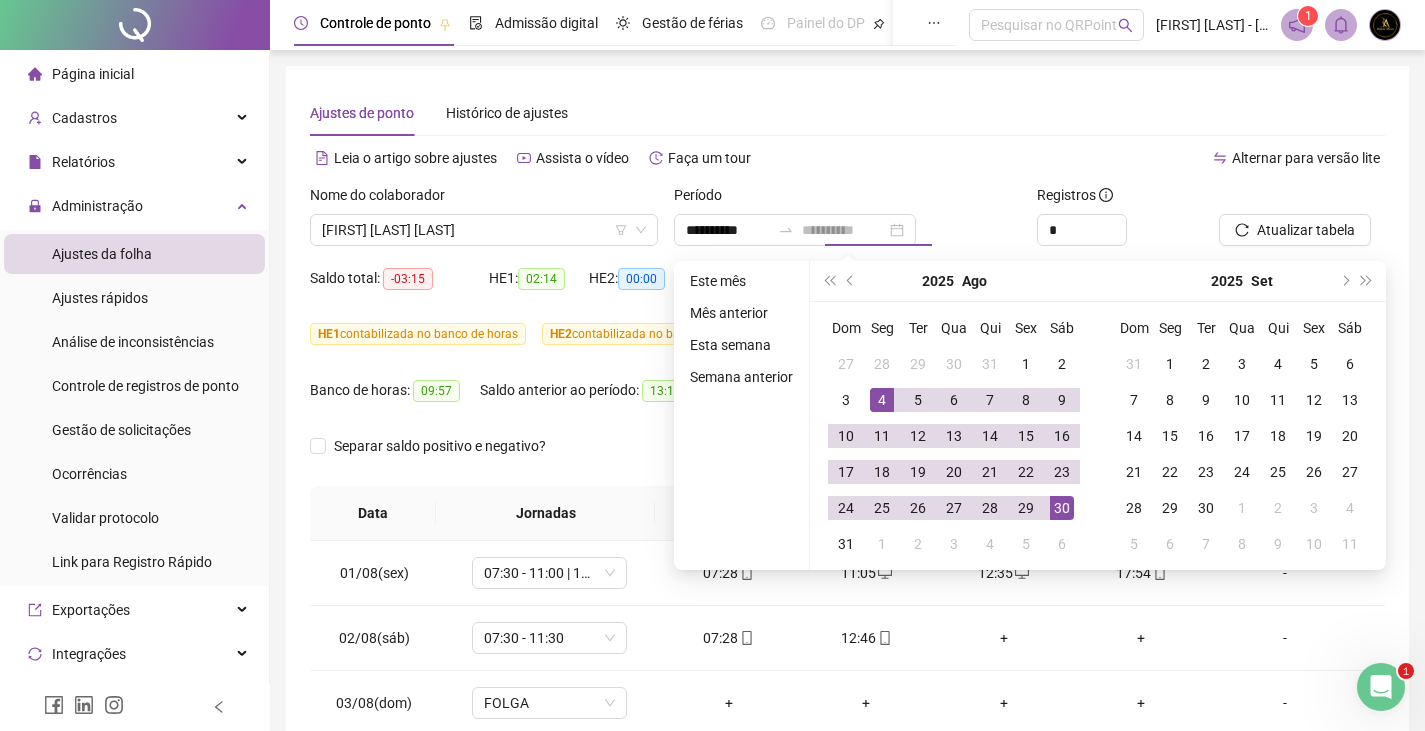 click on "30" at bounding box center [1062, 508] 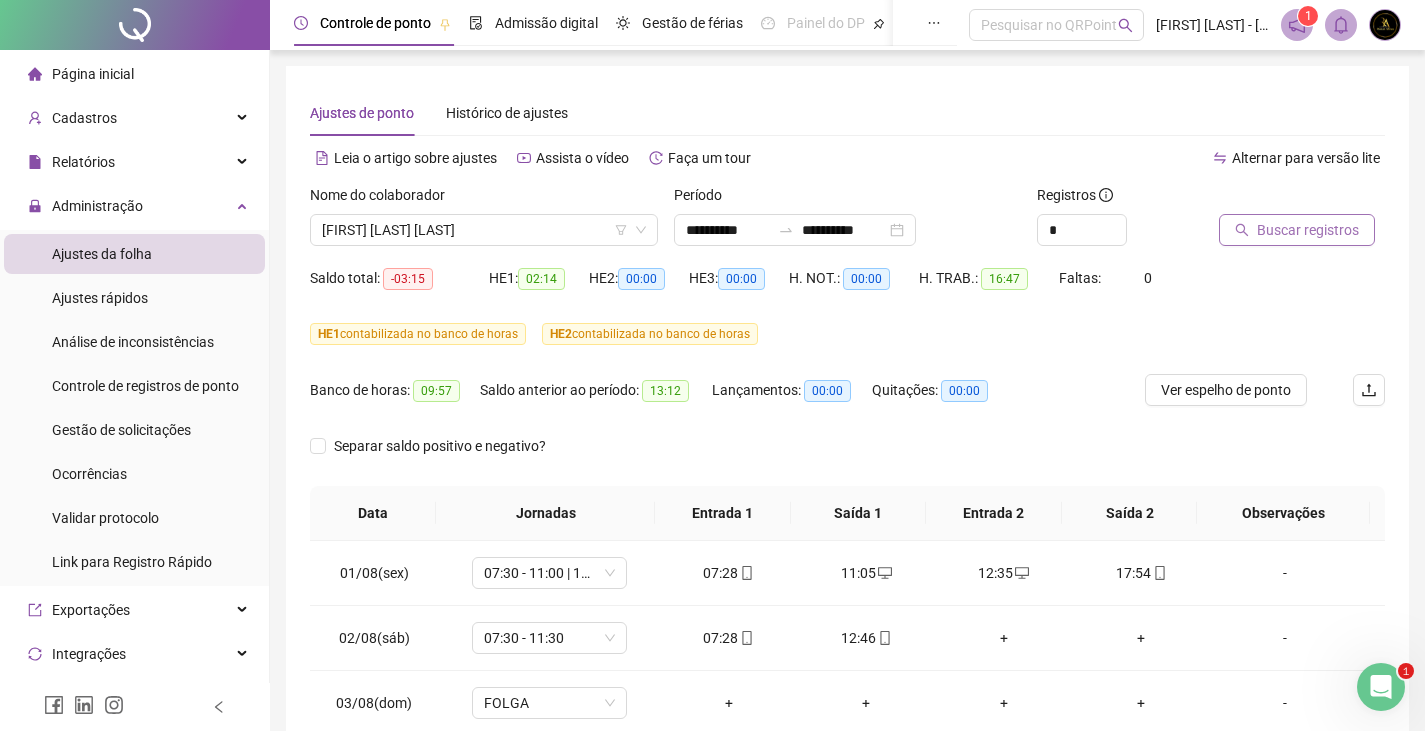 click on "Buscar registros" at bounding box center (1297, 230) 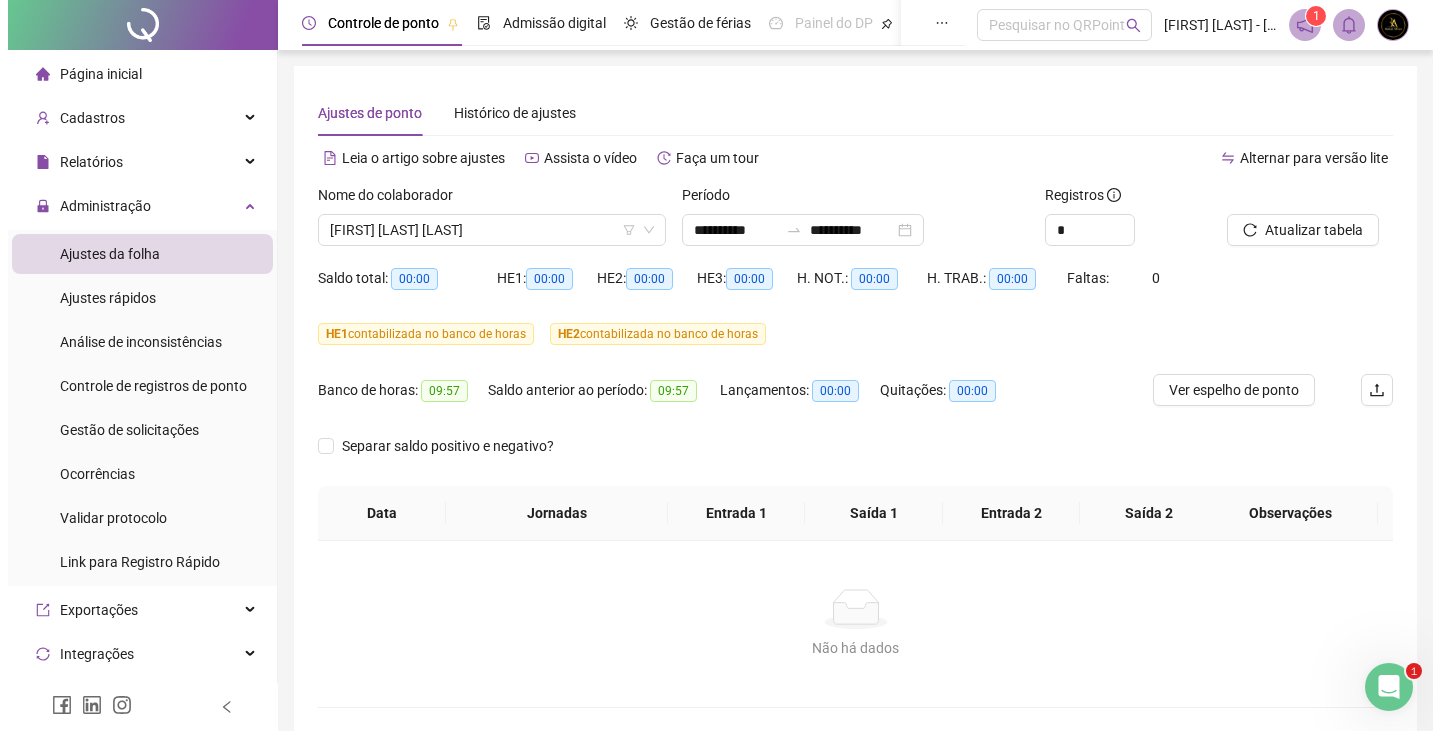 scroll, scrollTop: 87, scrollLeft: 0, axis: vertical 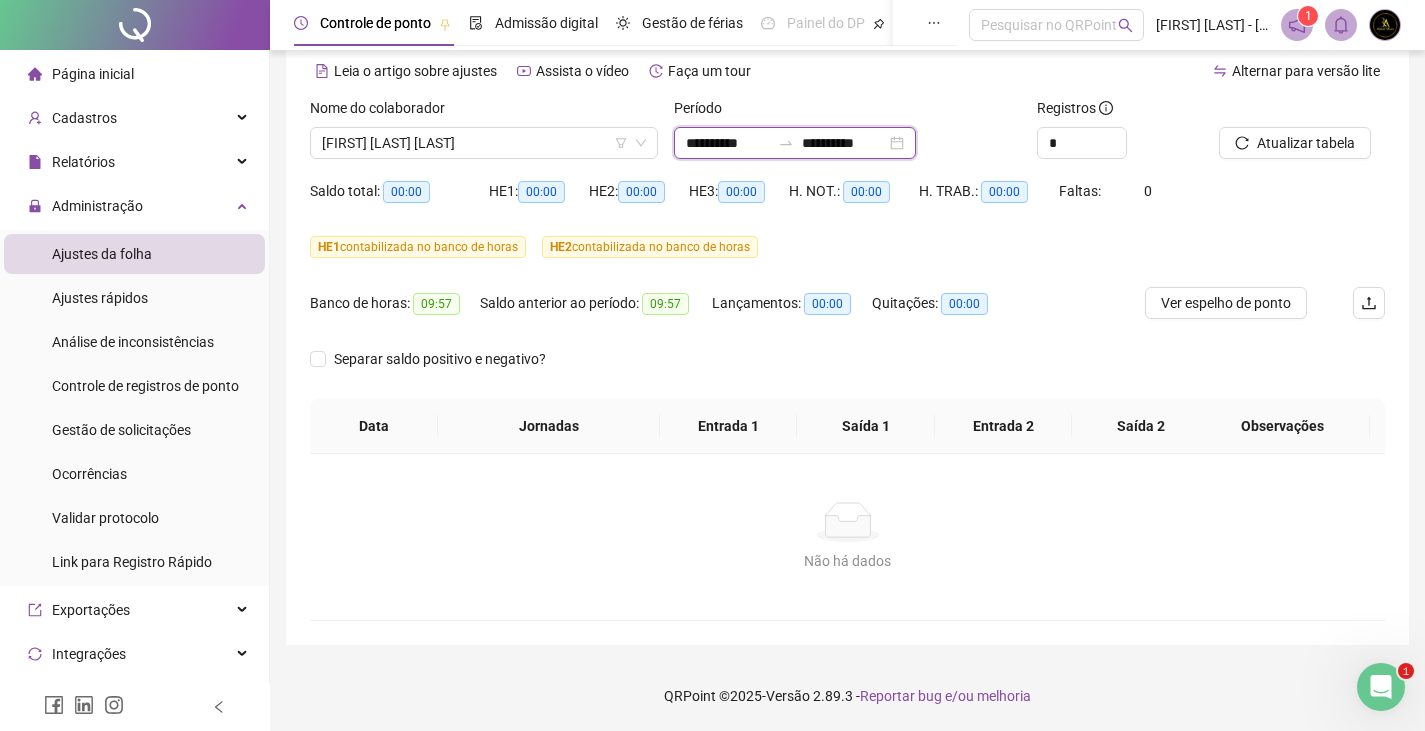 click on "**********" at bounding box center (728, 143) 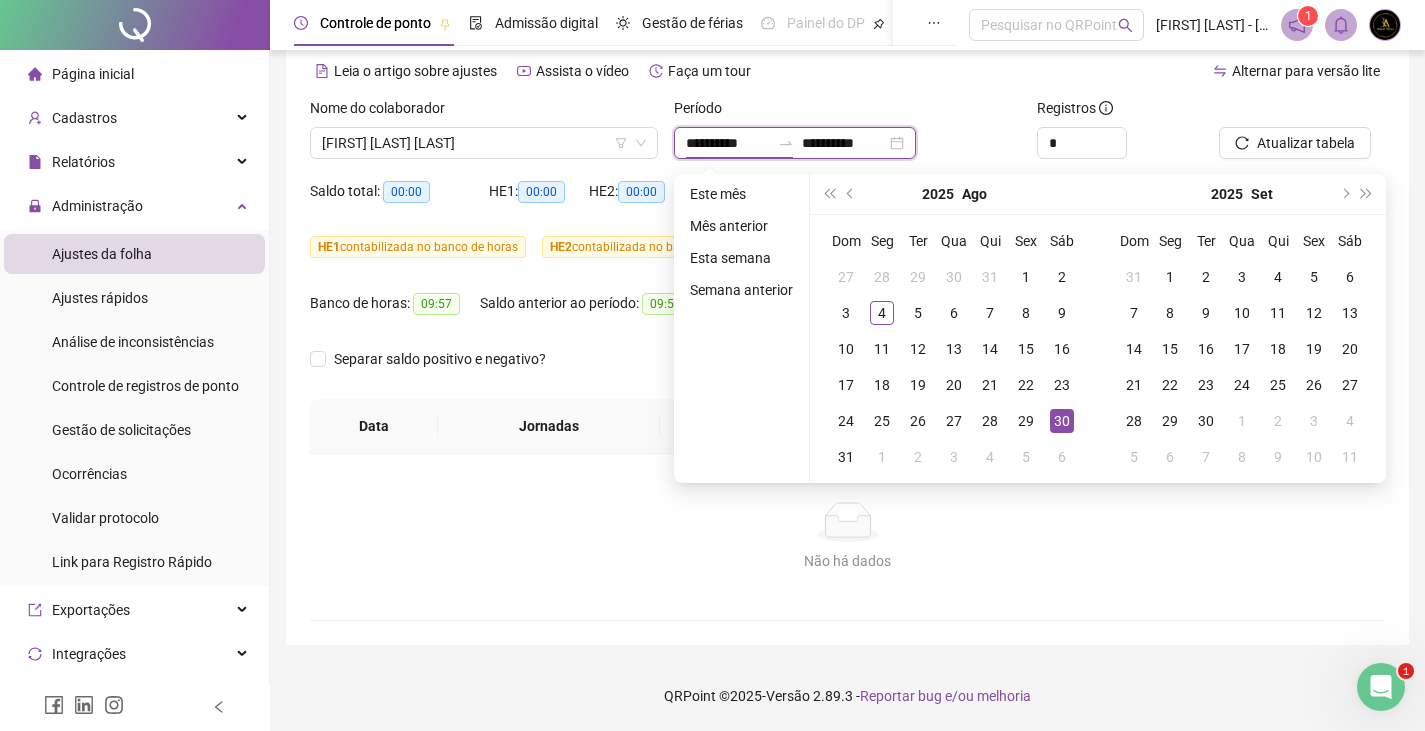 type on "**********" 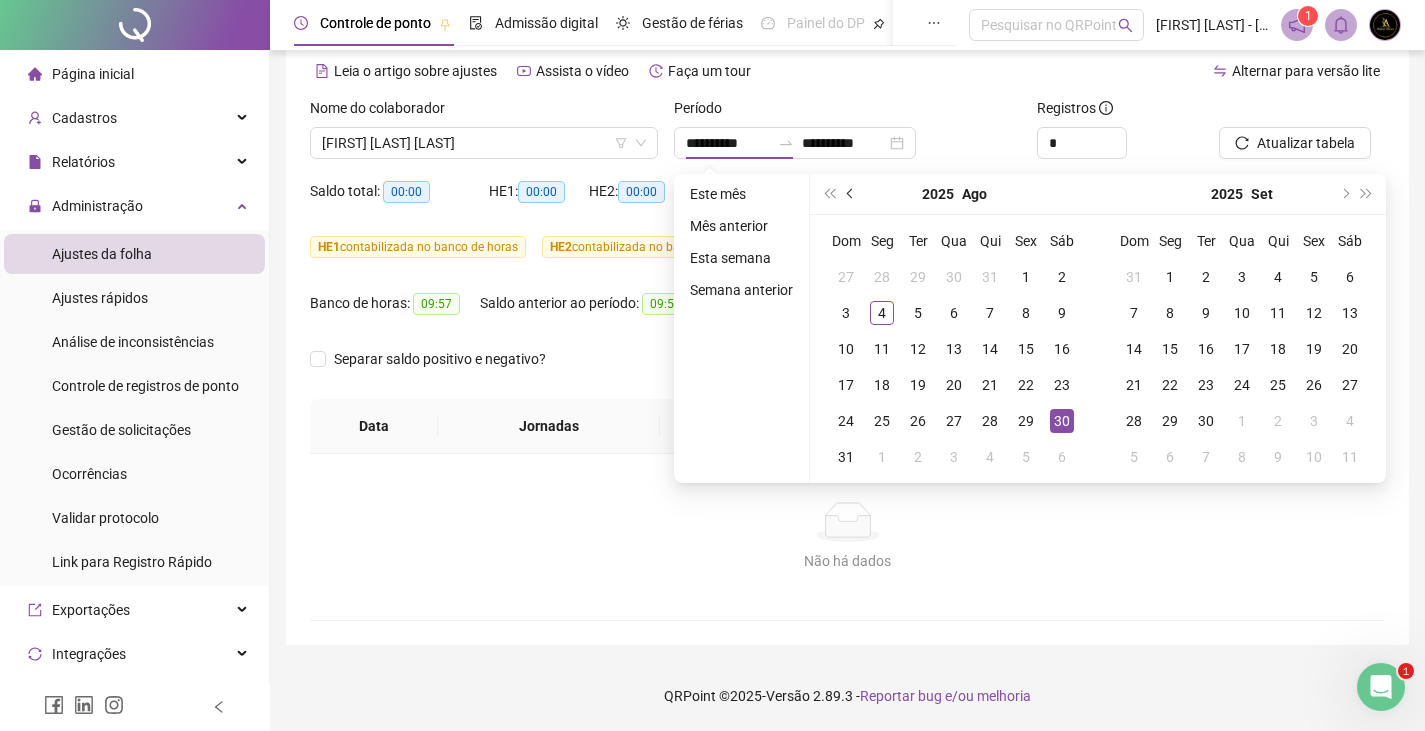 click at bounding box center (851, 194) 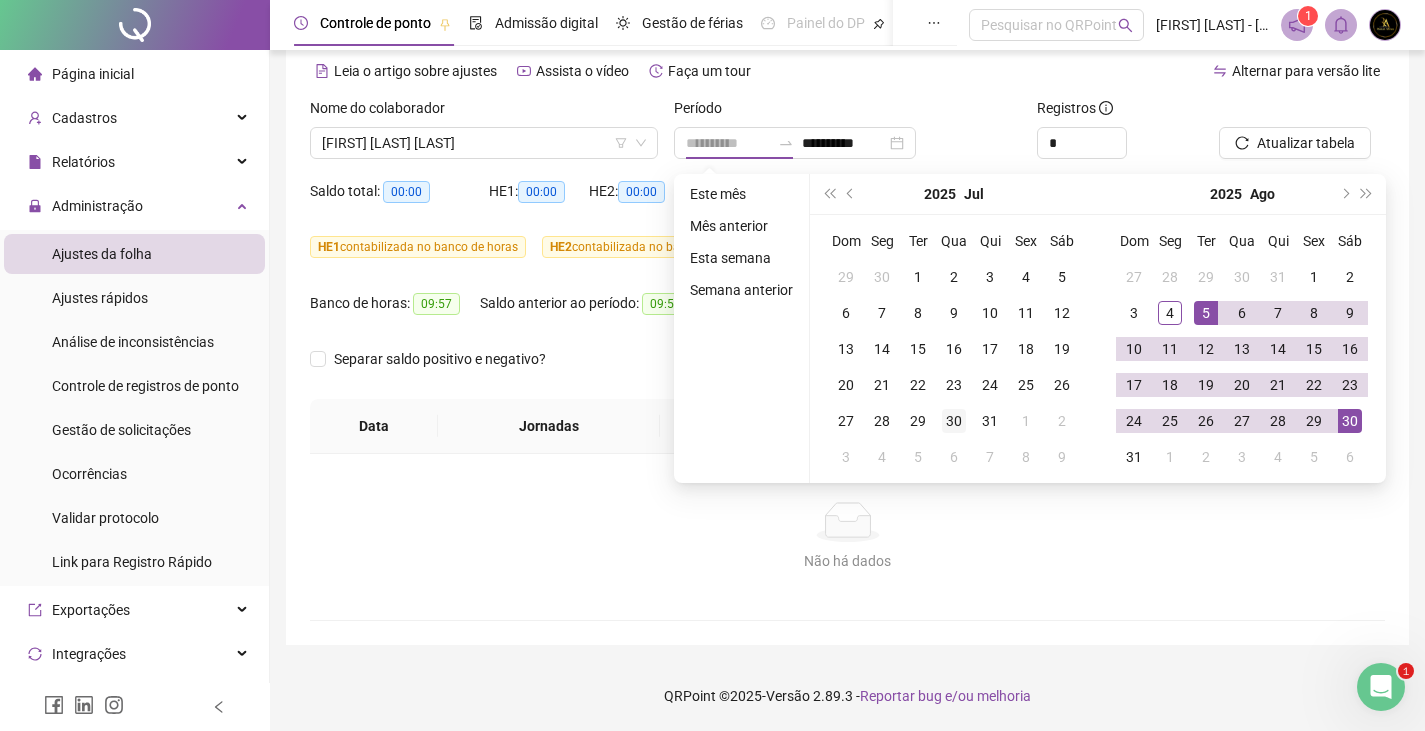type on "**********" 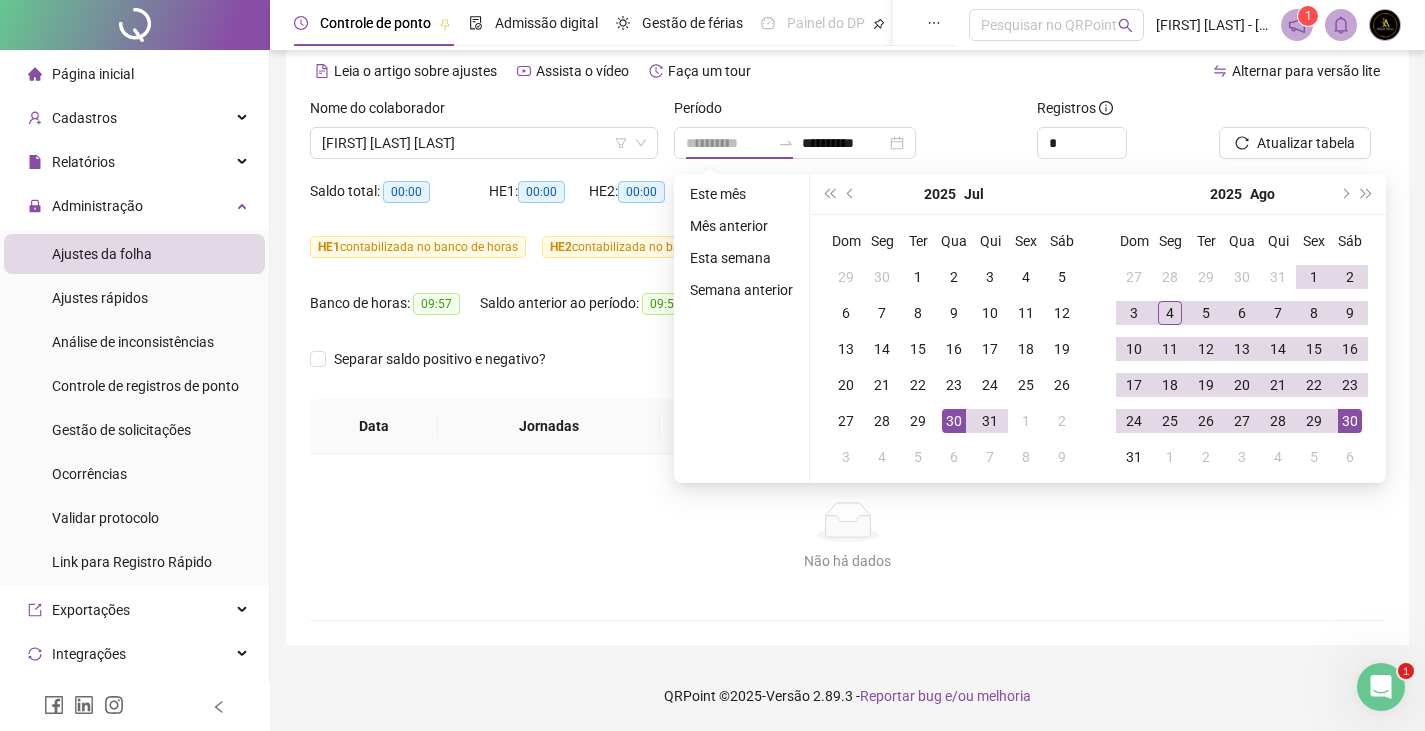 click on "30" at bounding box center (954, 421) 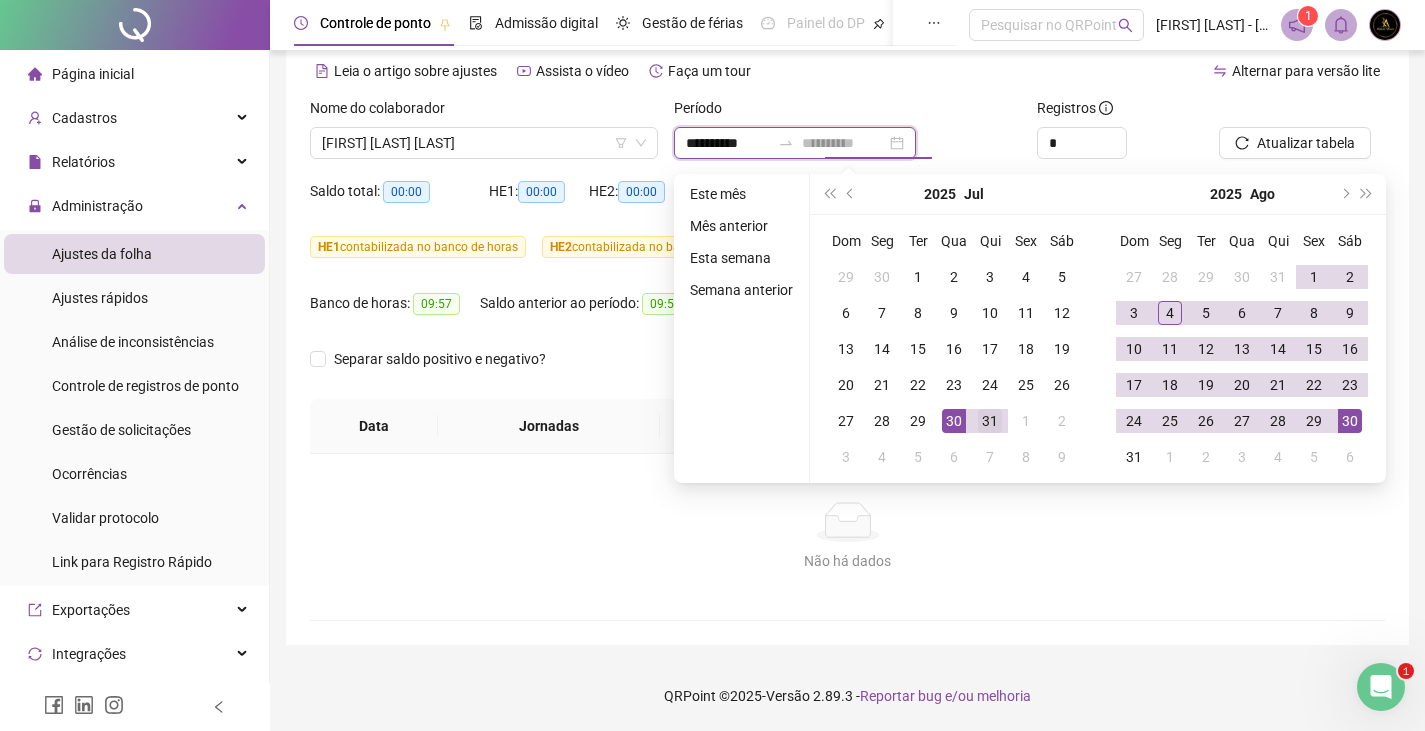 type on "**********" 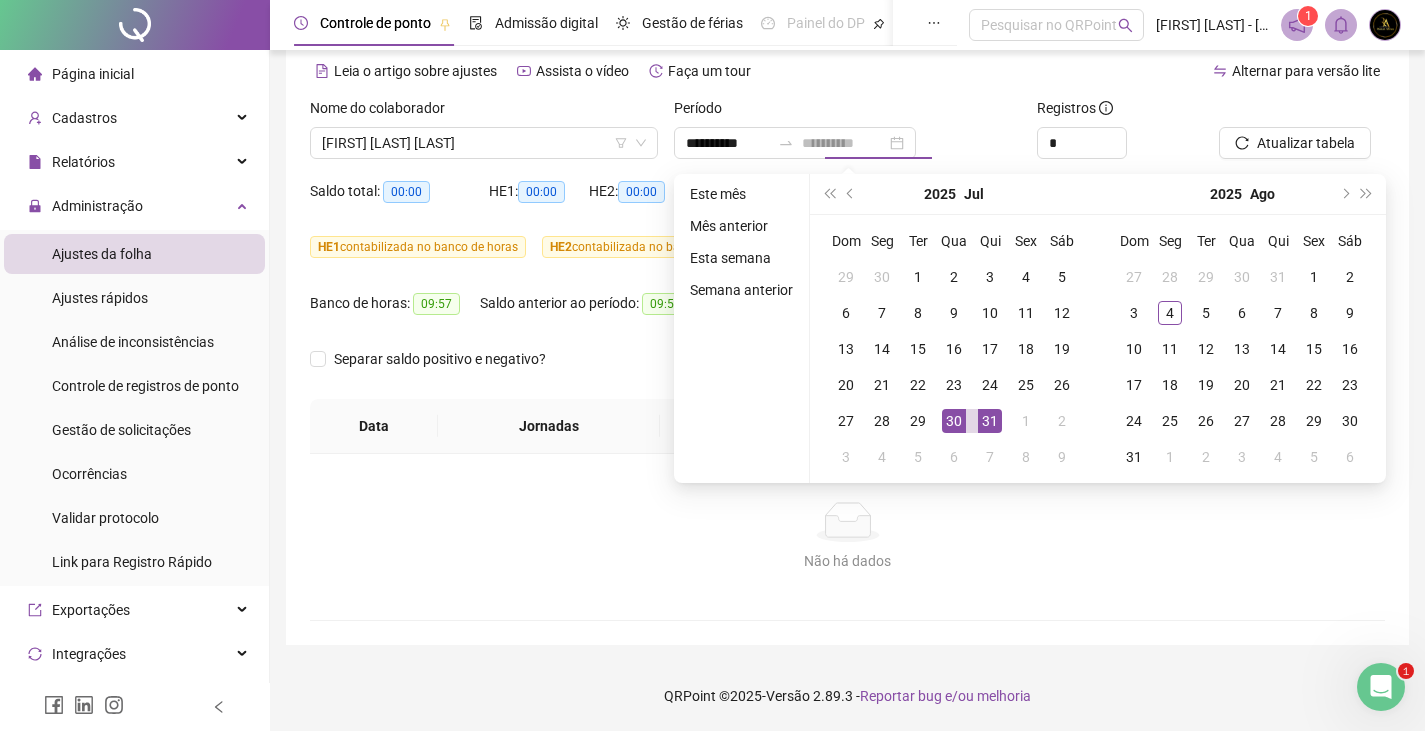 click on "31" at bounding box center [990, 421] 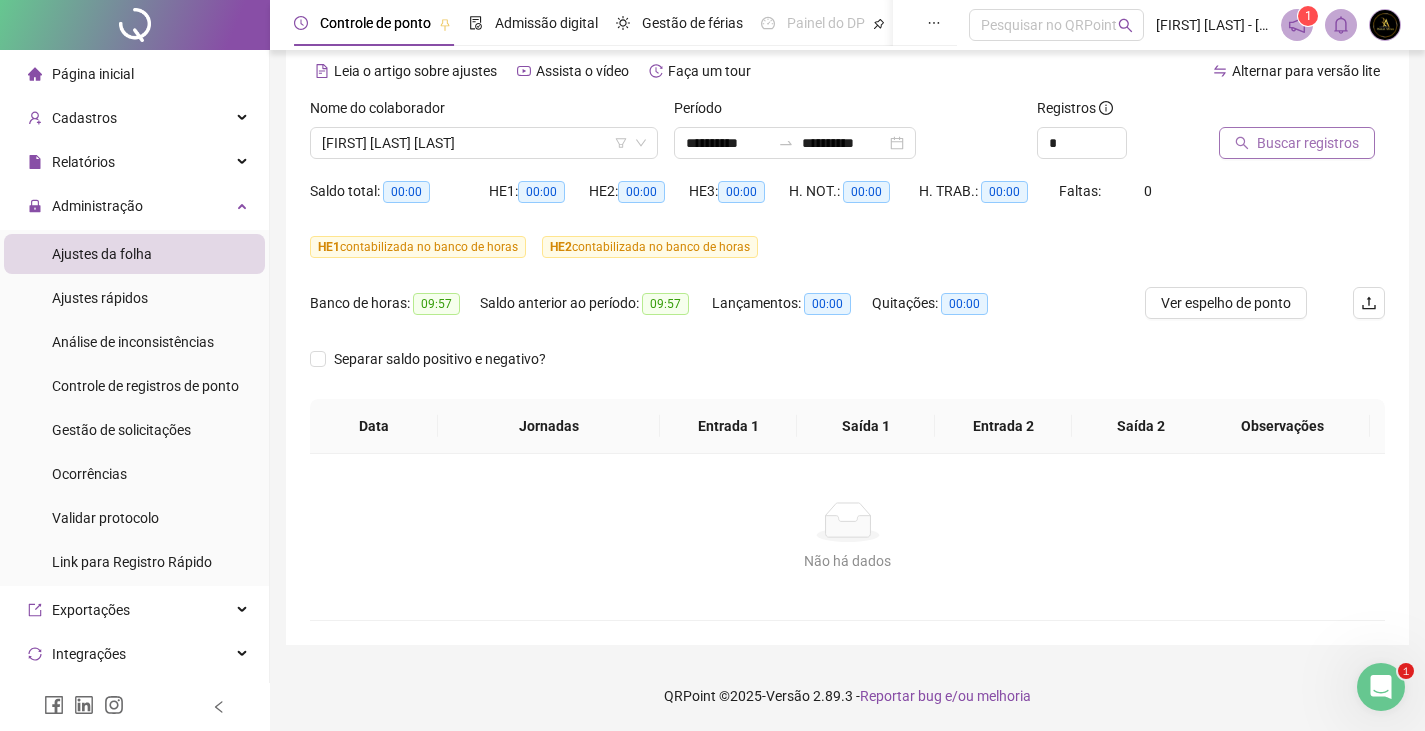 click on "Buscar registros" at bounding box center (1308, 143) 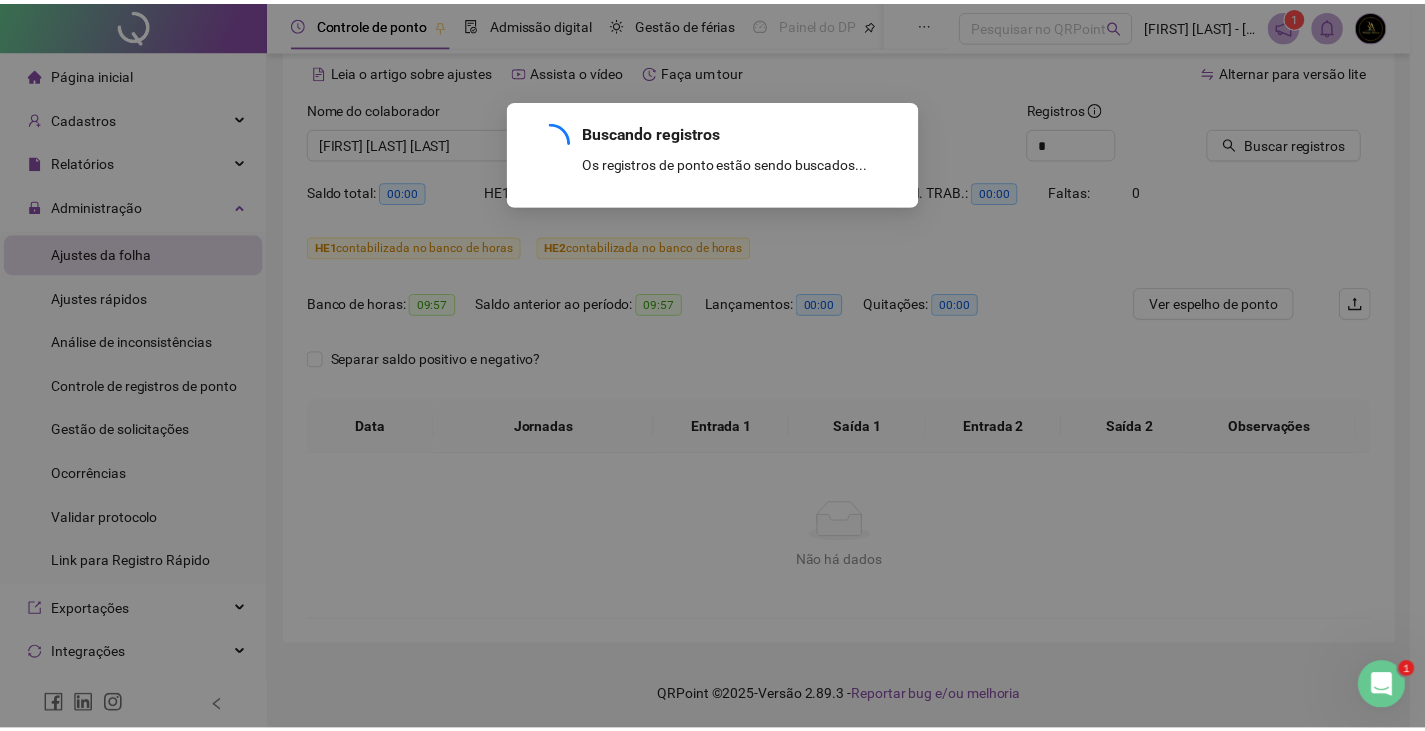 scroll, scrollTop: 50, scrollLeft: 0, axis: vertical 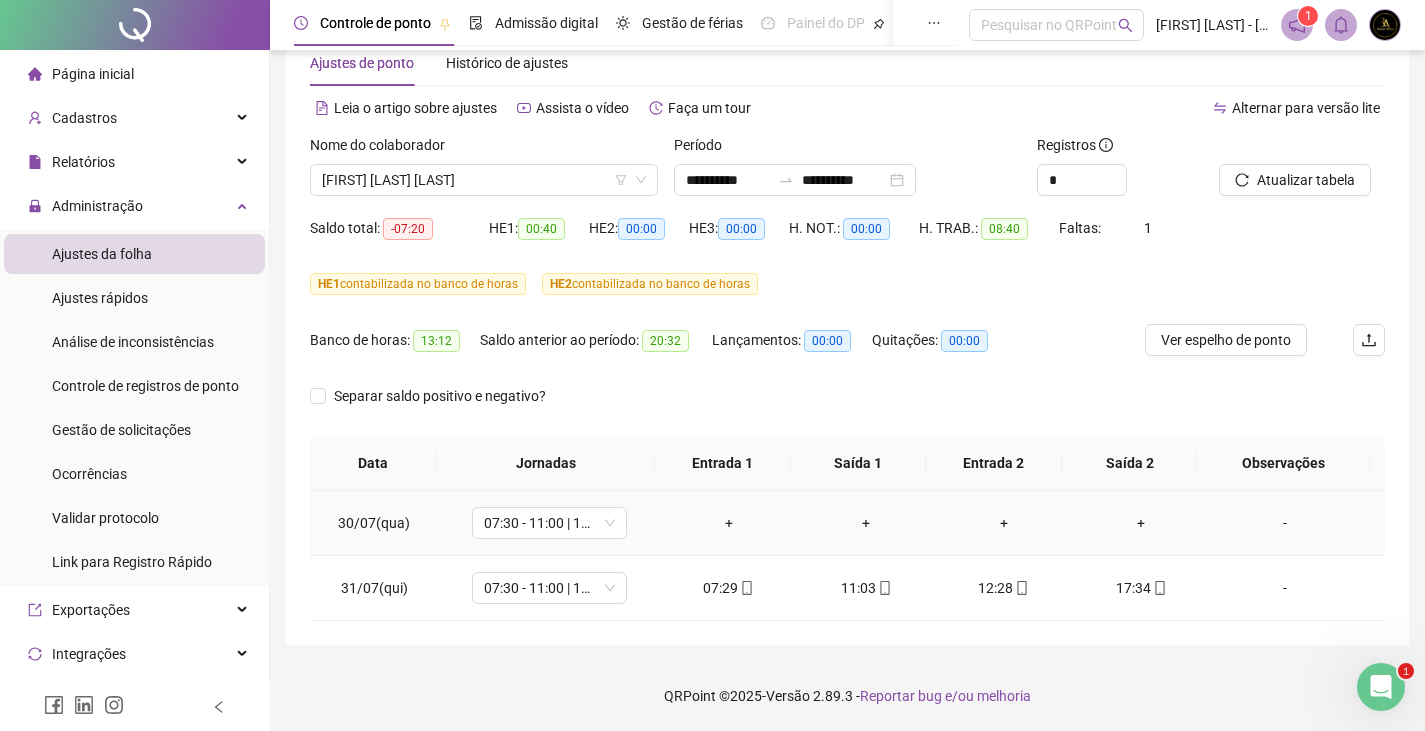 click on "-" at bounding box center (1285, 523) 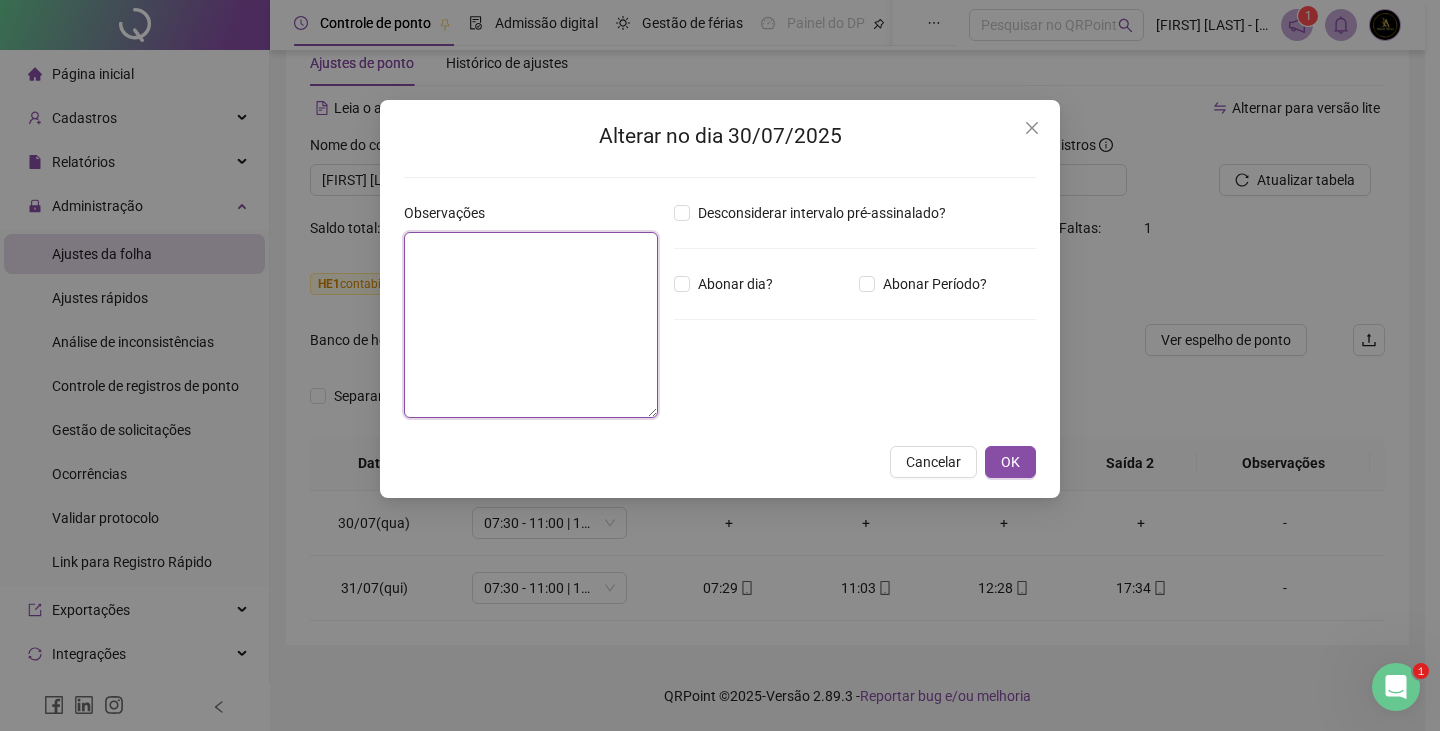 click at bounding box center [531, 325] 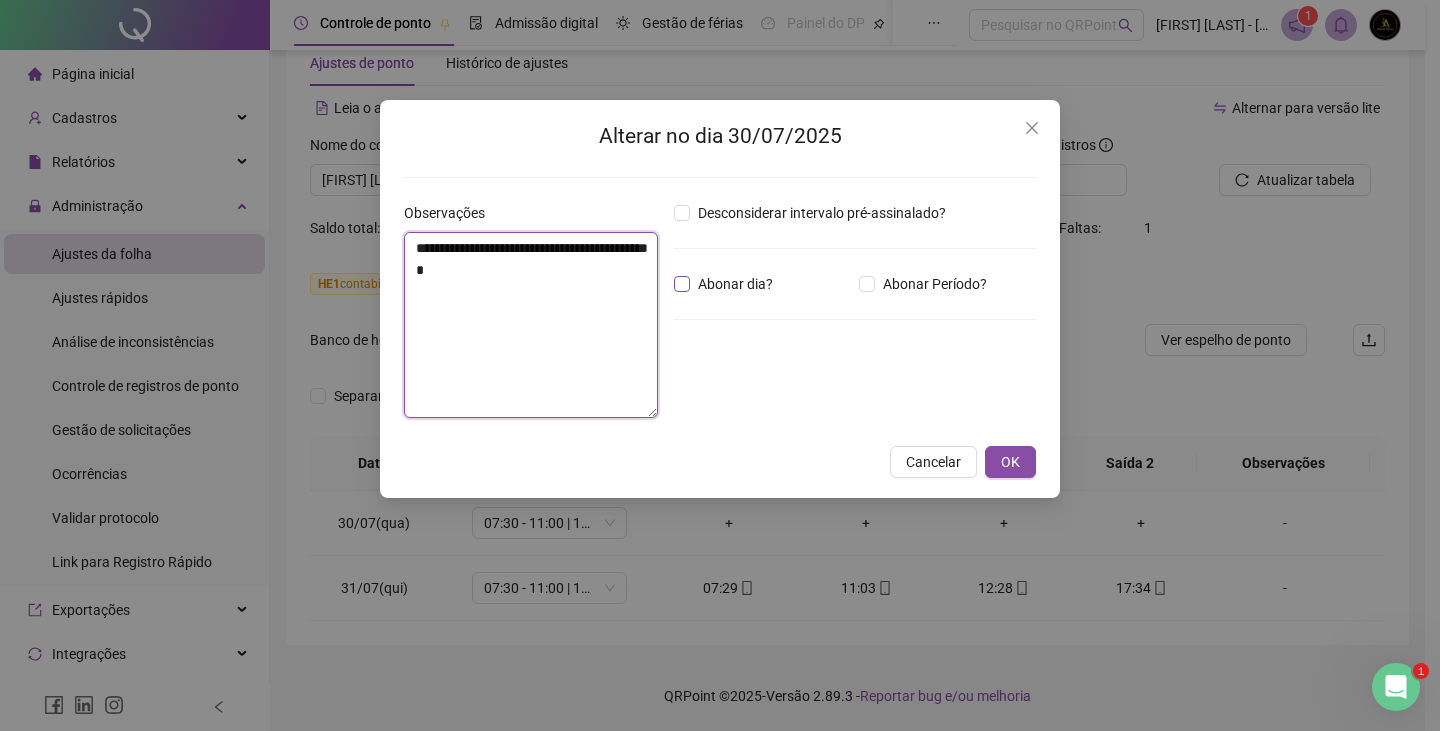 type on "**********" 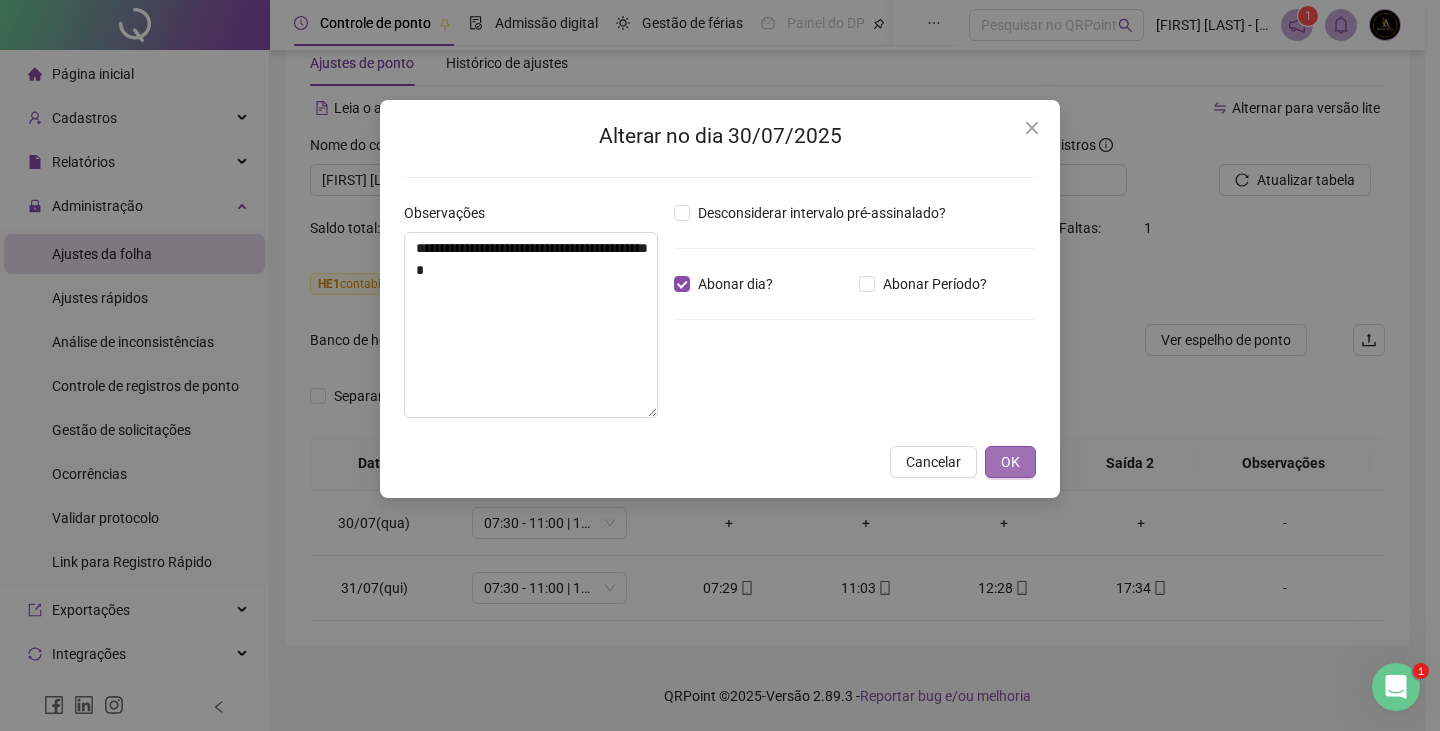 click on "OK" at bounding box center [1010, 462] 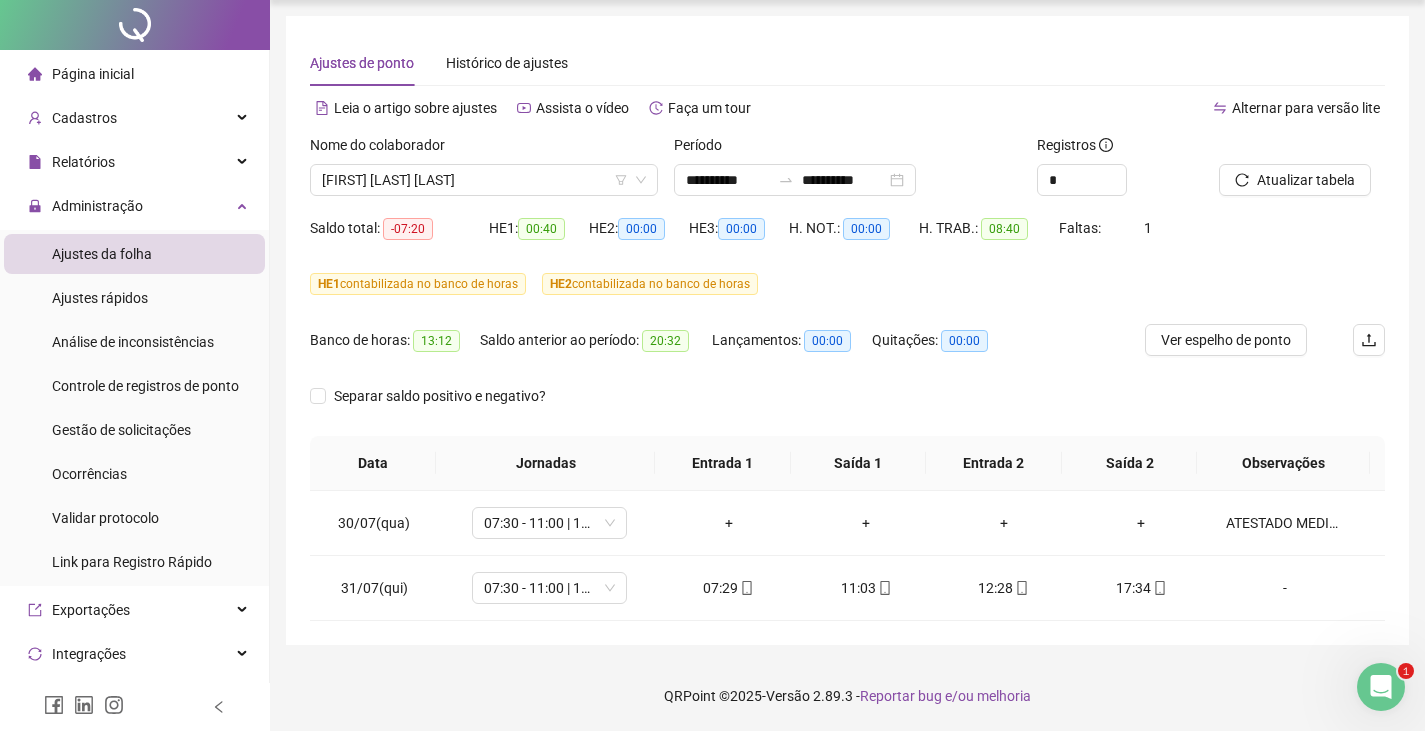 scroll, scrollTop: 0, scrollLeft: 0, axis: both 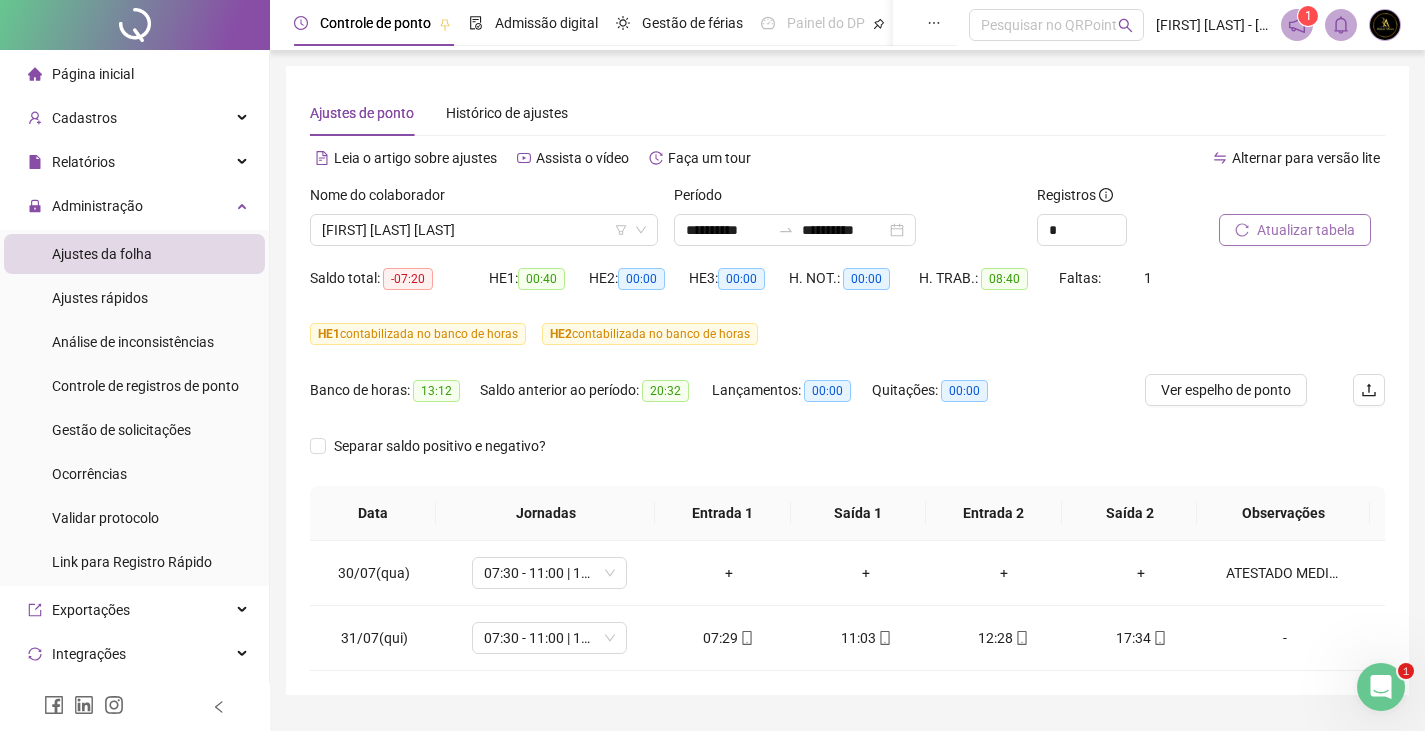 click on "Atualizar tabela" at bounding box center (1306, 230) 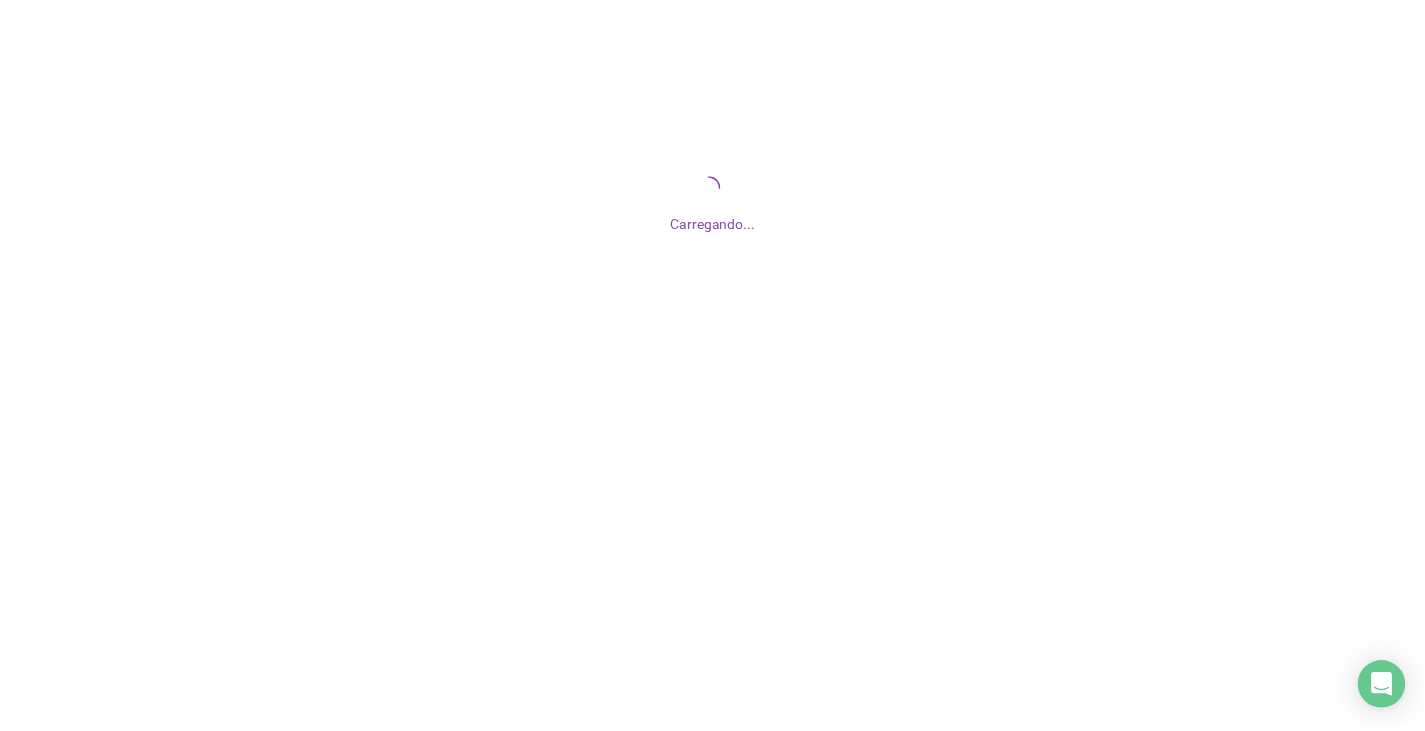 scroll, scrollTop: 0, scrollLeft: 0, axis: both 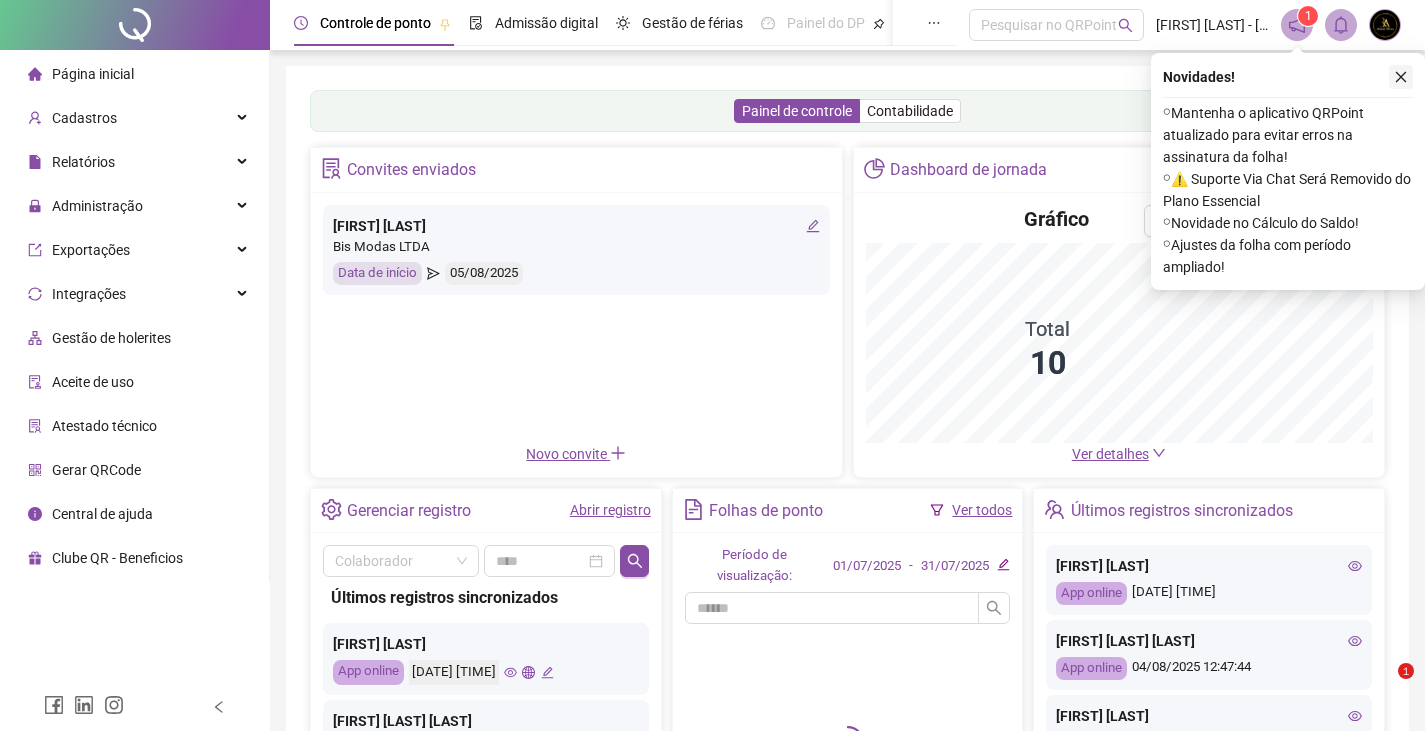click 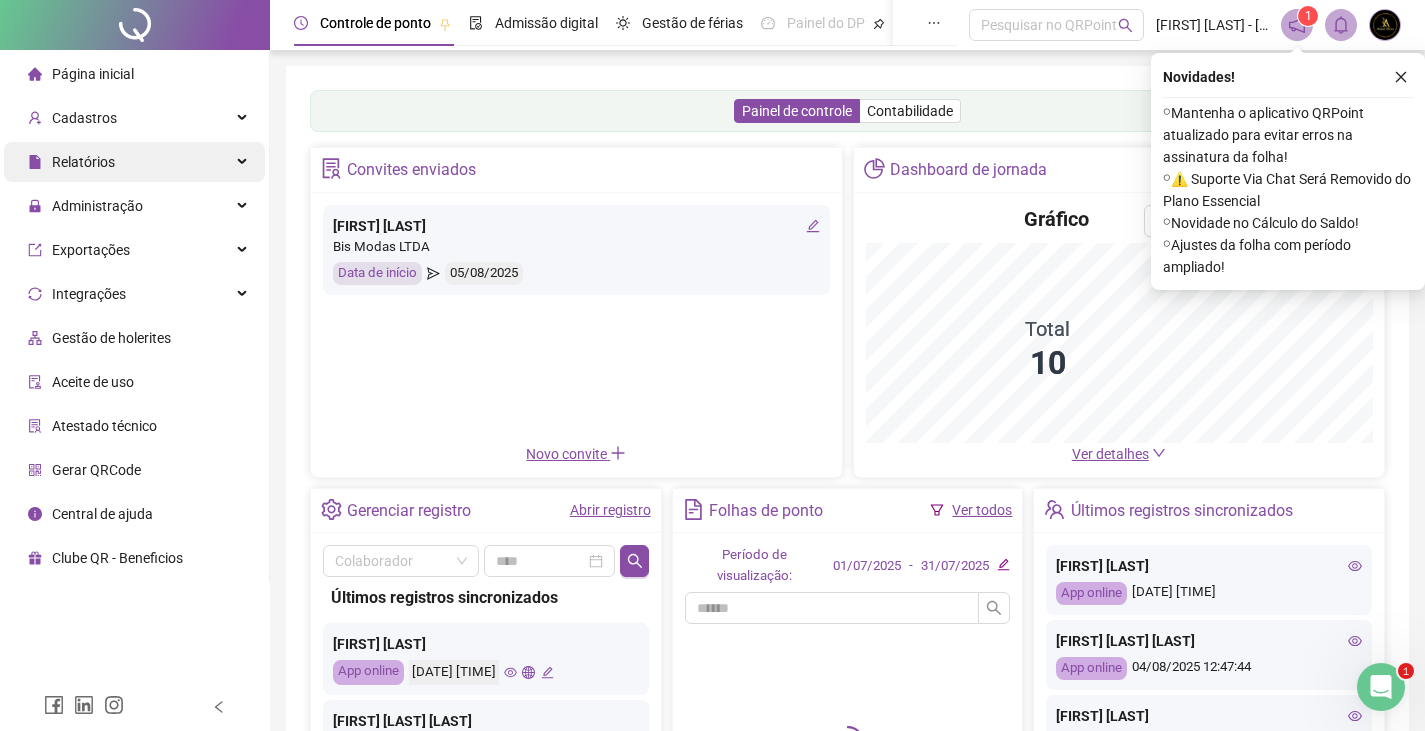 scroll, scrollTop: 0, scrollLeft: 0, axis: both 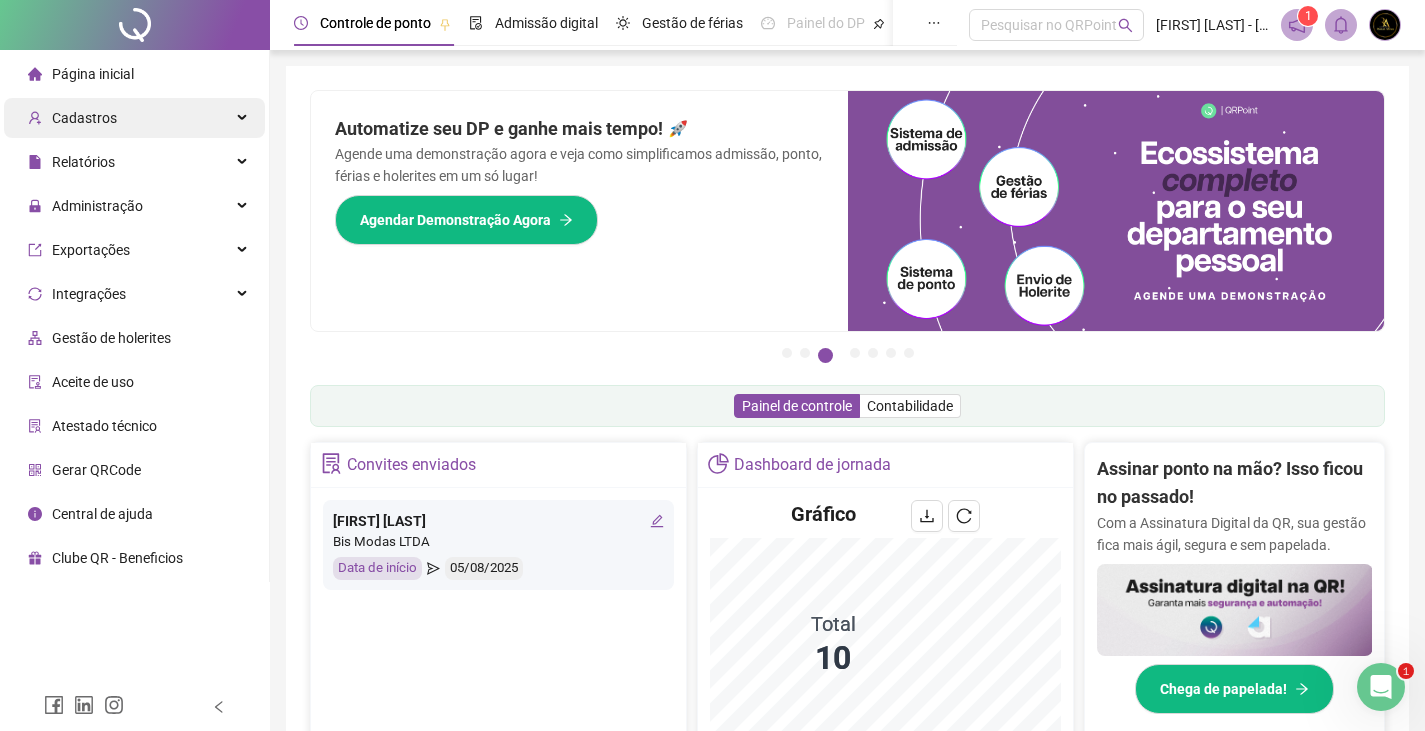 click on "Cadastros" at bounding box center (134, 118) 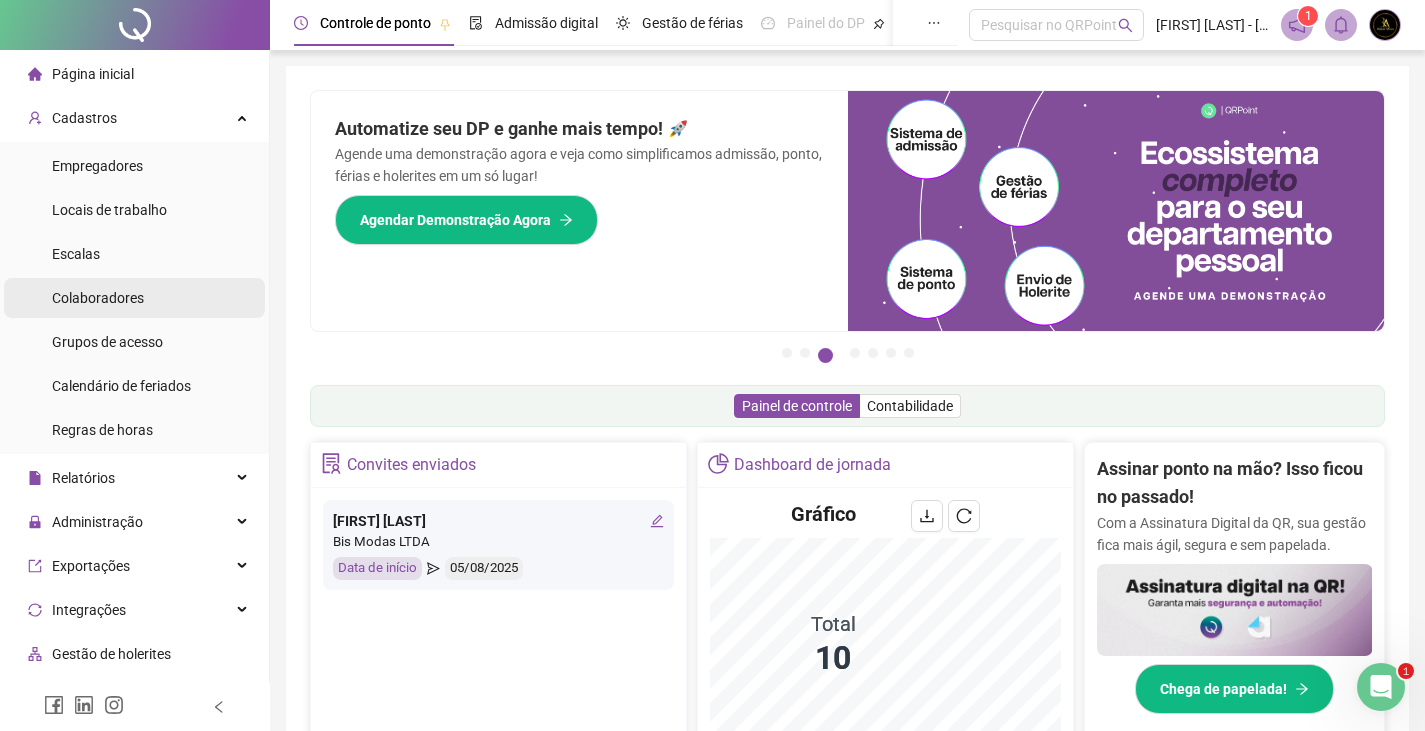 click on "Colaboradores" at bounding box center (98, 298) 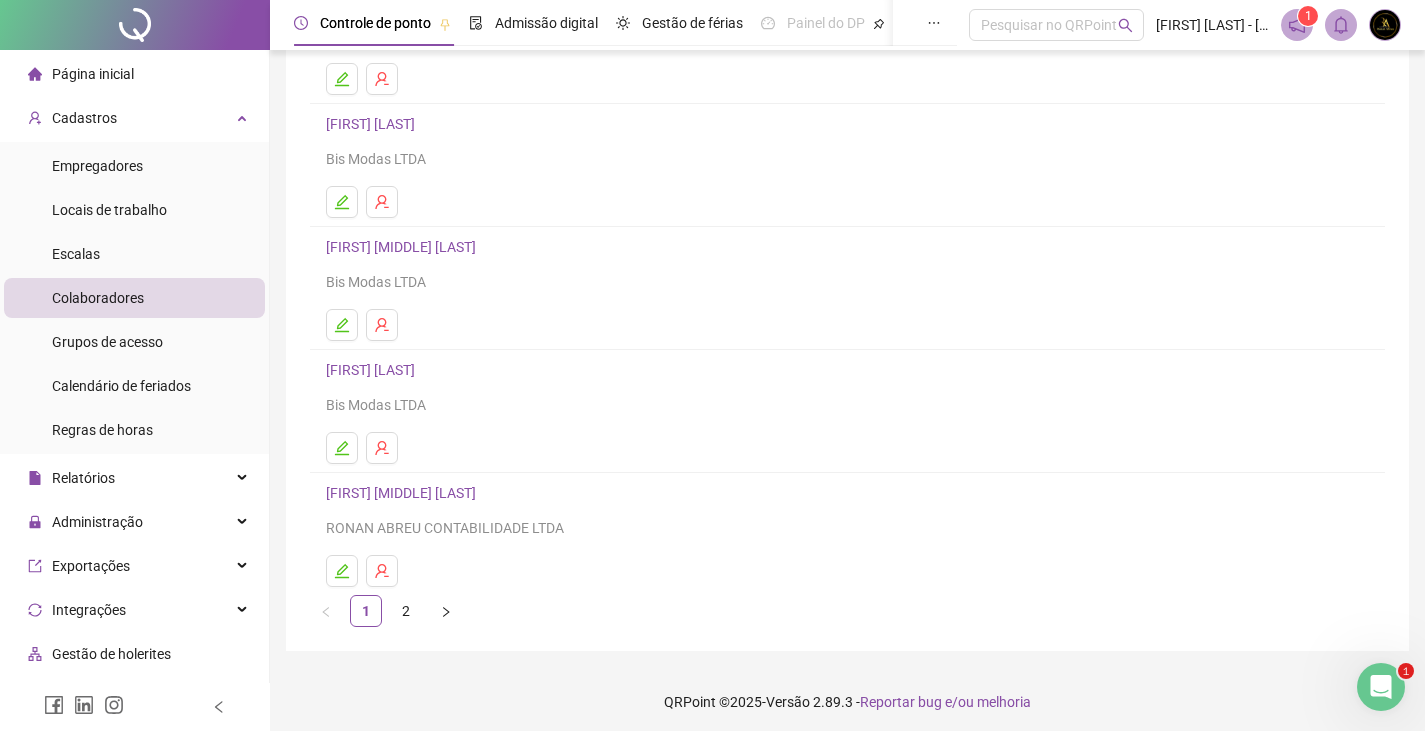 scroll, scrollTop: 236, scrollLeft: 0, axis: vertical 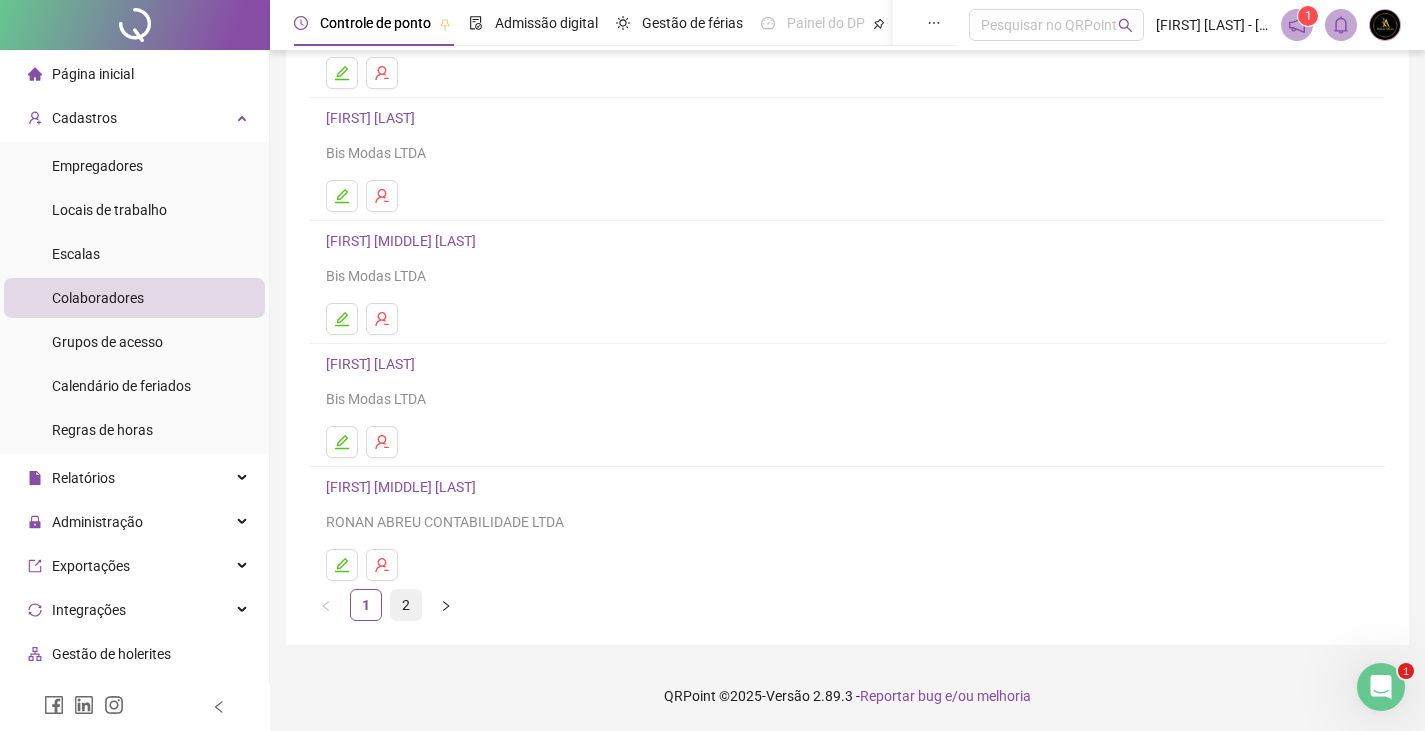 click on "2" at bounding box center (406, 605) 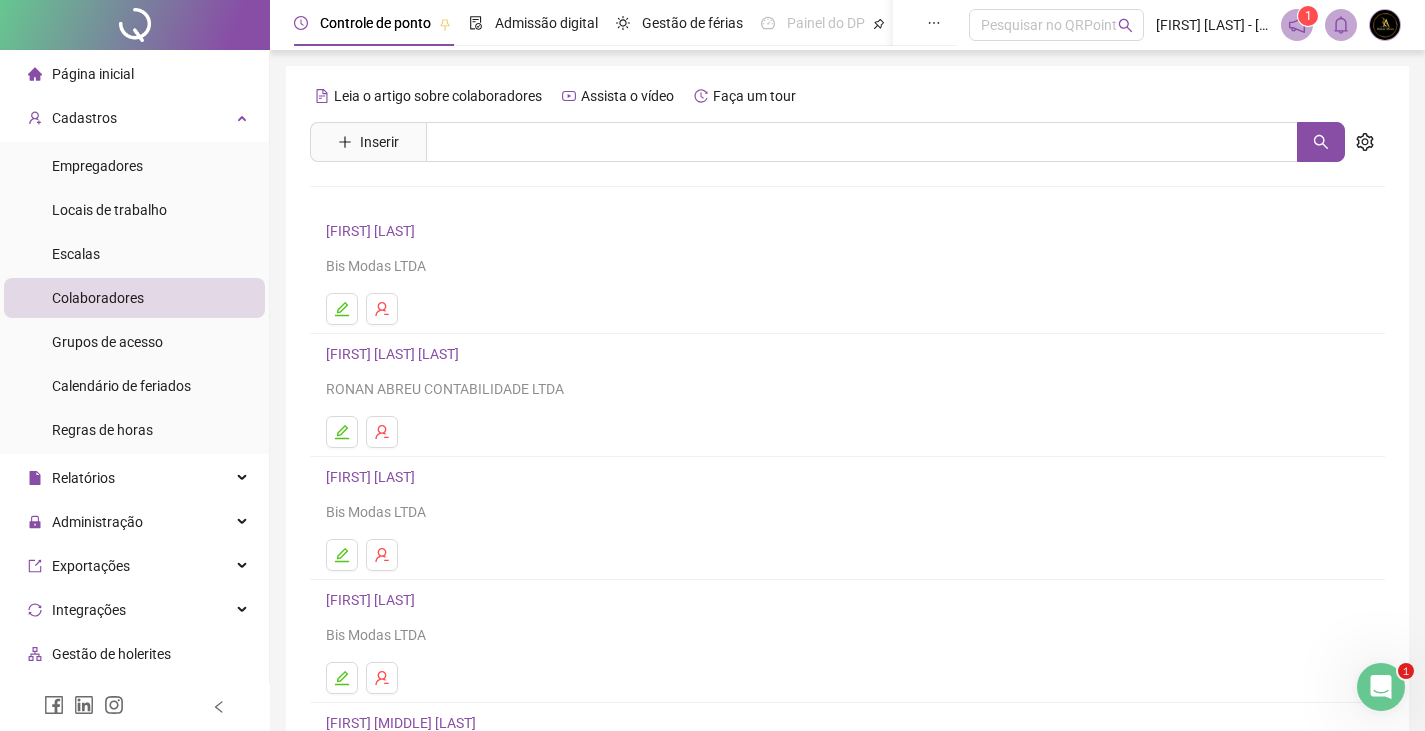 click on "[FIRST] [LAST] [LAST]" at bounding box center [373, 477] 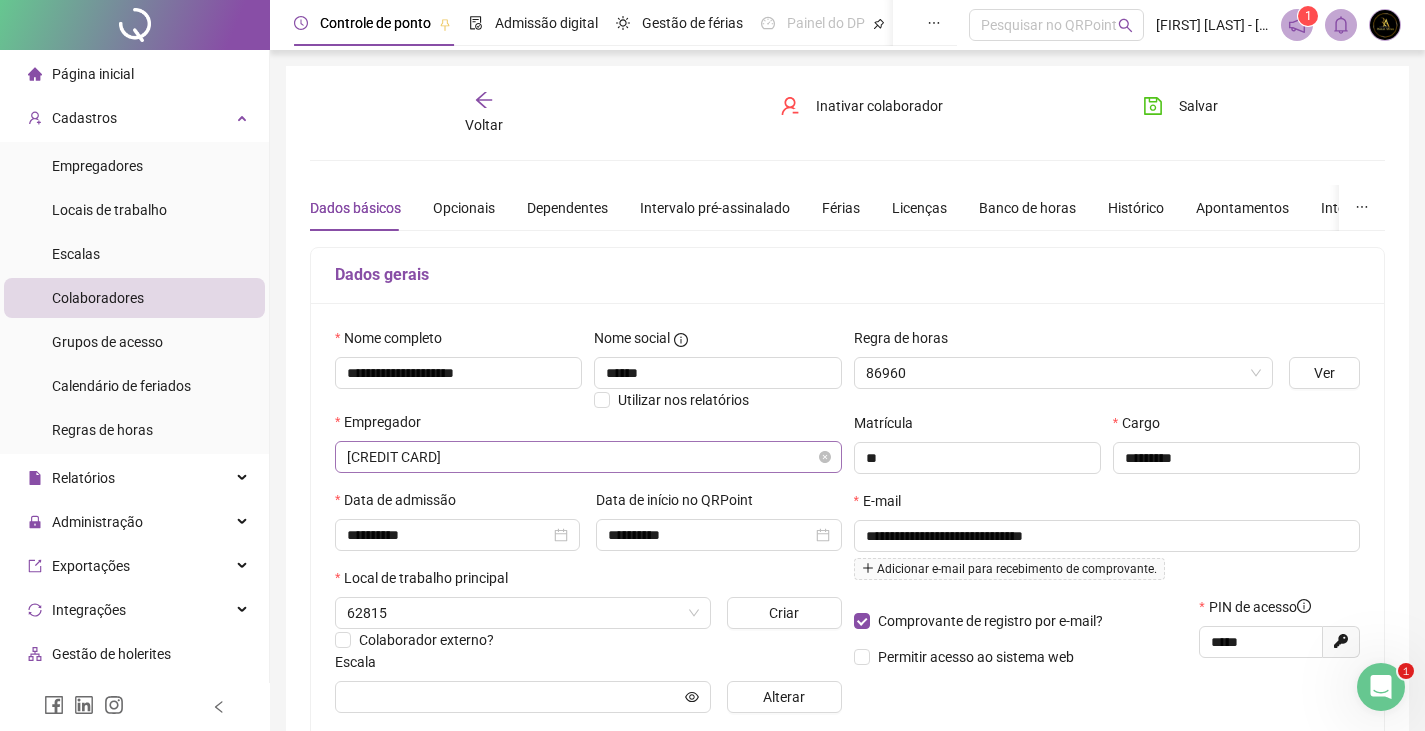type on "**********" 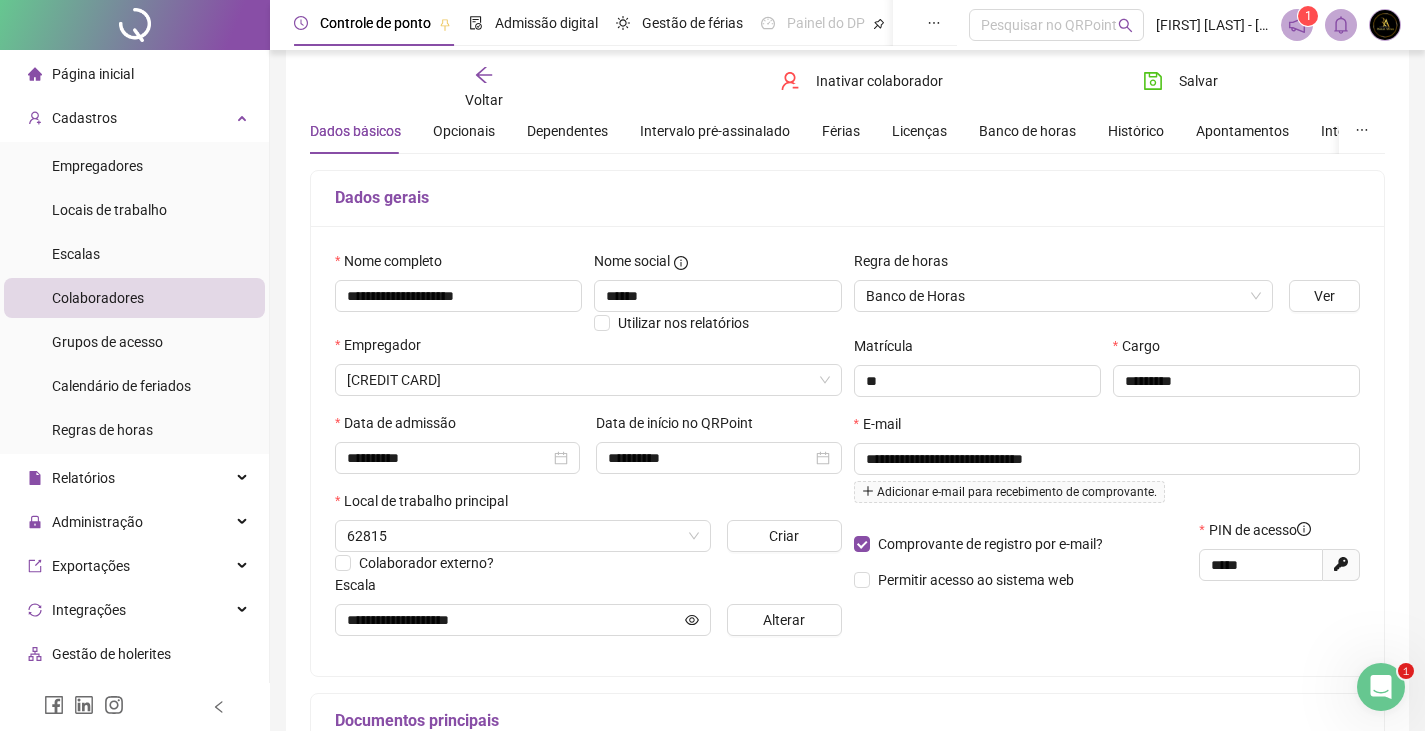 scroll, scrollTop: 100, scrollLeft: 0, axis: vertical 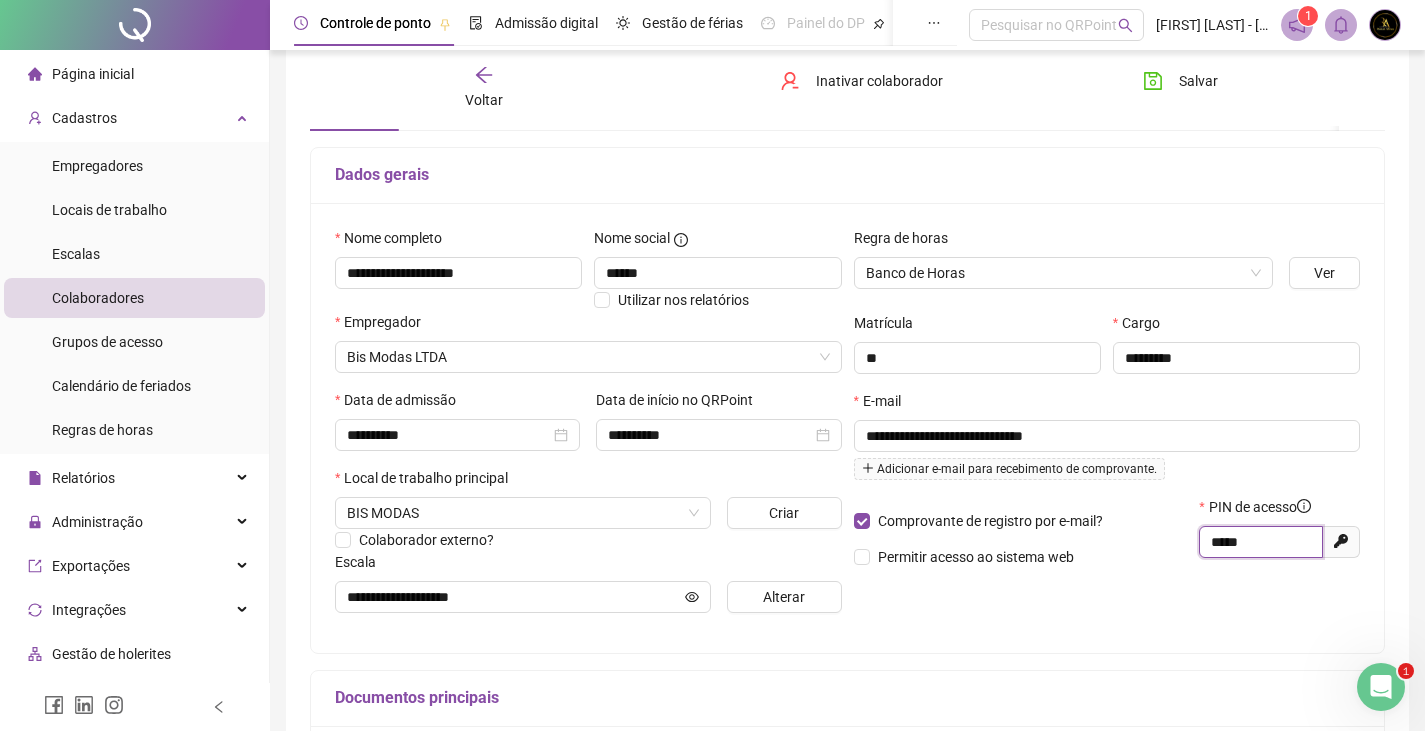 drag, startPoint x: 1267, startPoint y: 540, endPoint x: 1206, endPoint y: 549, distance: 61.66036 